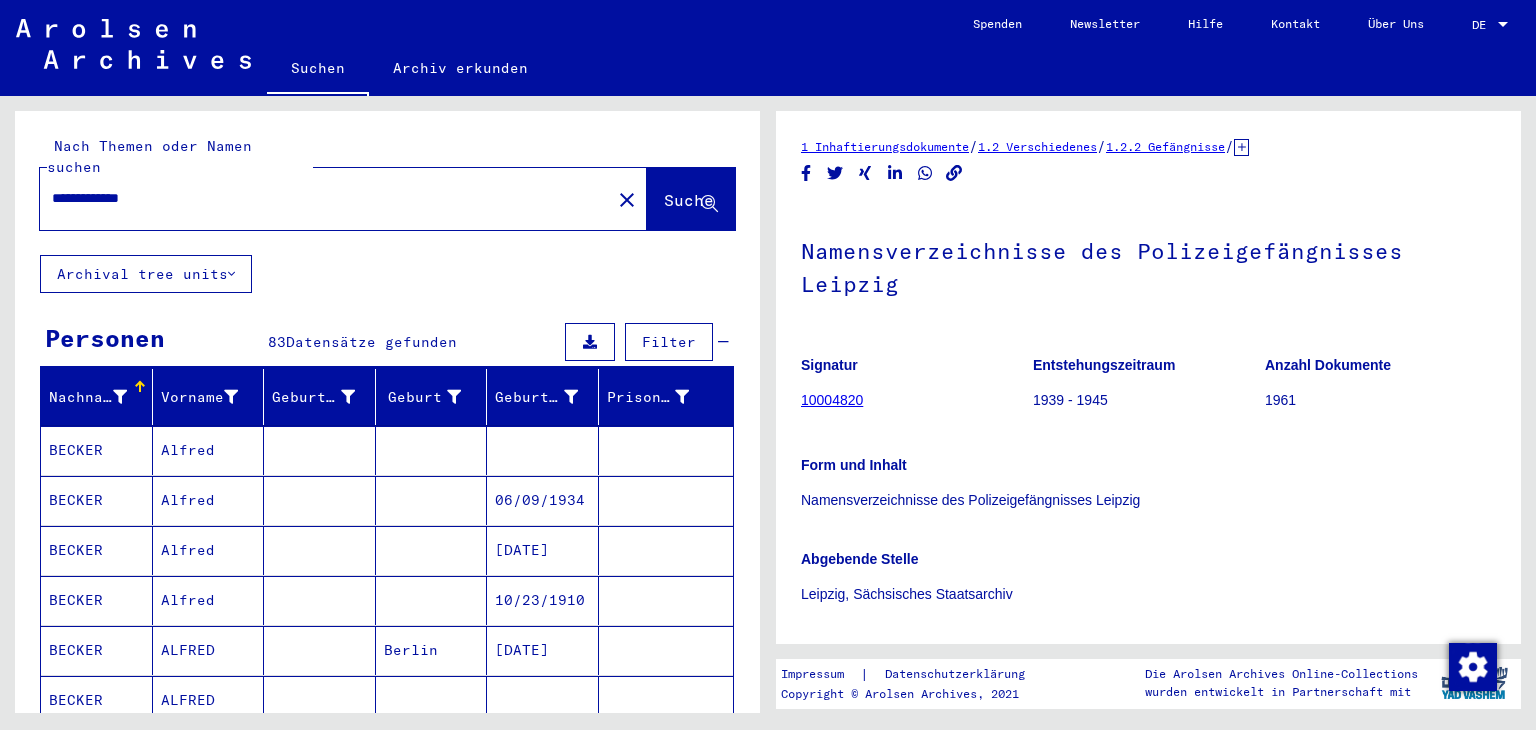 scroll, scrollTop: 0, scrollLeft: 0, axis: both 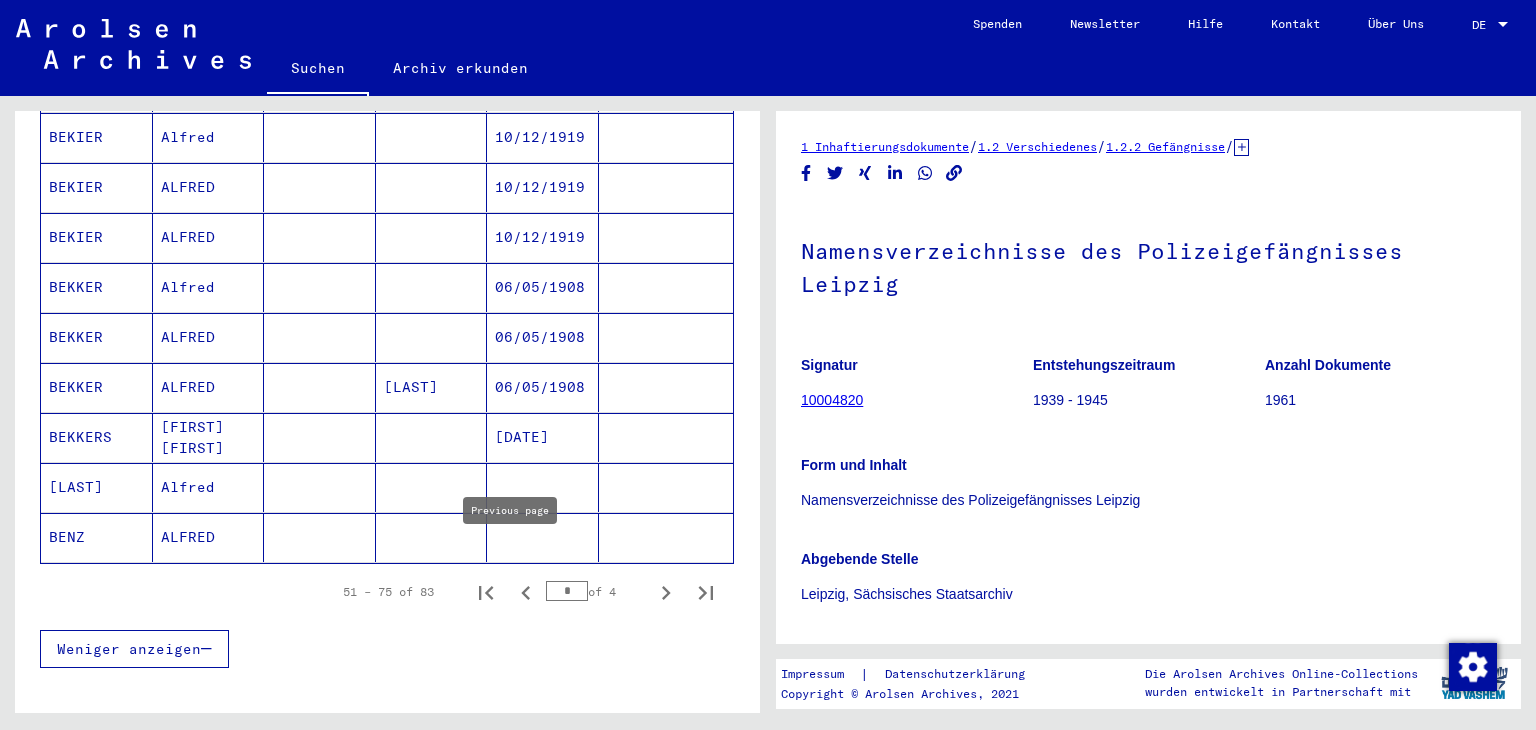 click 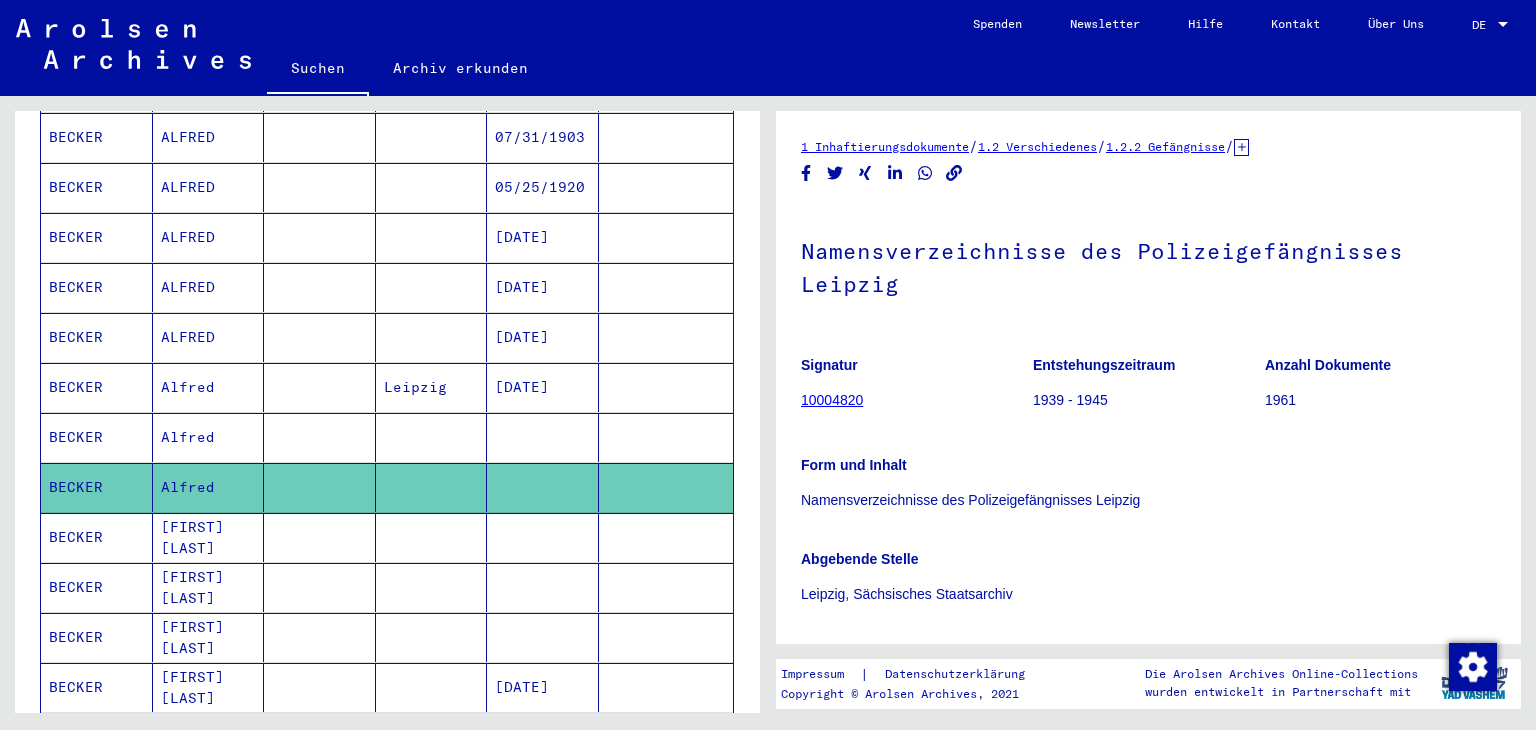 scroll, scrollTop: 1213, scrollLeft: 0, axis: vertical 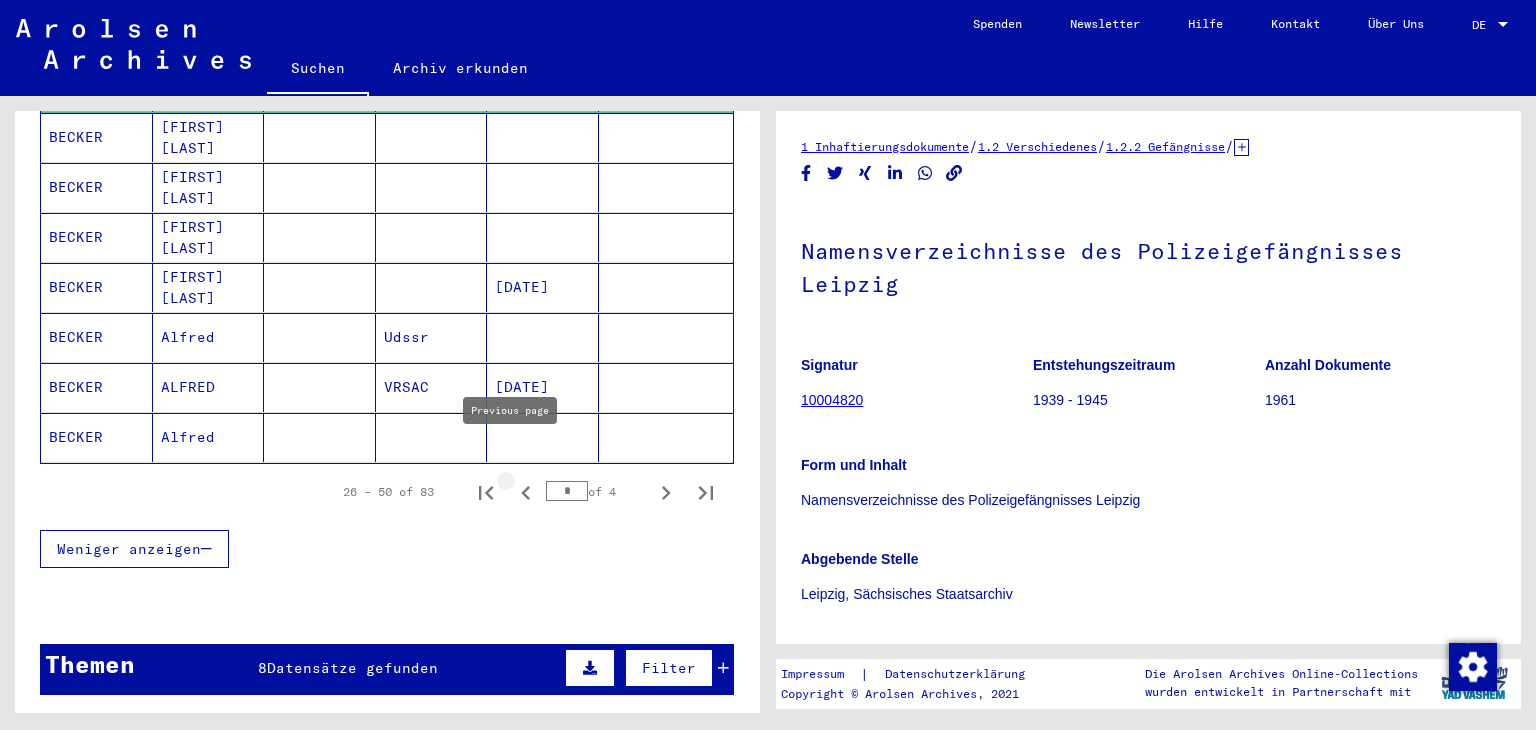 click 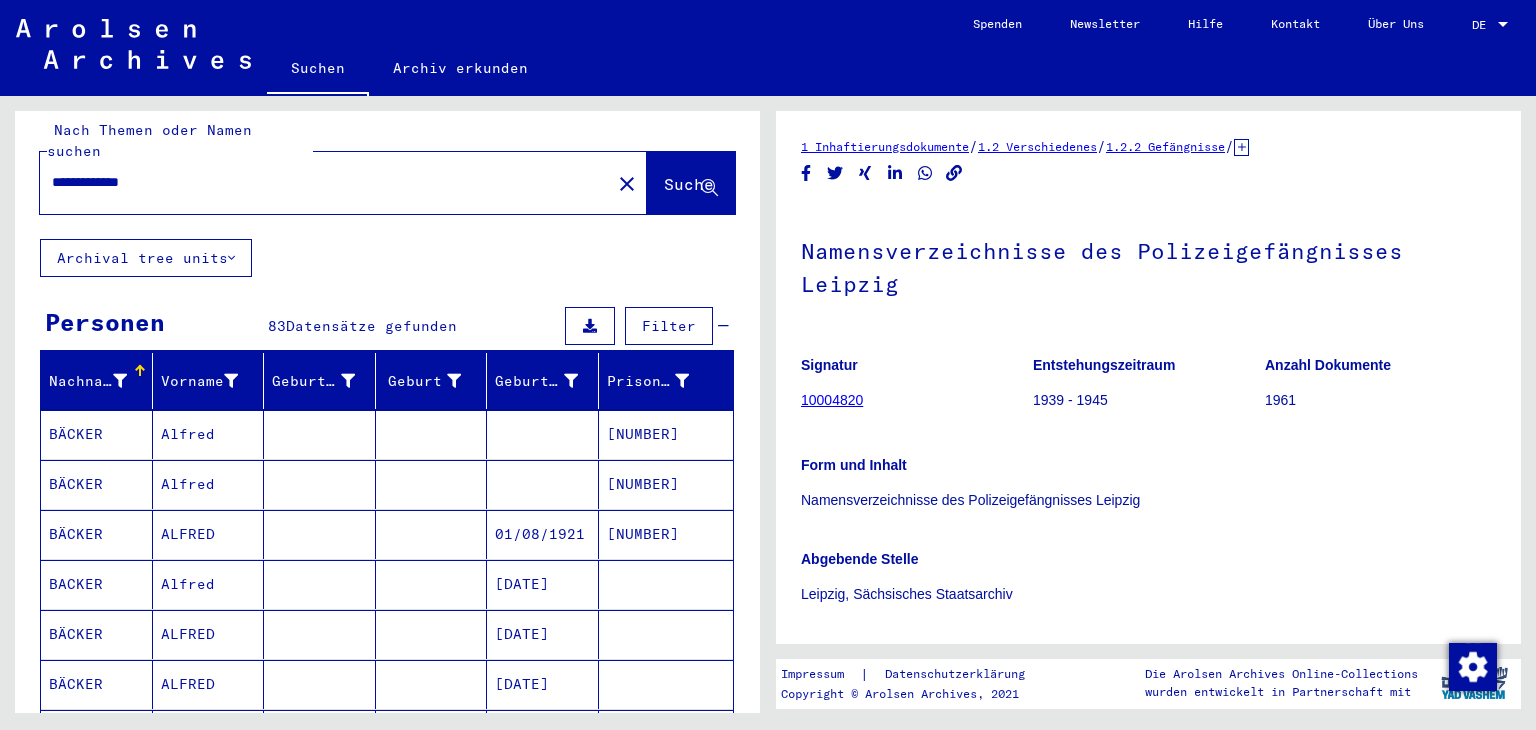 scroll, scrollTop: 0, scrollLeft: 0, axis: both 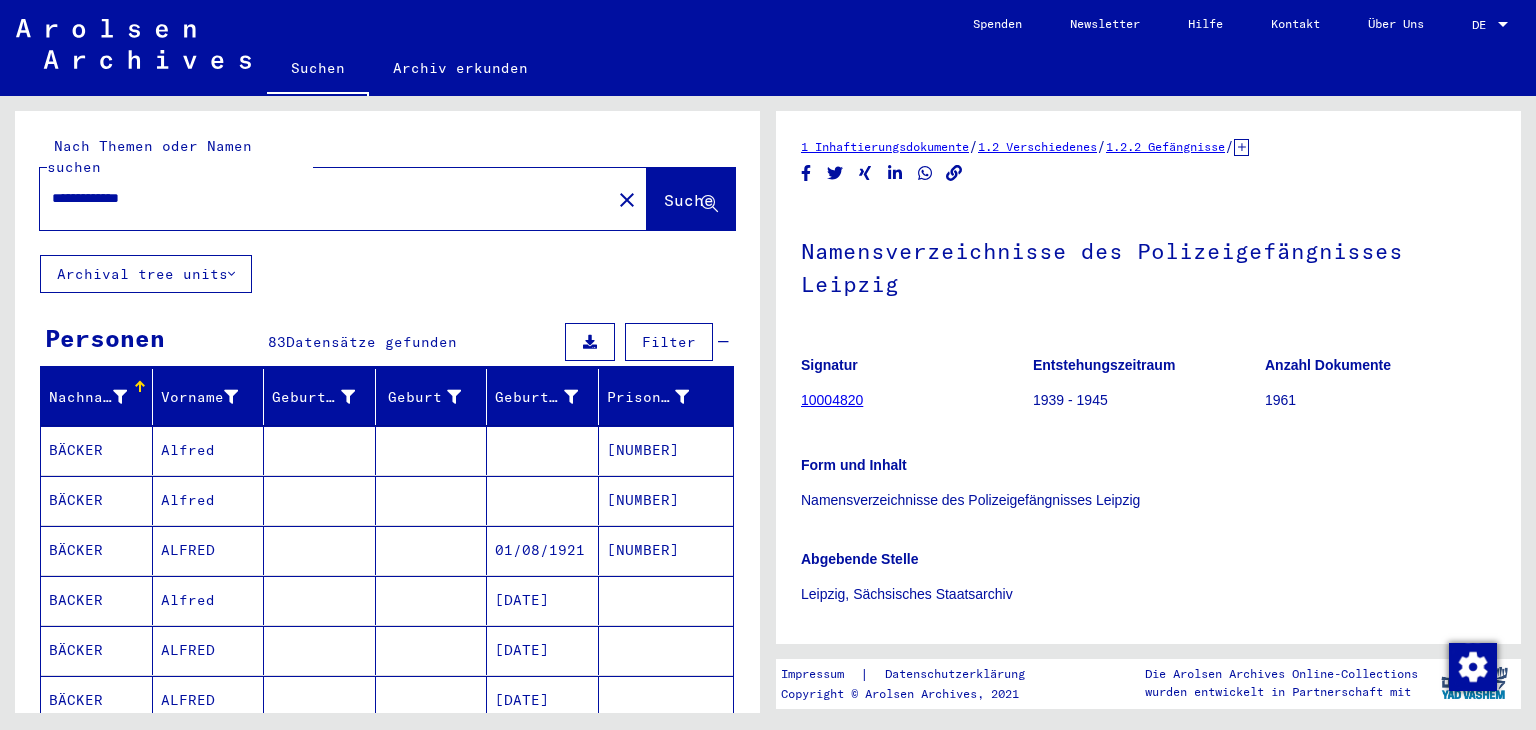 drag, startPoint x: 104, startPoint y: 178, endPoint x: 72, endPoint y: 180, distance: 32.06244 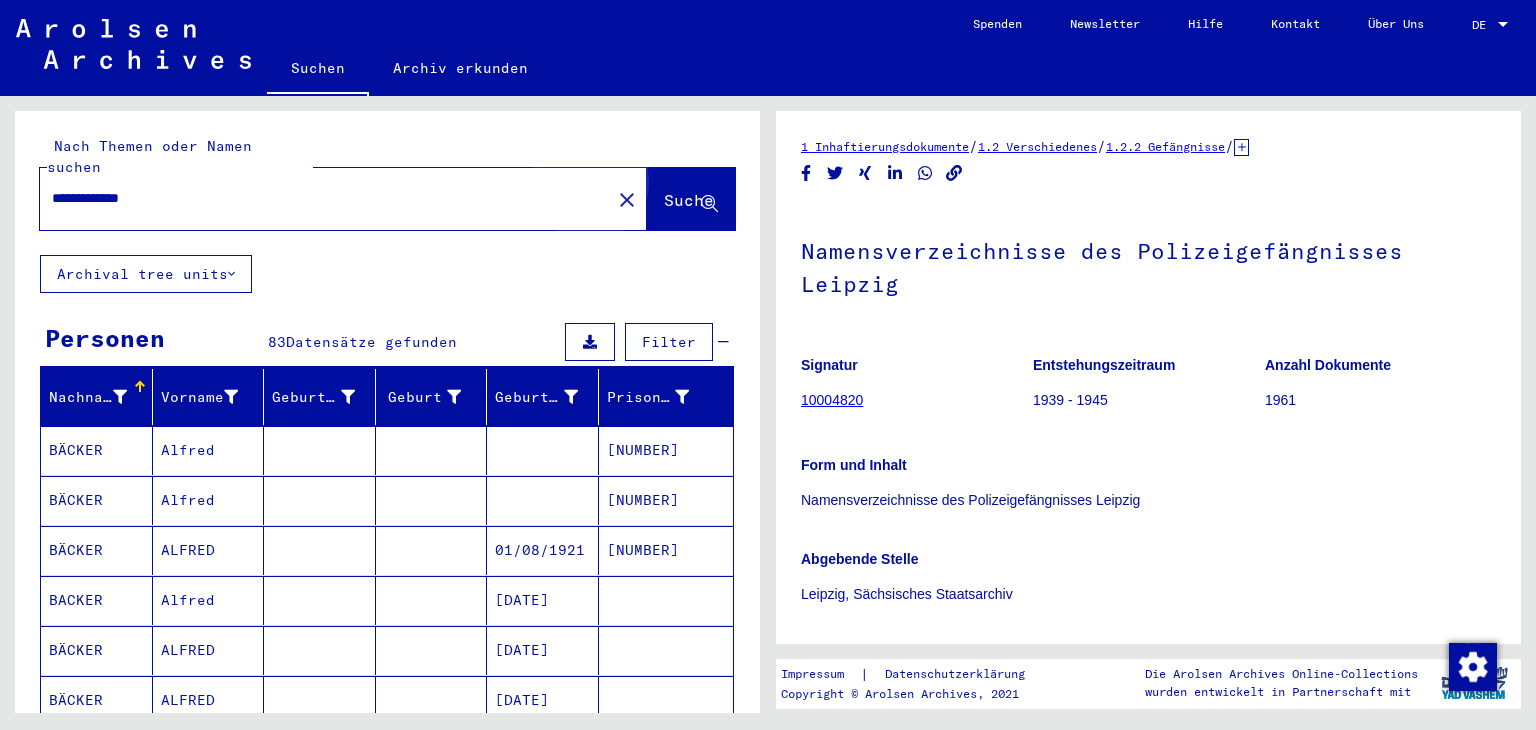 click on "Suche" 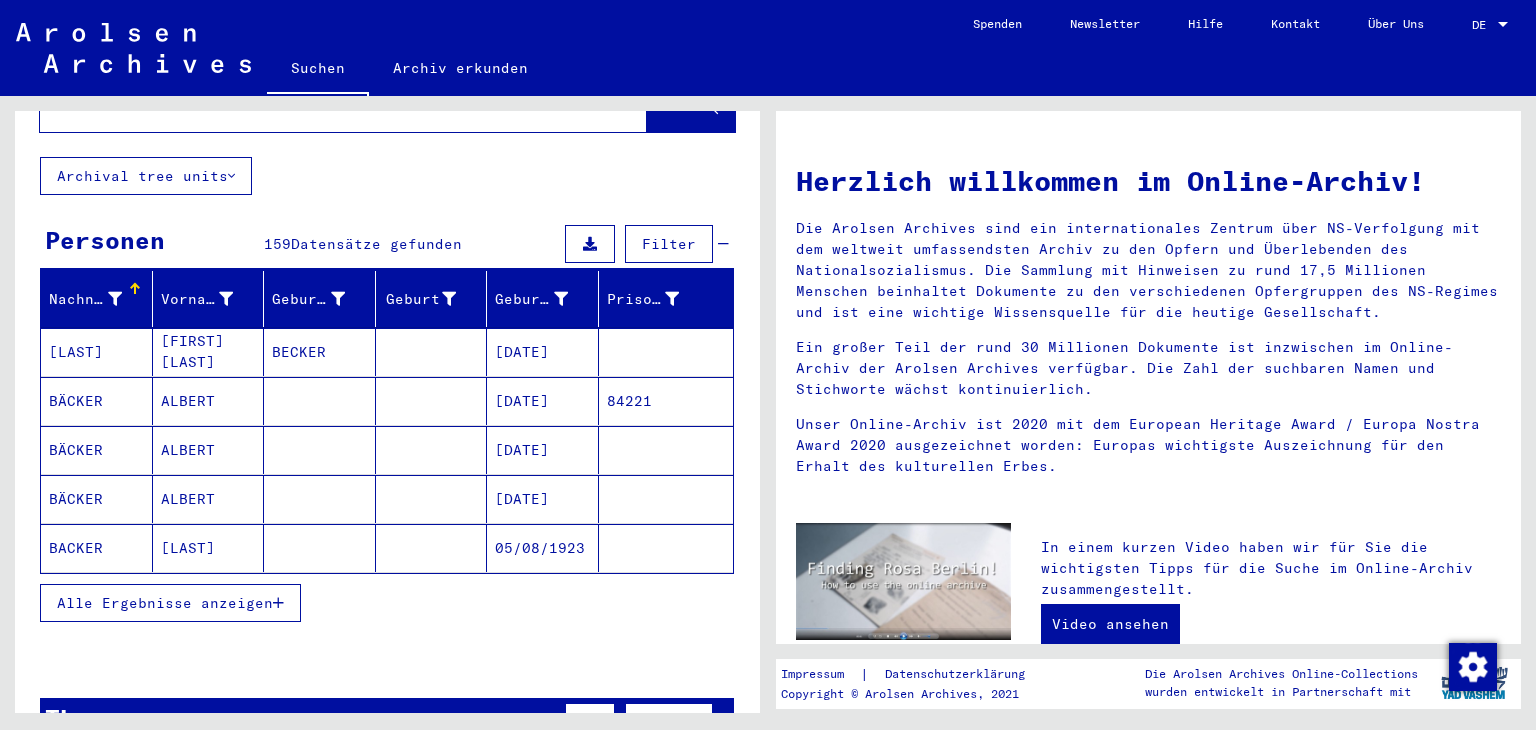 scroll, scrollTop: 100, scrollLeft: 0, axis: vertical 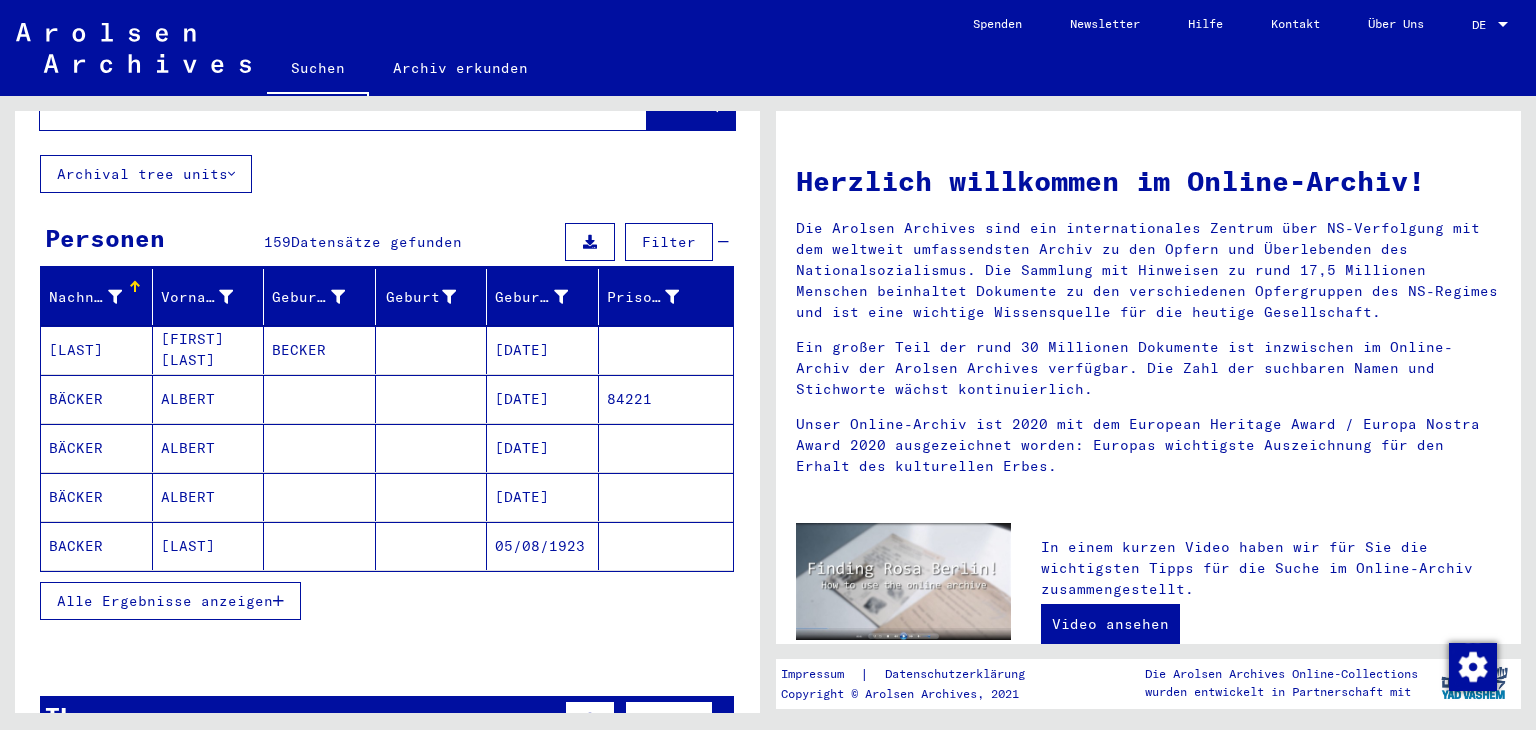 click on "Alle Ergebnisse anzeigen" at bounding box center [165, 601] 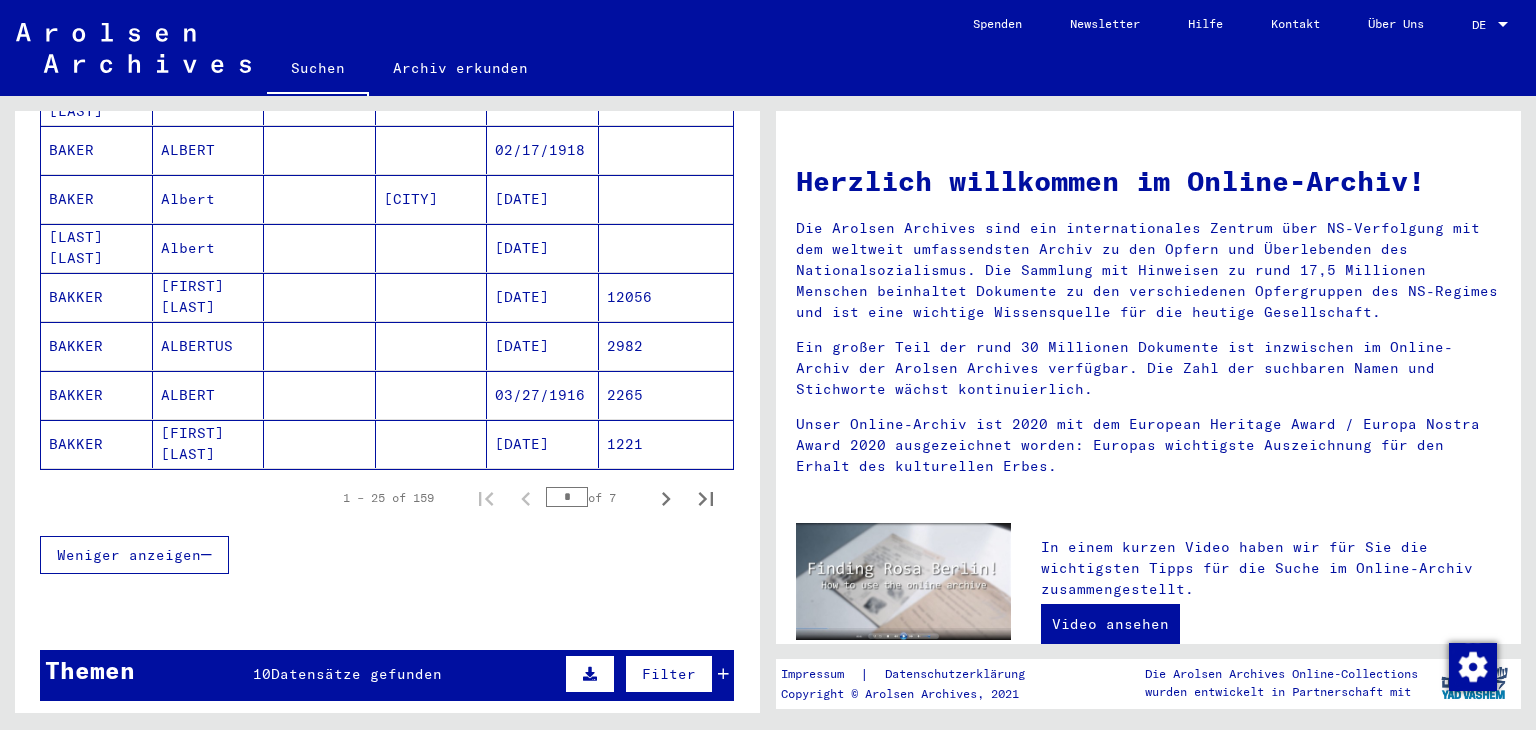scroll, scrollTop: 1200, scrollLeft: 0, axis: vertical 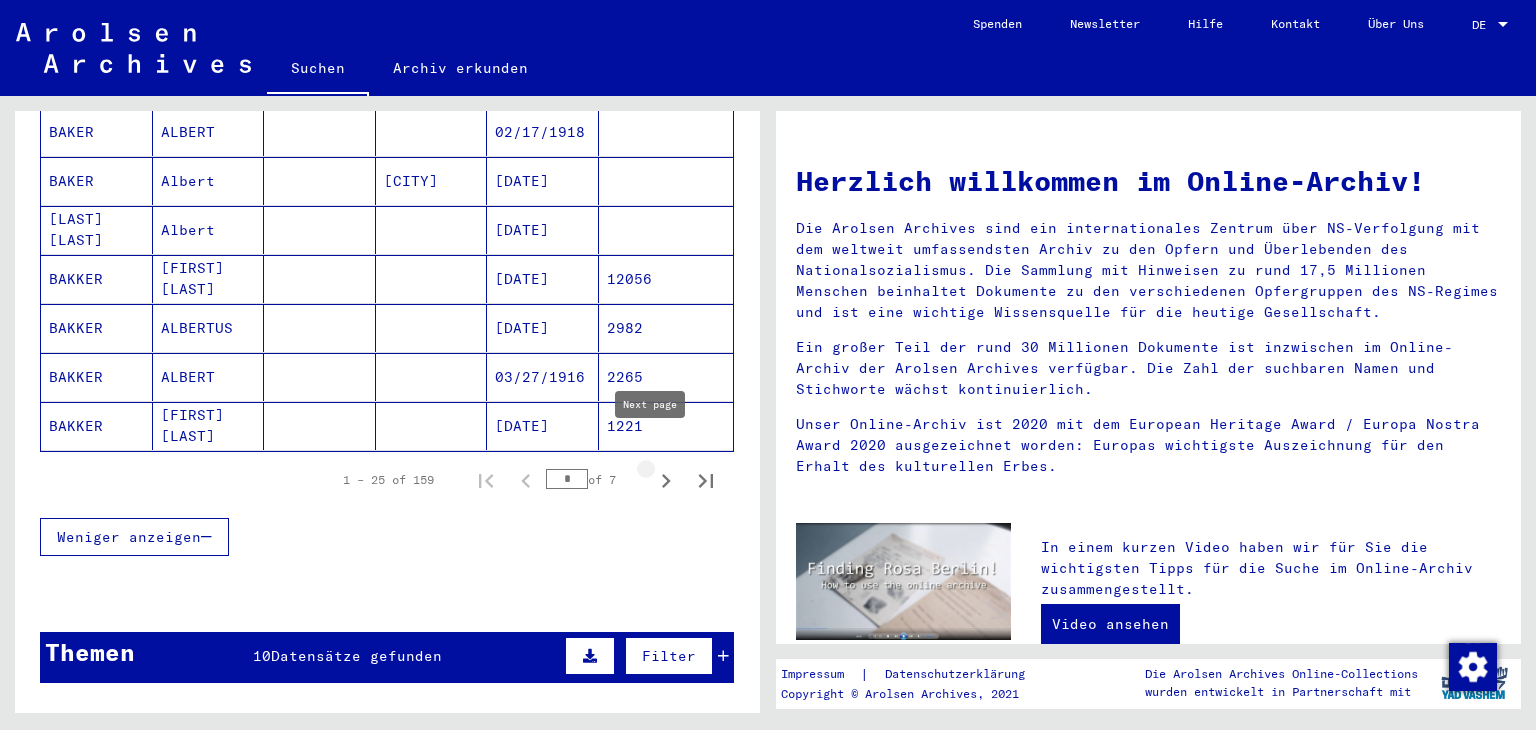 click 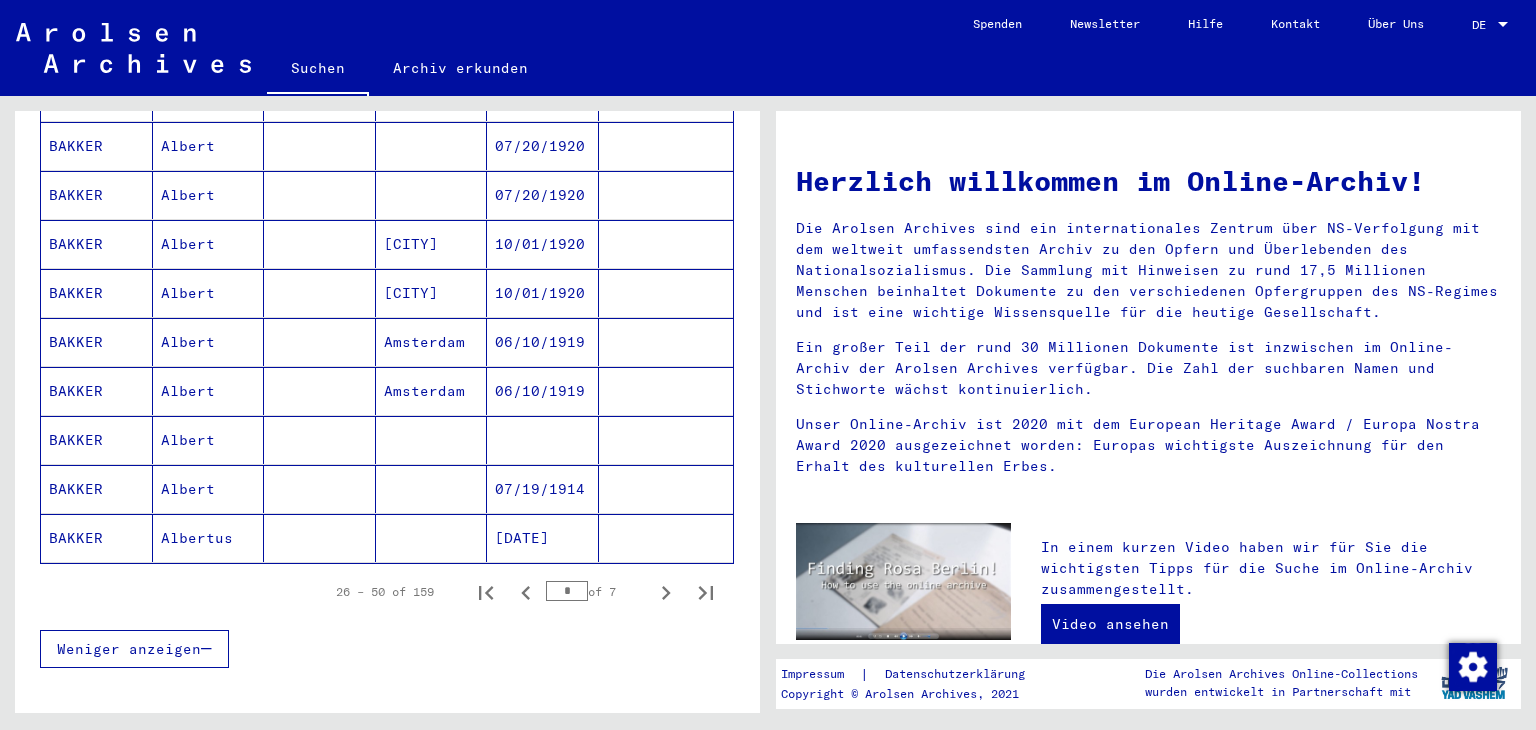 scroll, scrollTop: 1100, scrollLeft: 0, axis: vertical 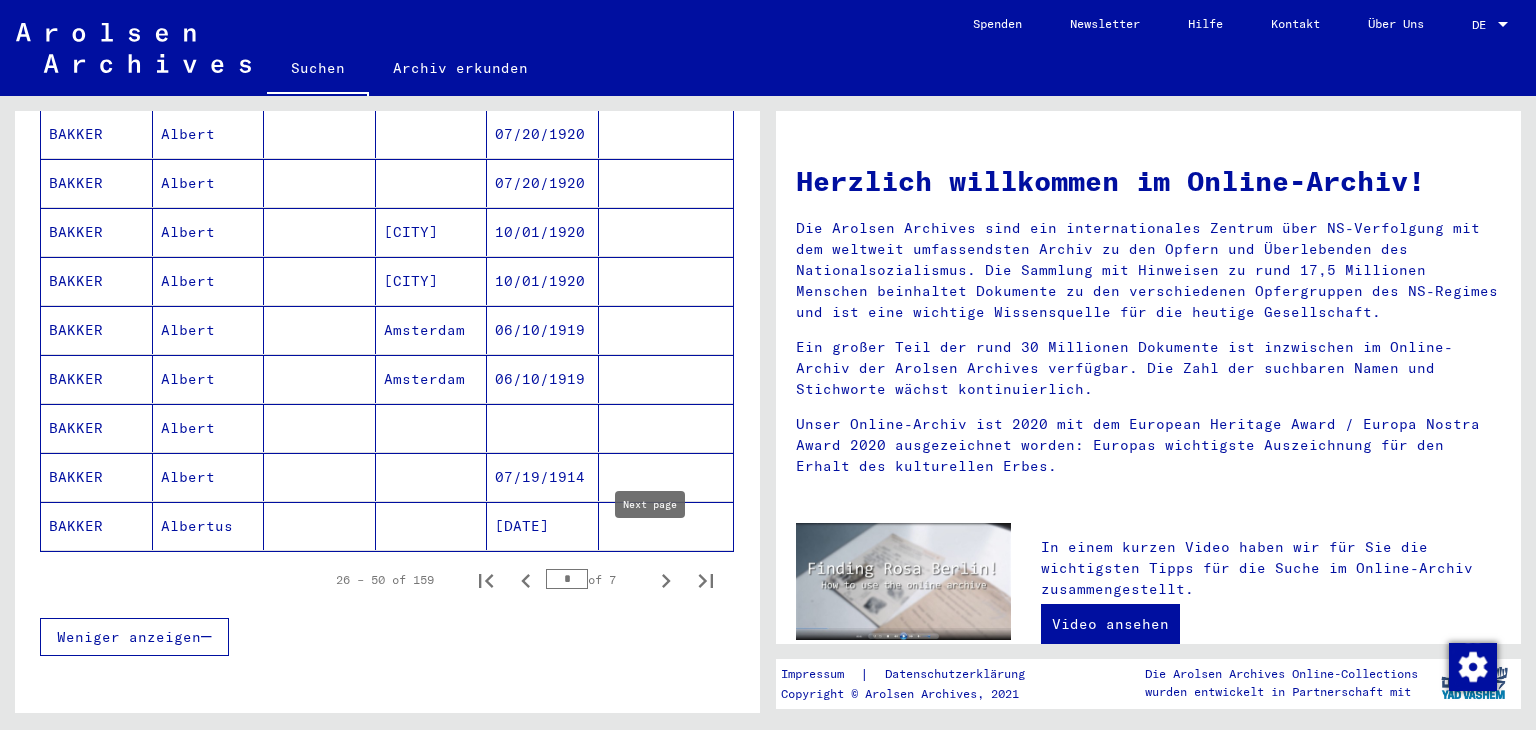 click 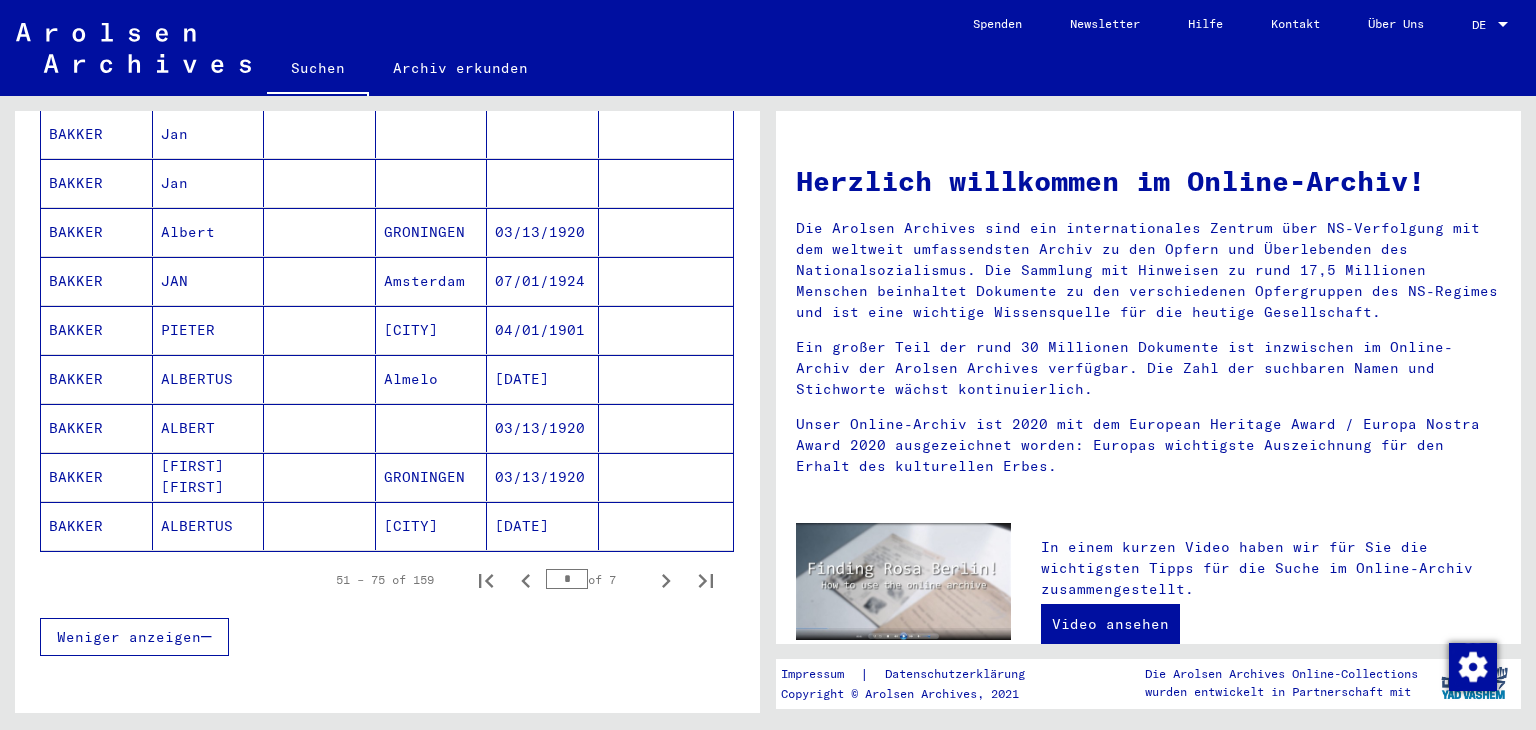 click 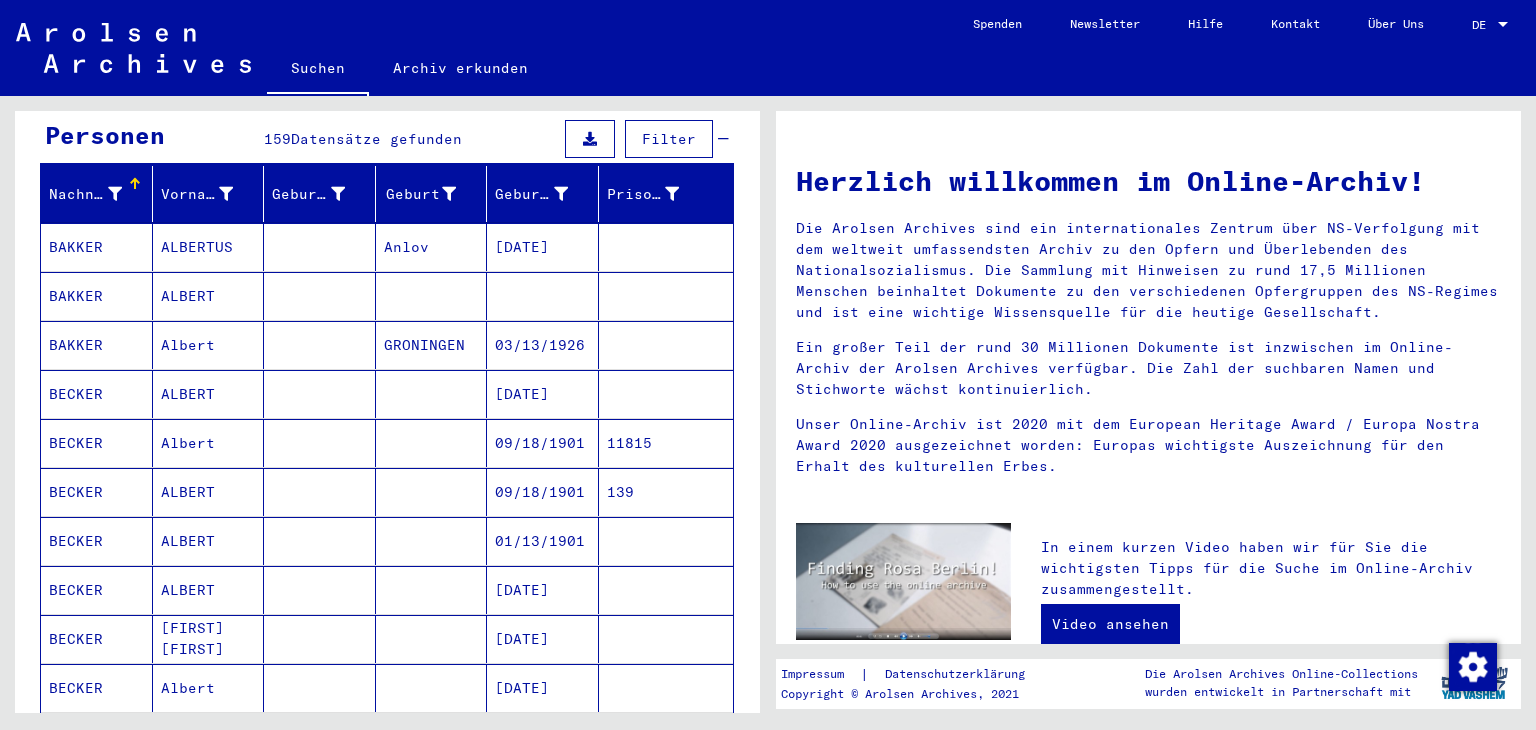 scroll, scrollTop: 300, scrollLeft: 0, axis: vertical 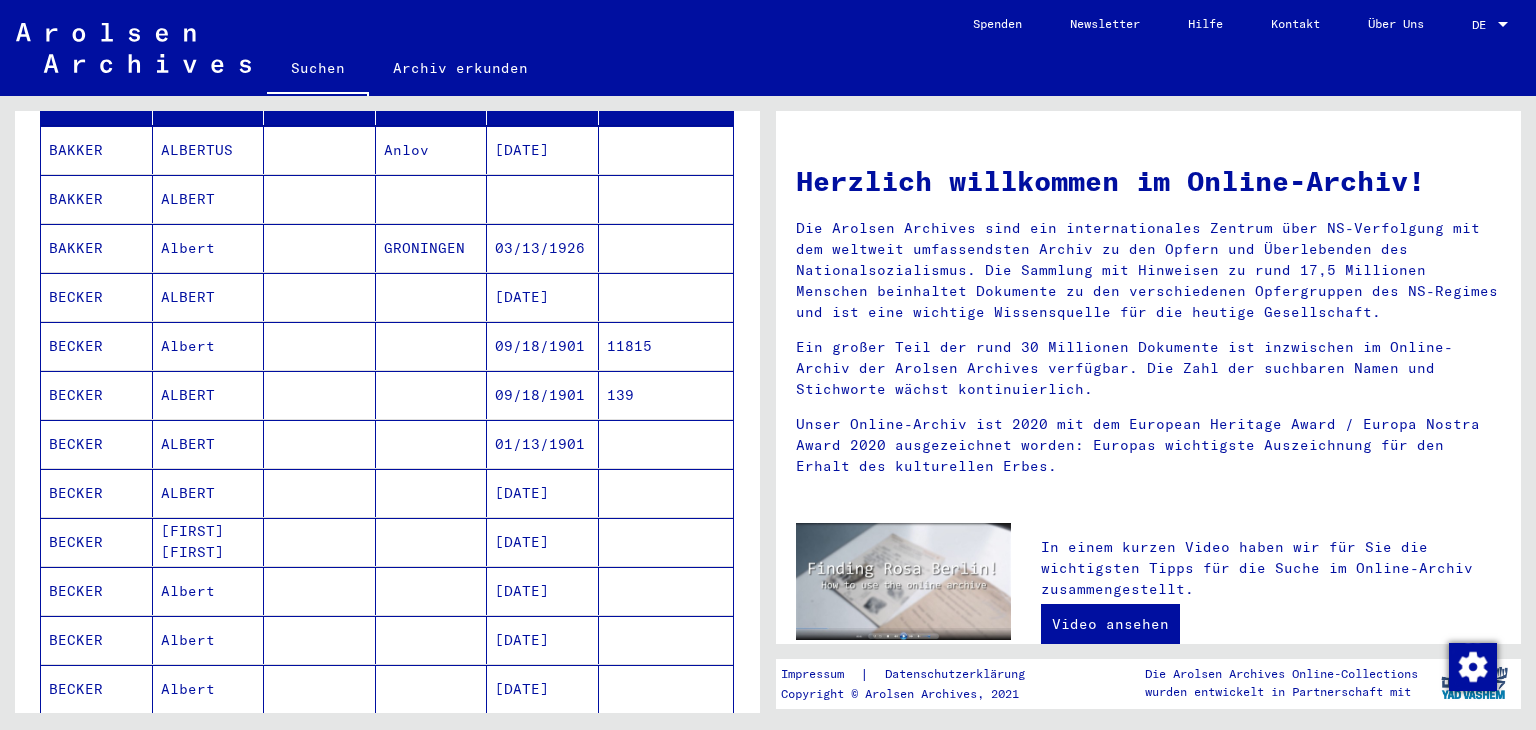 click on "[DATE]" at bounding box center (543, 542) 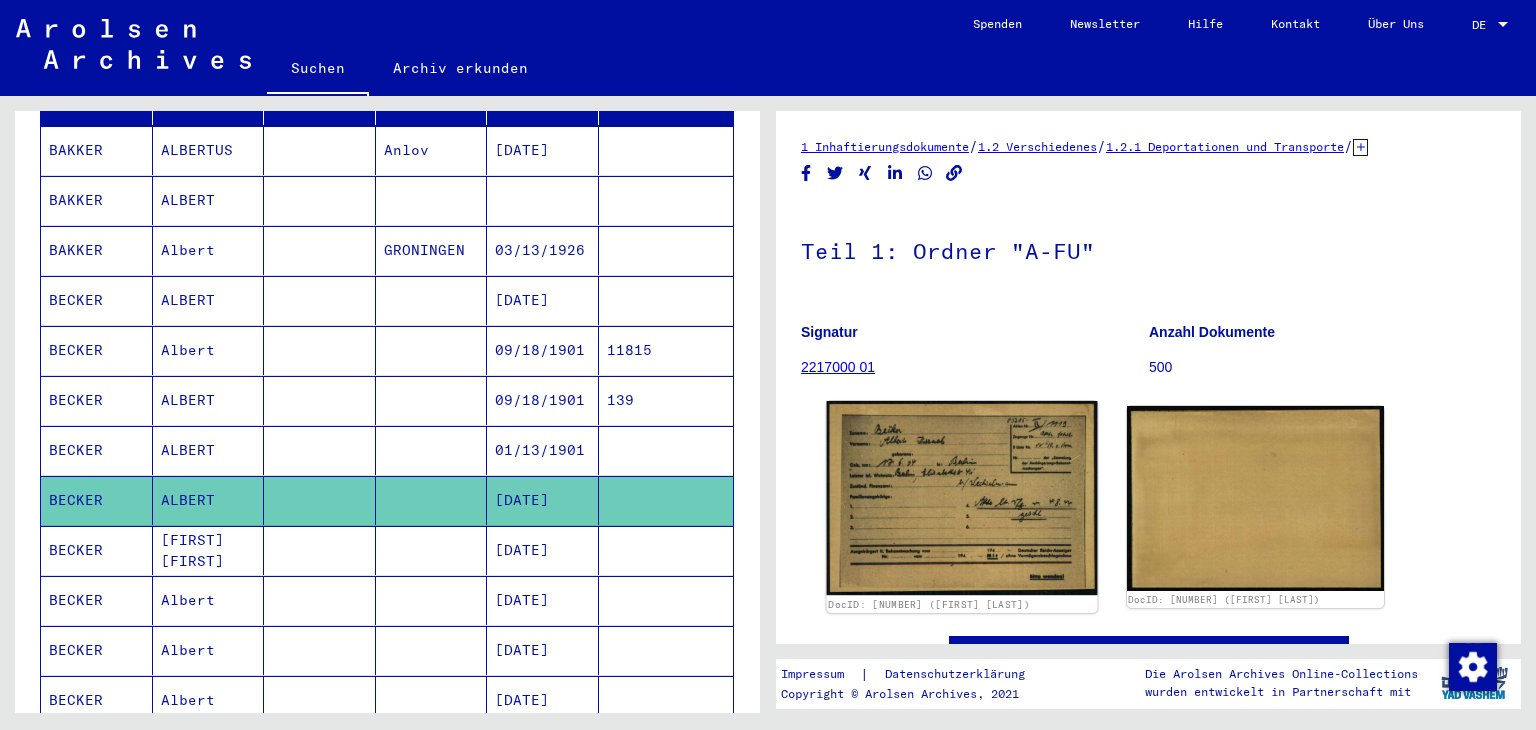 click 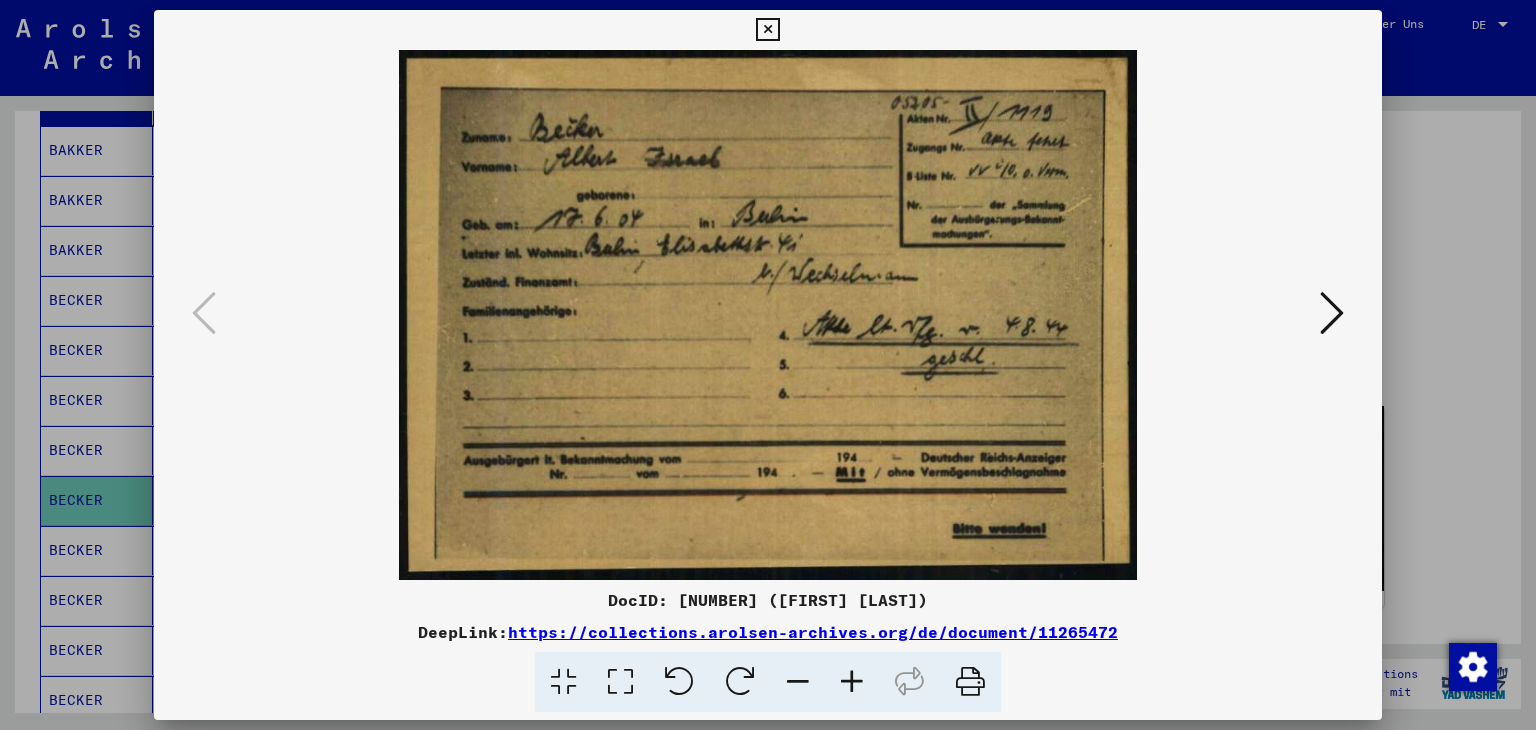 click at bounding box center (767, 30) 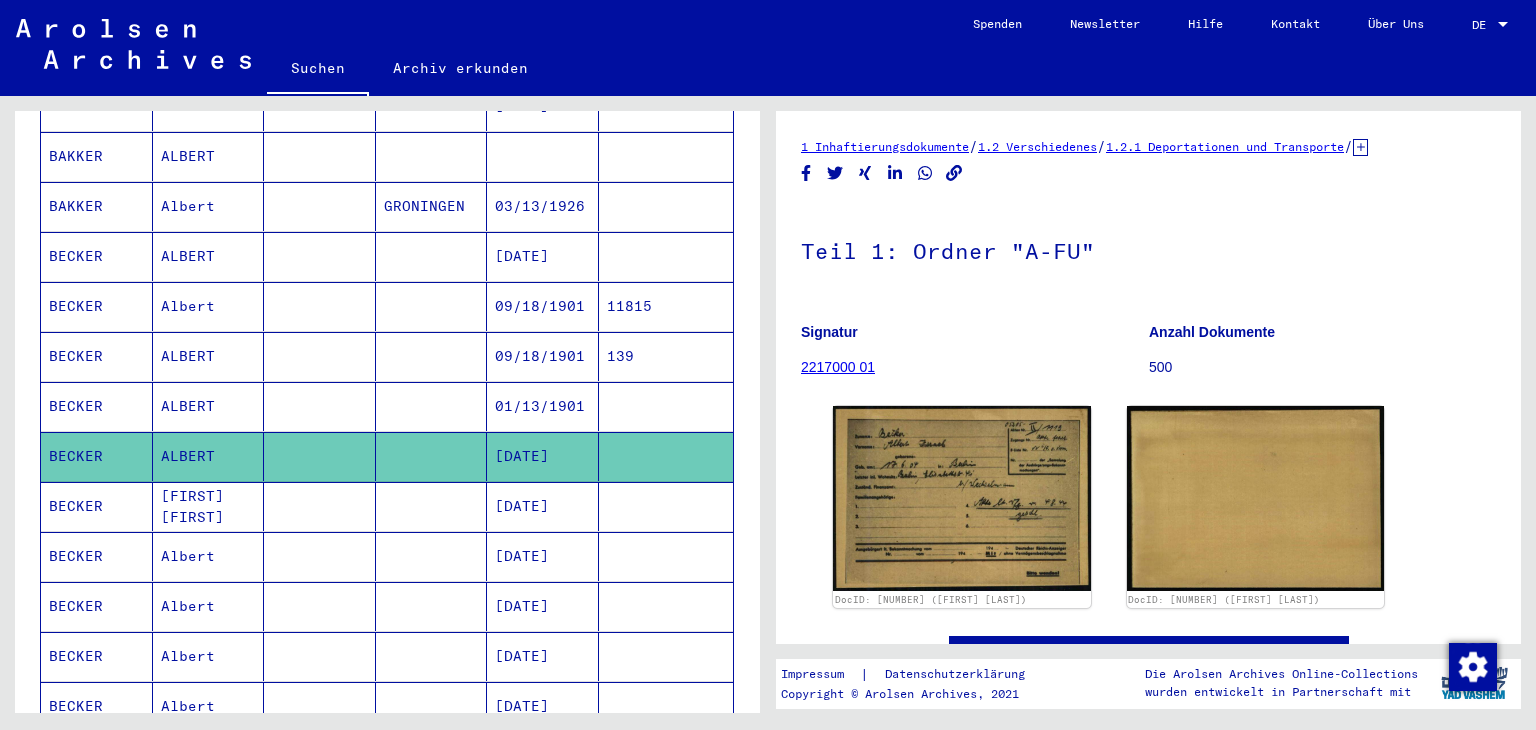 scroll, scrollTop: 400, scrollLeft: 0, axis: vertical 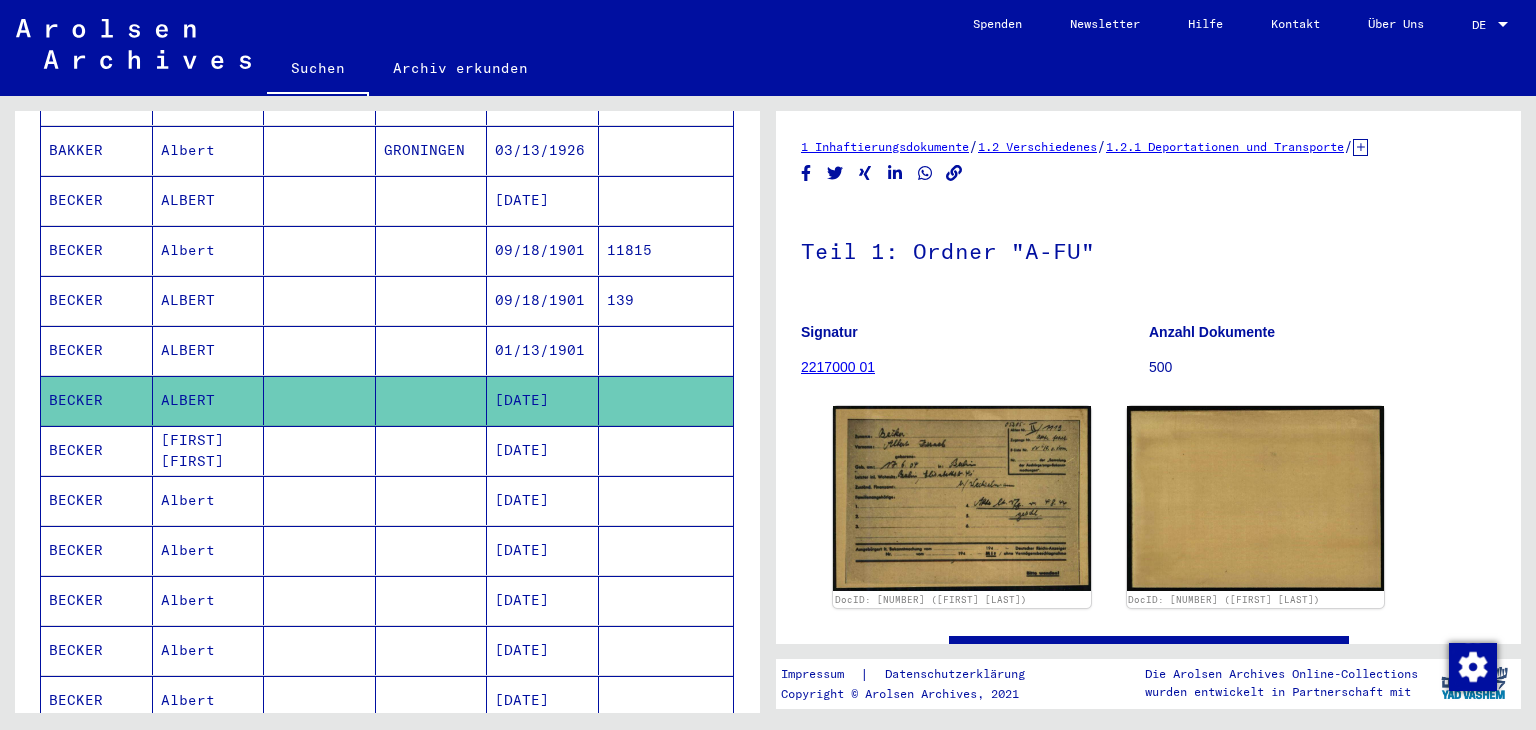 click on "[DATE]" at bounding box center [543, 500] 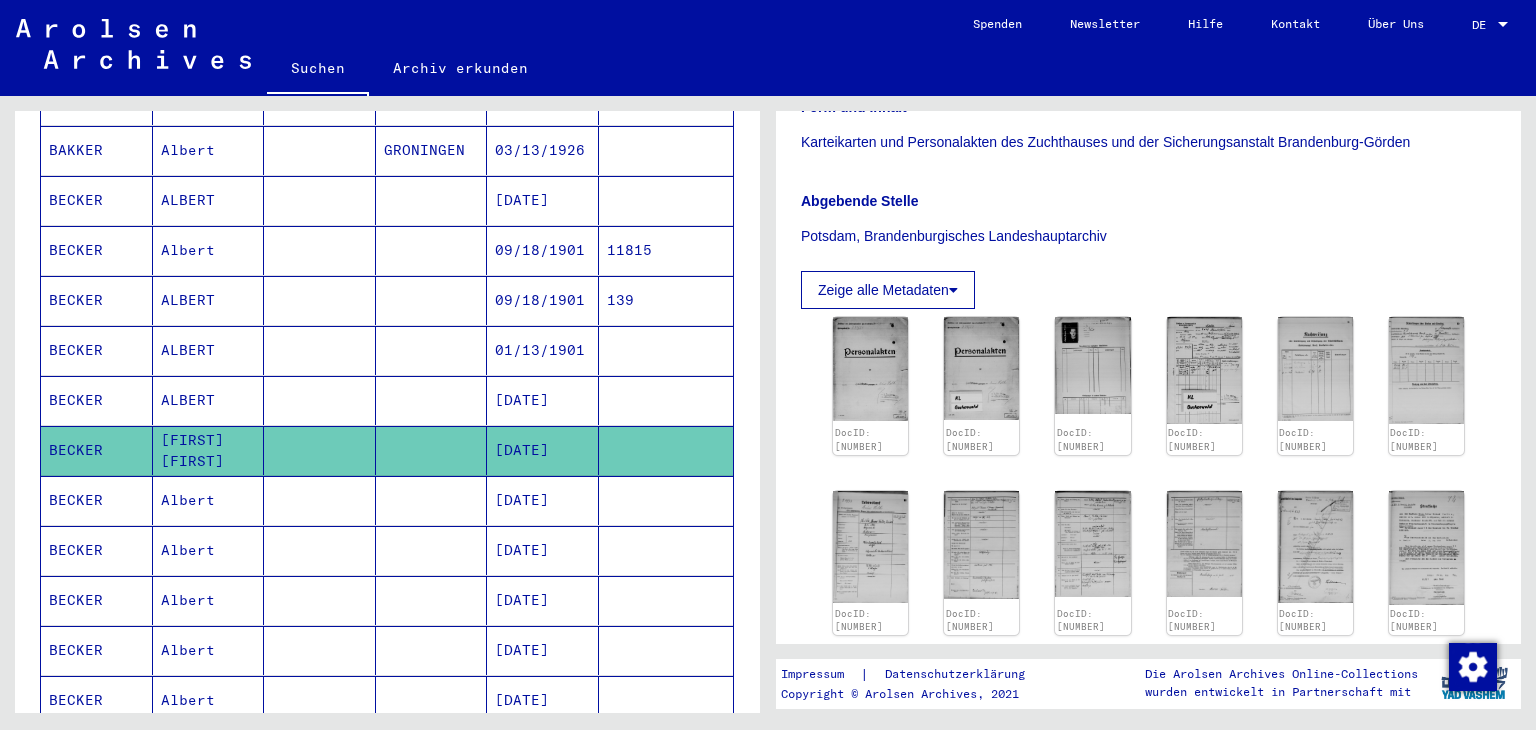 scroll, scrollTop: 400, scrollLeft: 0, axis: vertical 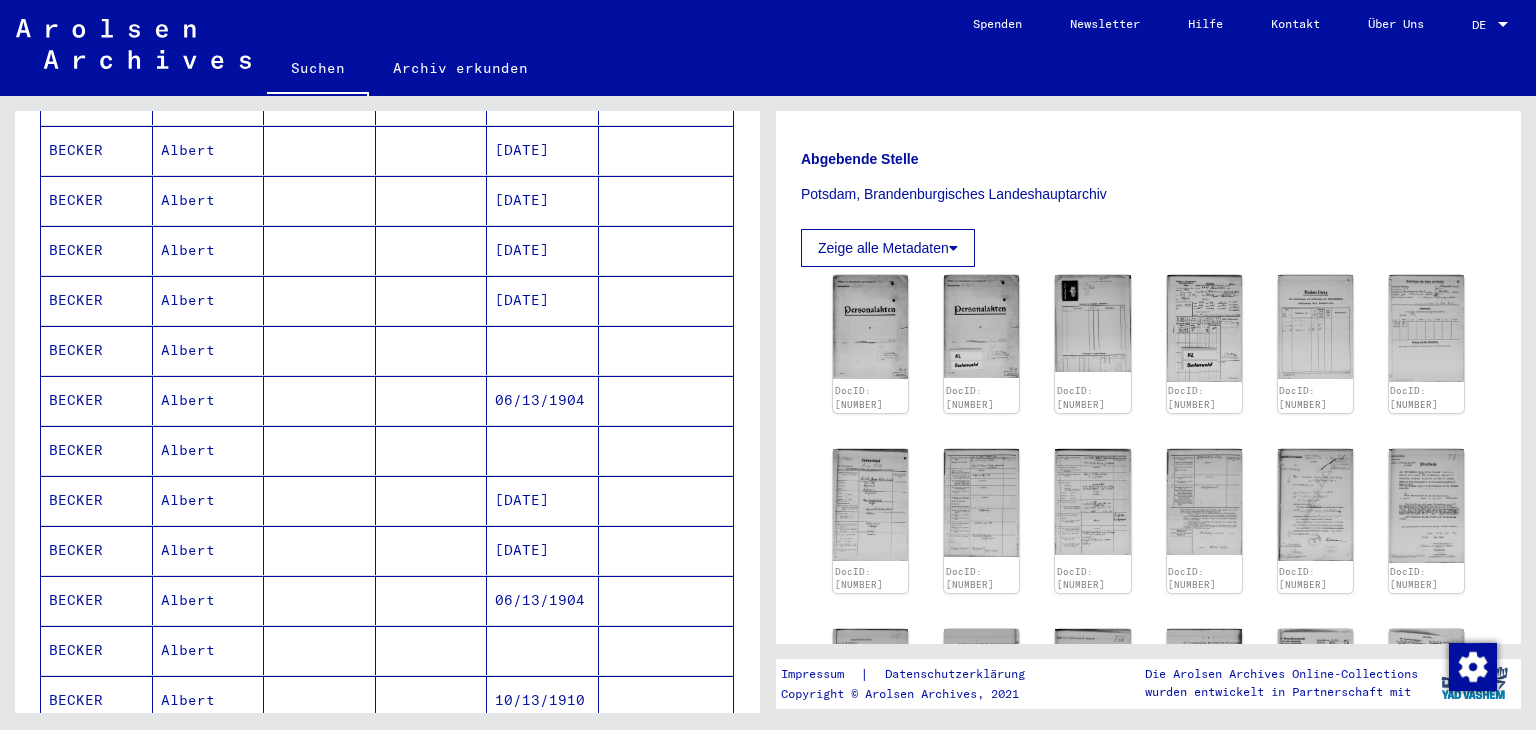 click on "06/13/1904" at bounding box center [543, 650] 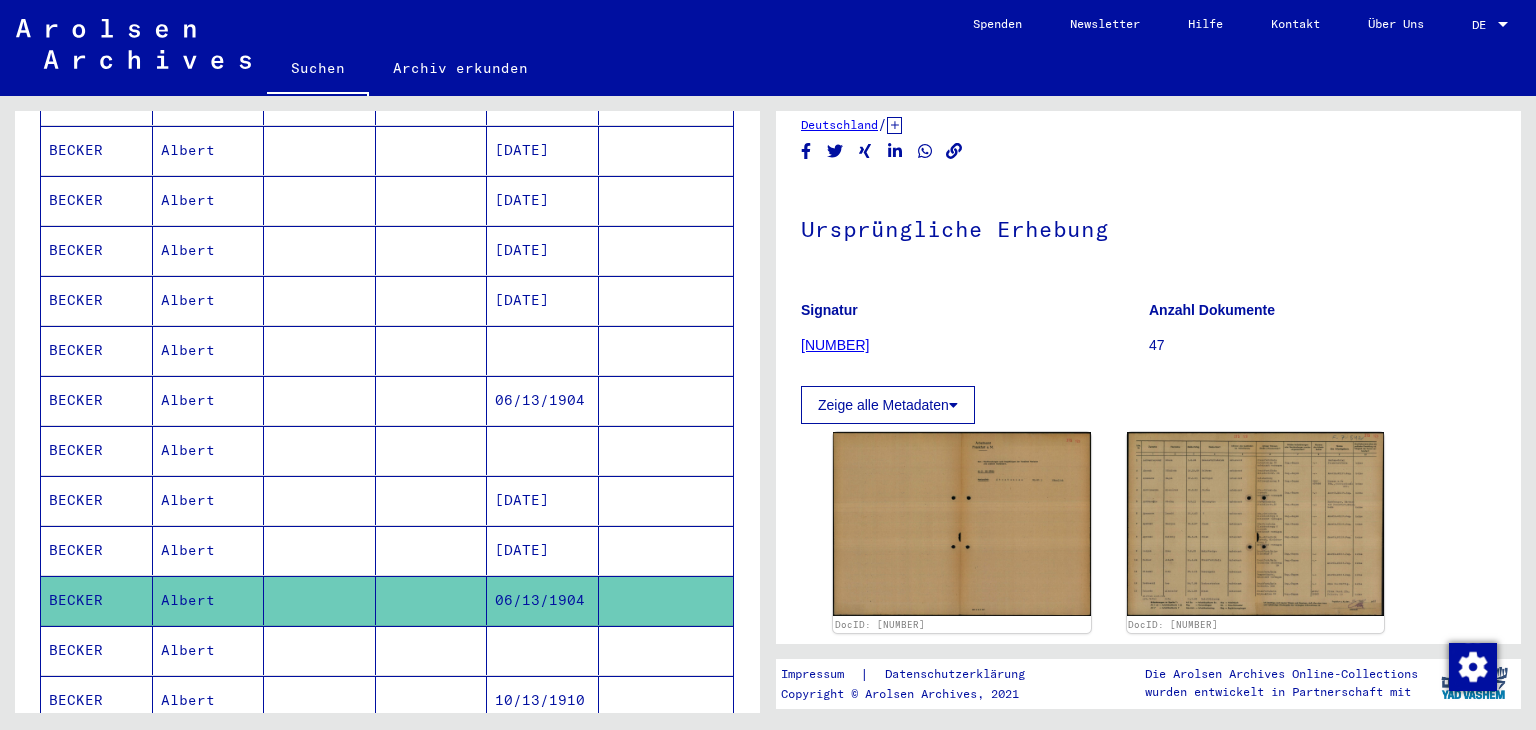 scroll, scrollTop: 200, scrollLeft: 0, axis: vertical 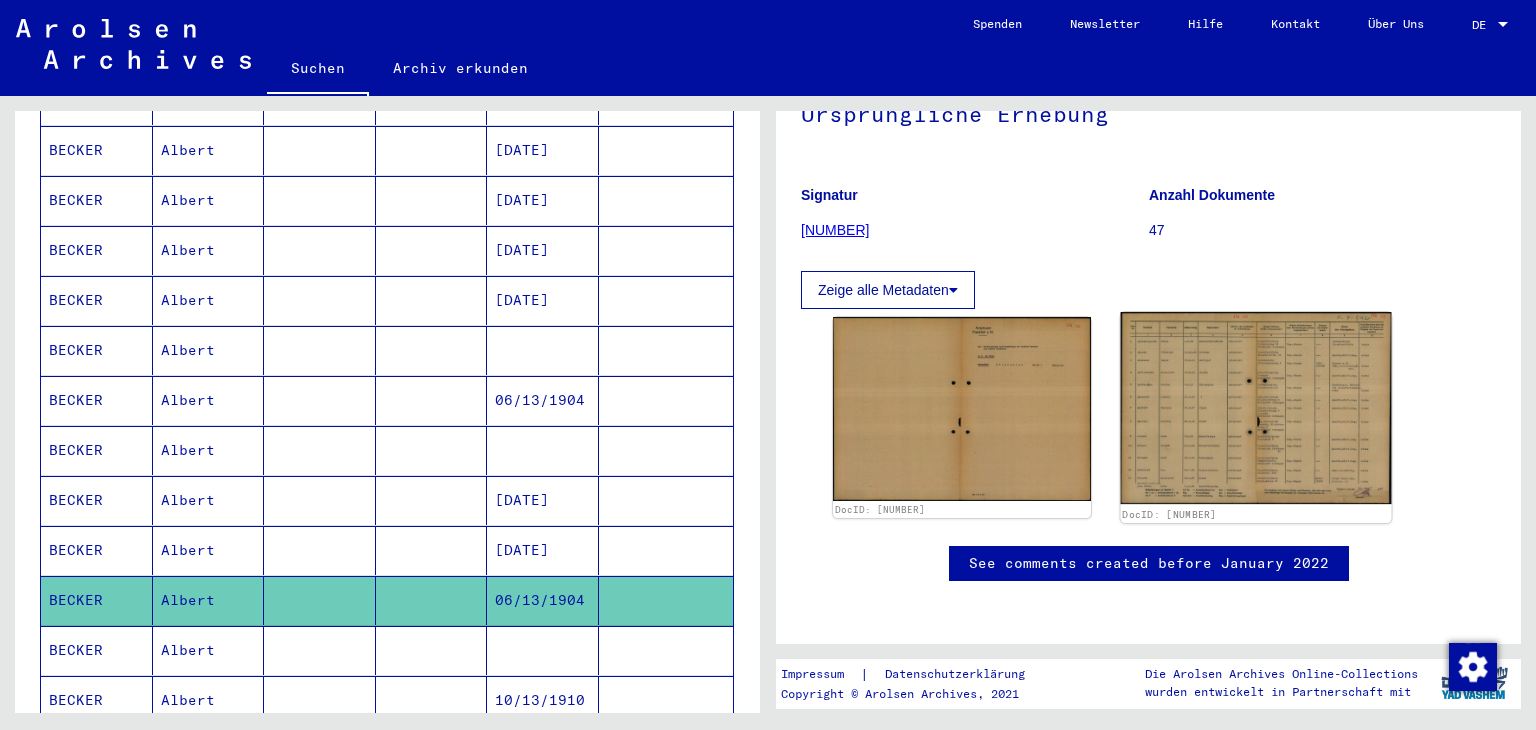 click 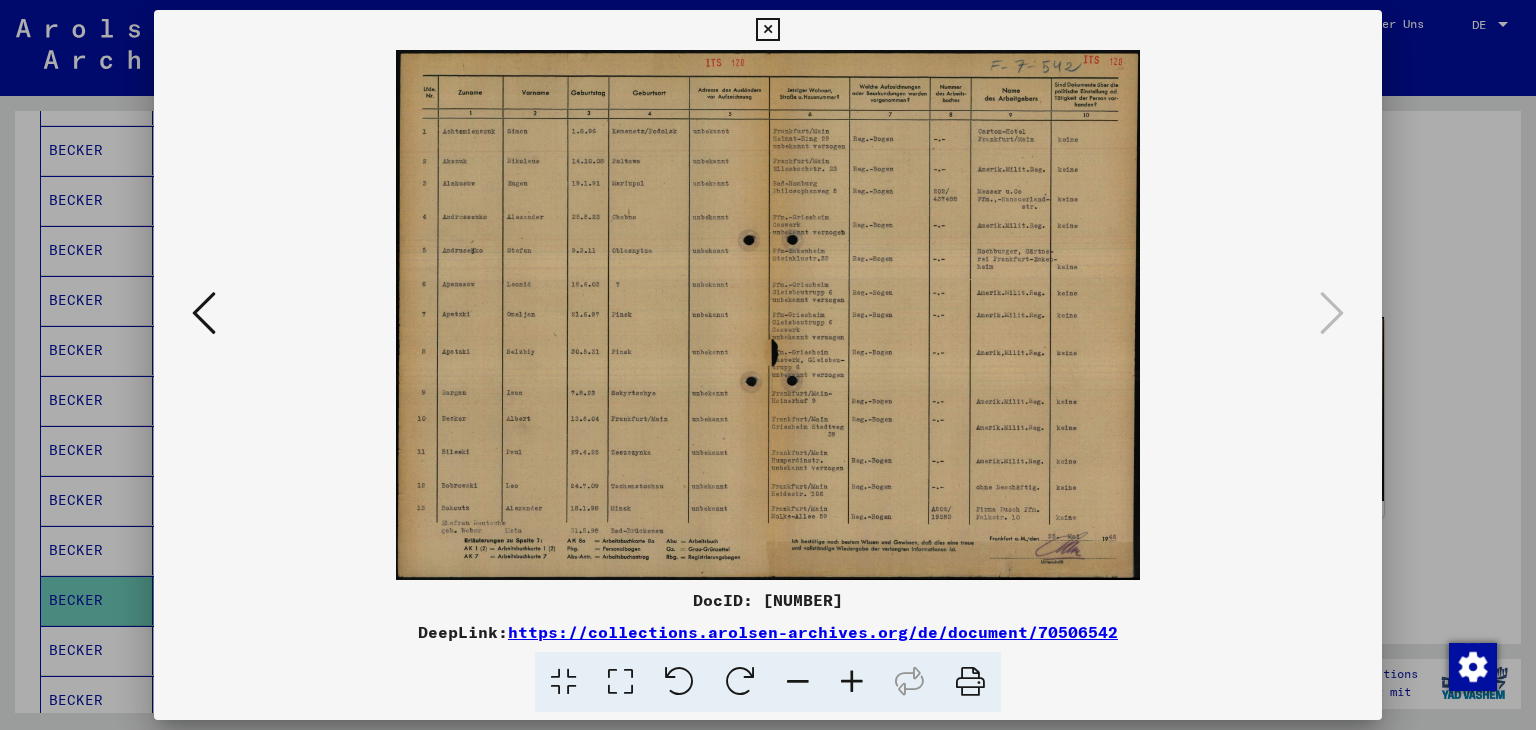 click at bounding box center (852, 682) 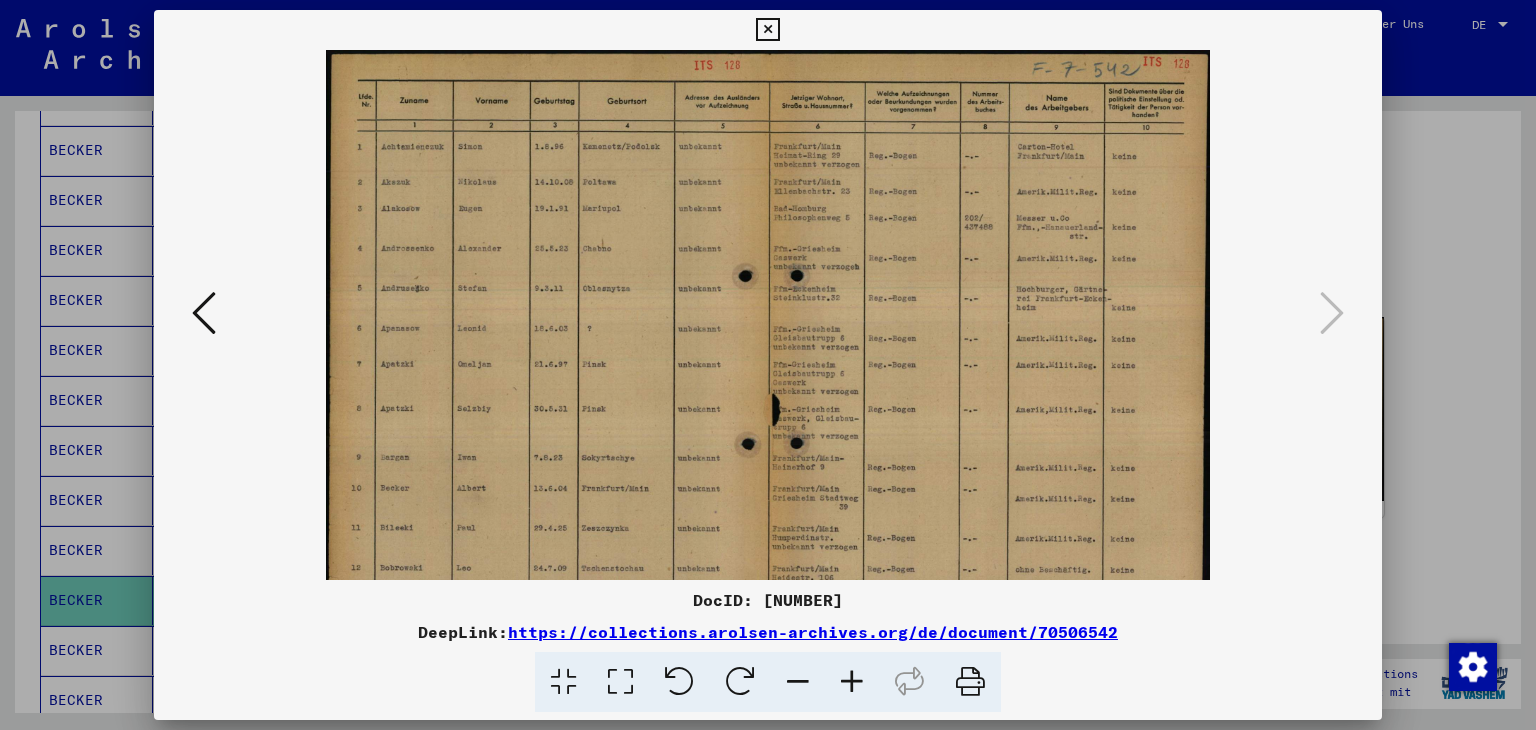 click at bounding box center (852, 682) 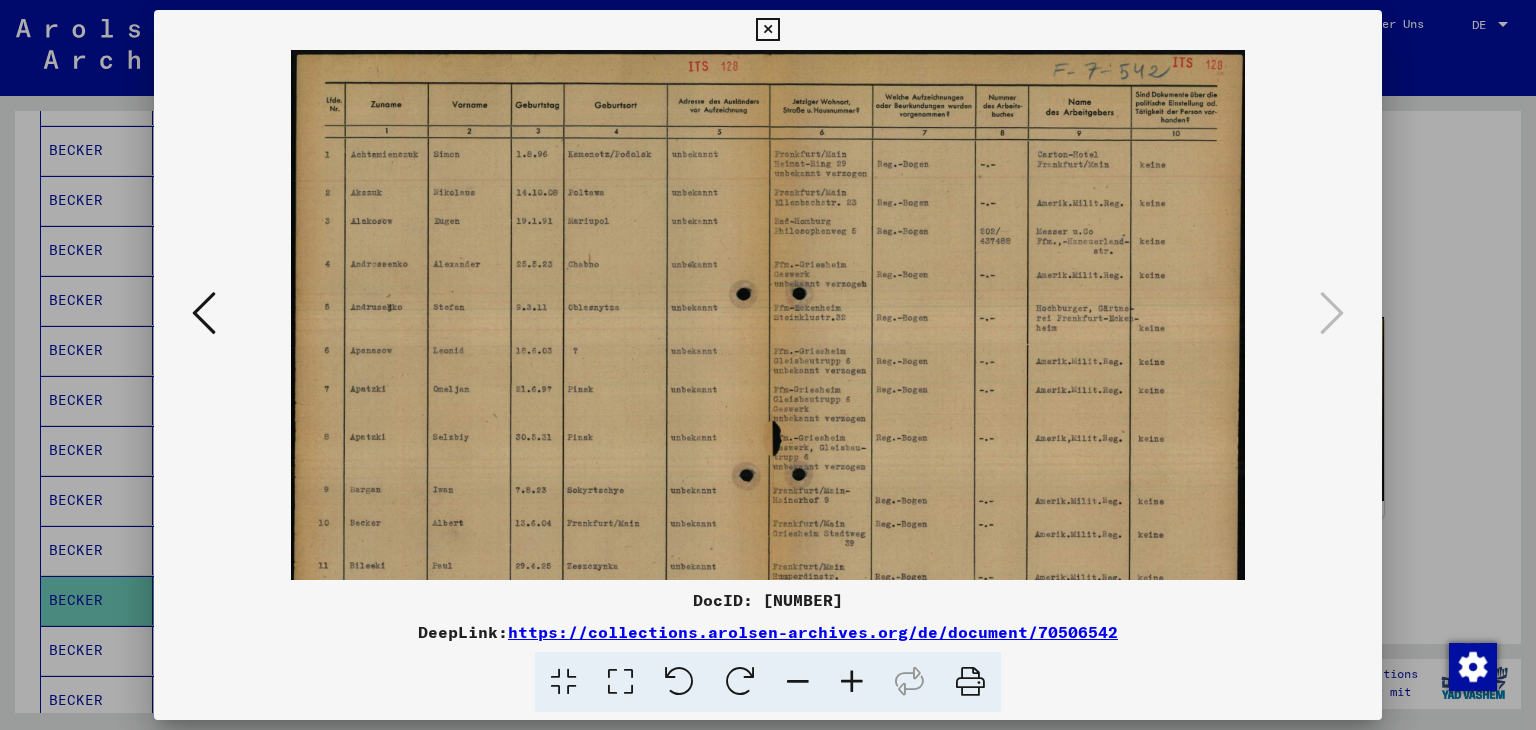 click at bounding box center [852, 682] 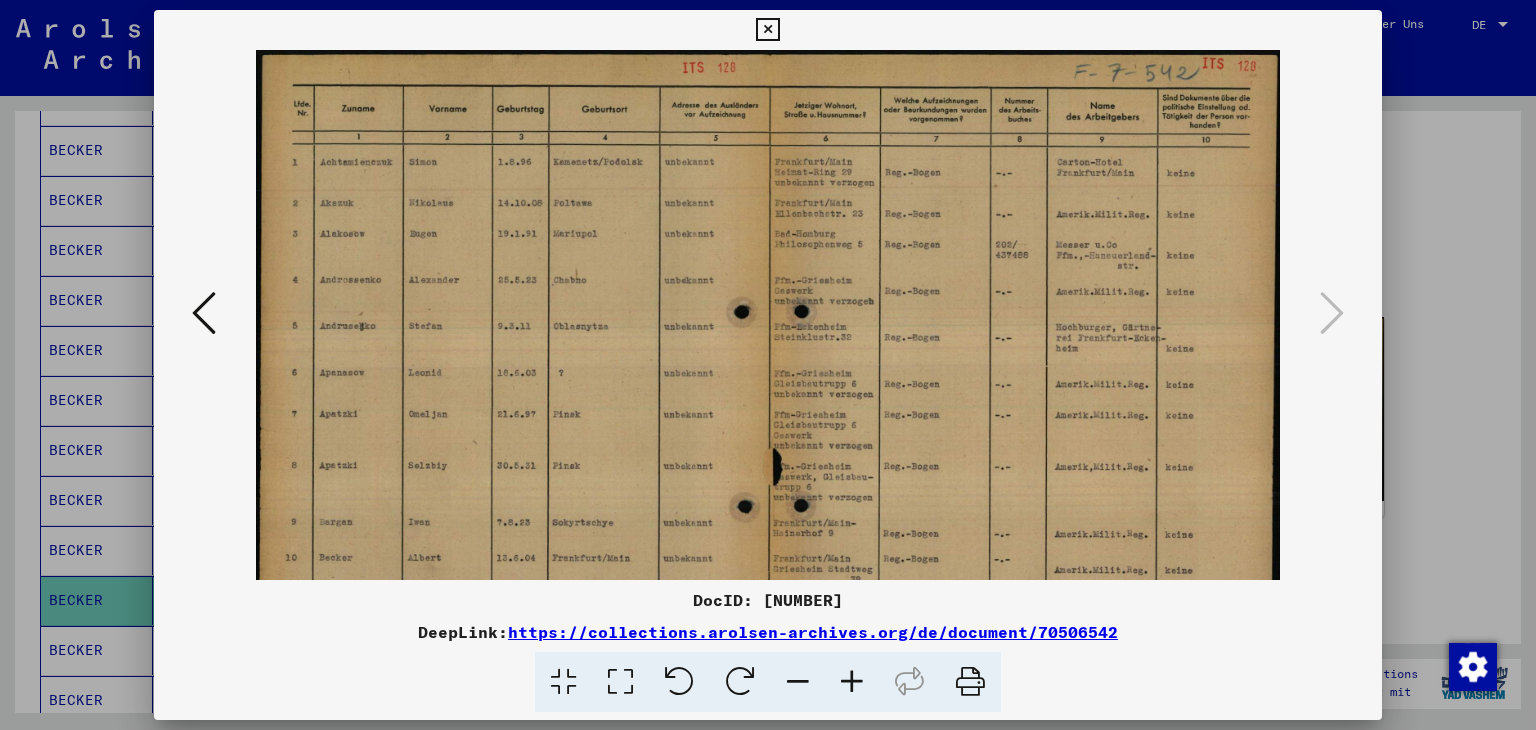 click at bounding box center [852, 682] 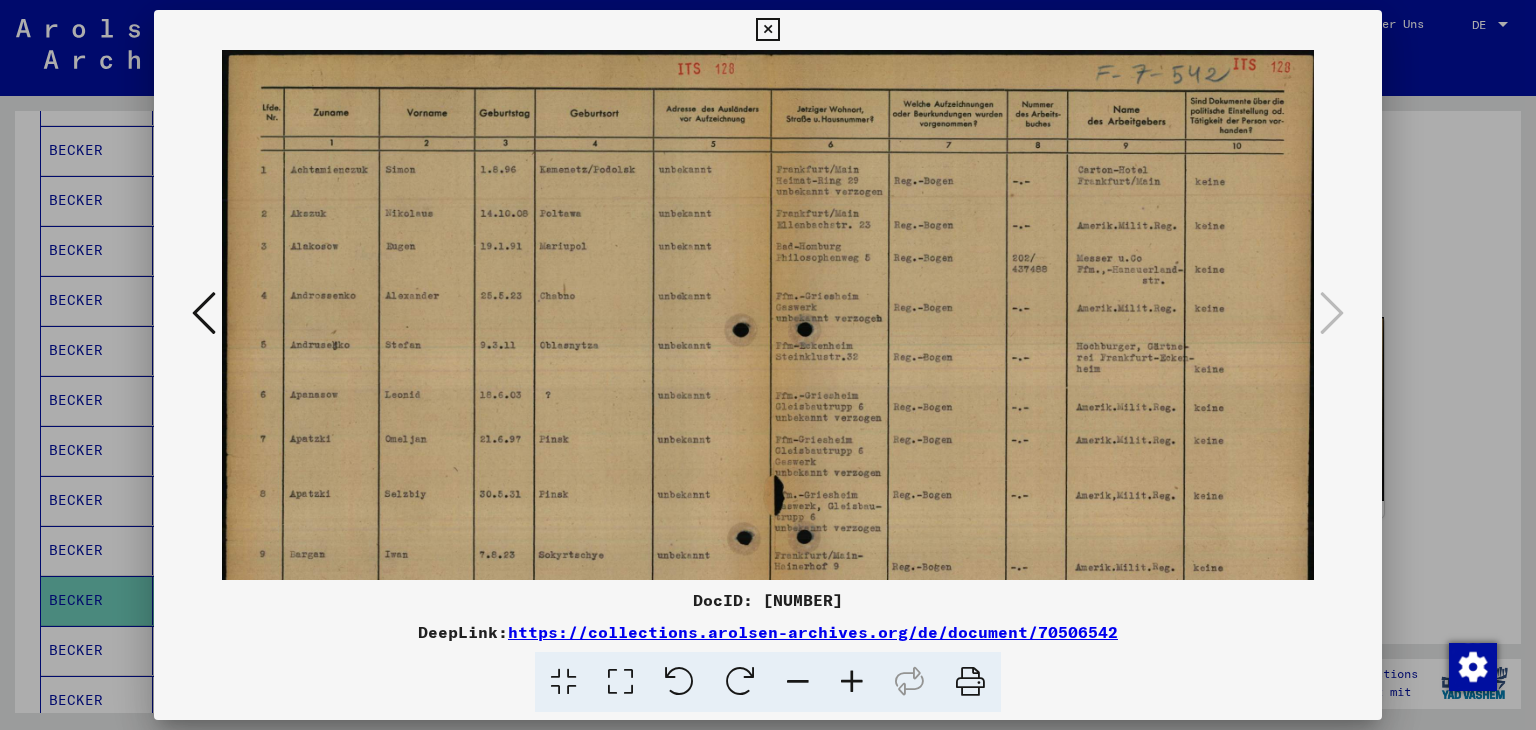 click at bounding box center [852, 682] 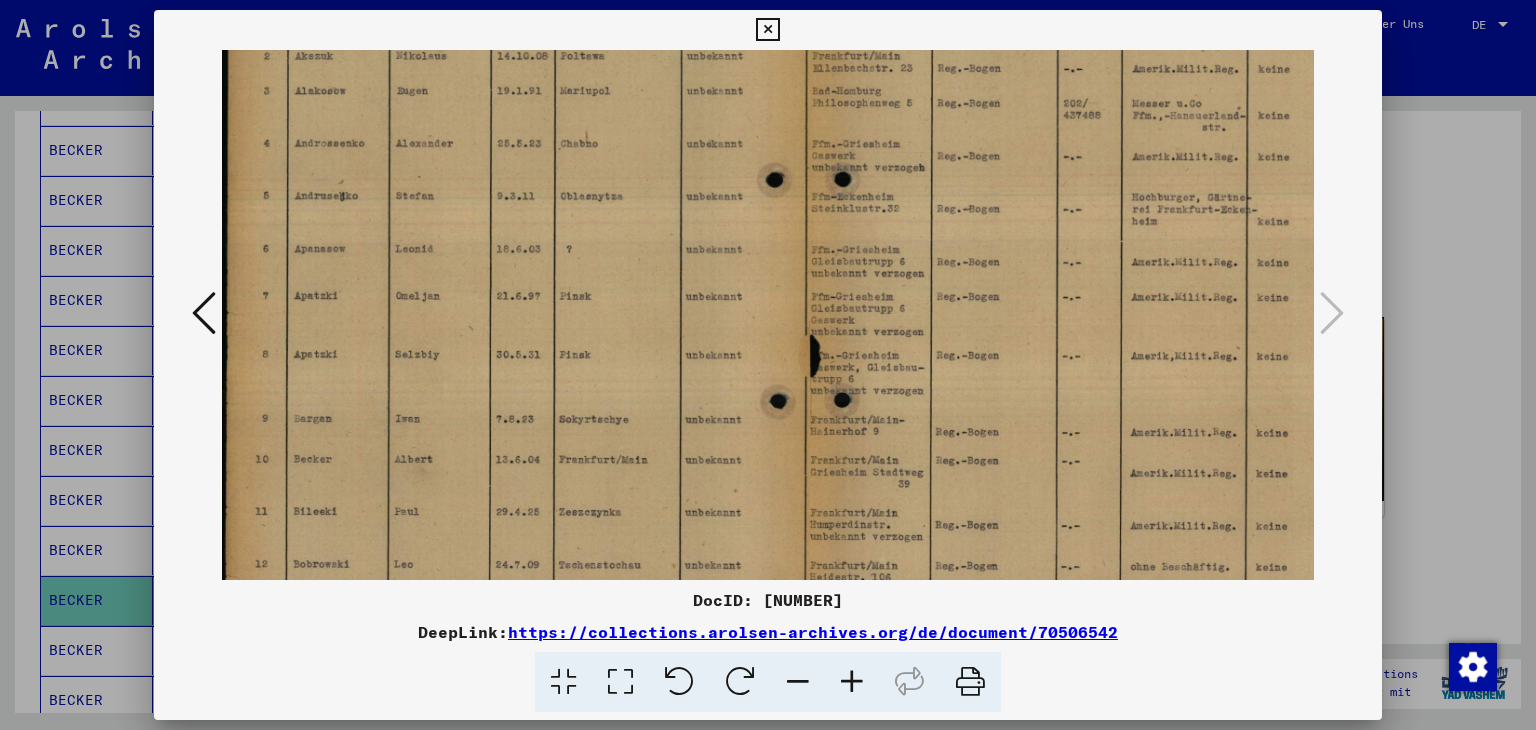 drag, startPoint x: 553, startPoint y: 403, endPoint x: 565, endPoint y: 281, distance: 122.588745 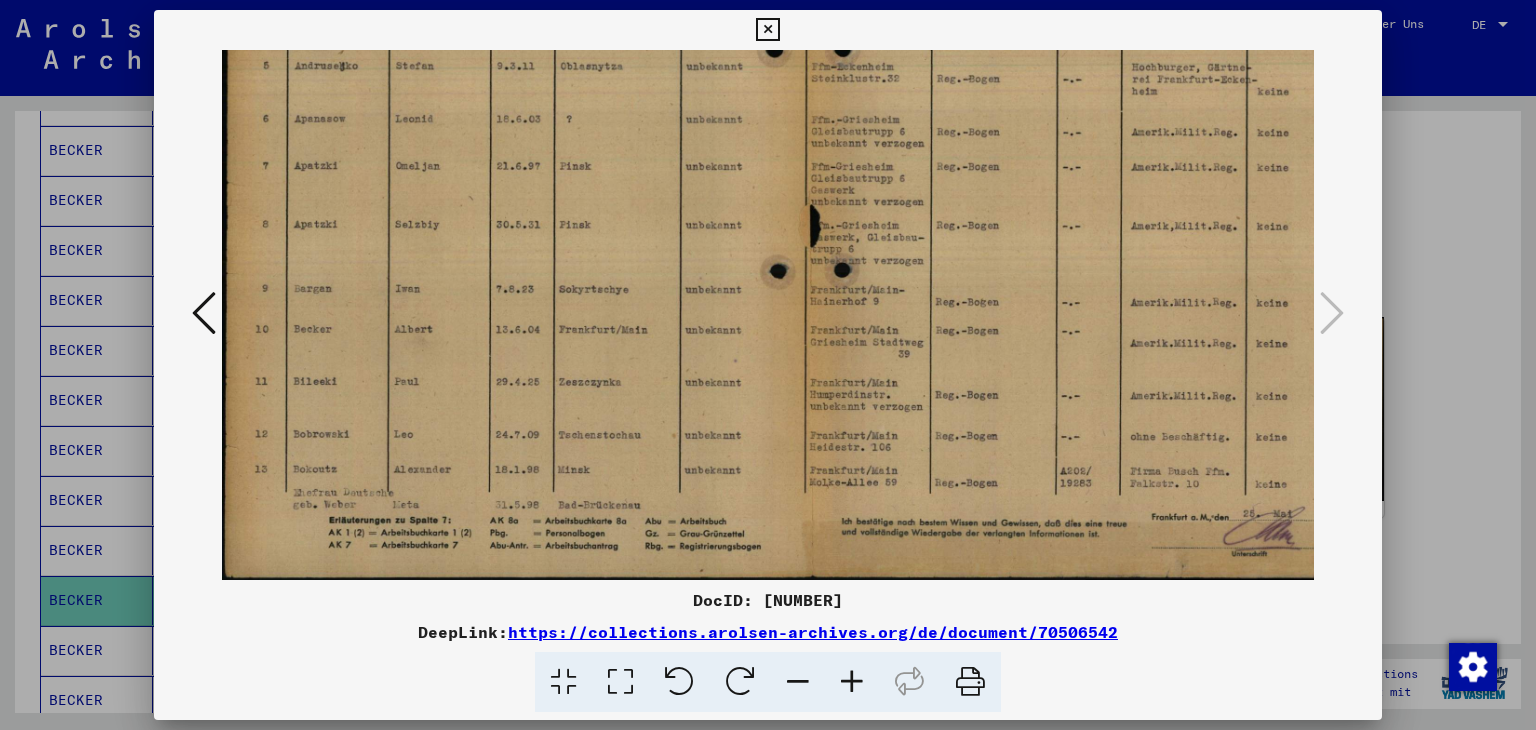 drag, startPoint x: 592, startPoint y: 471, endPoint x: 596, endPoint y: 345, distance: 126.06348 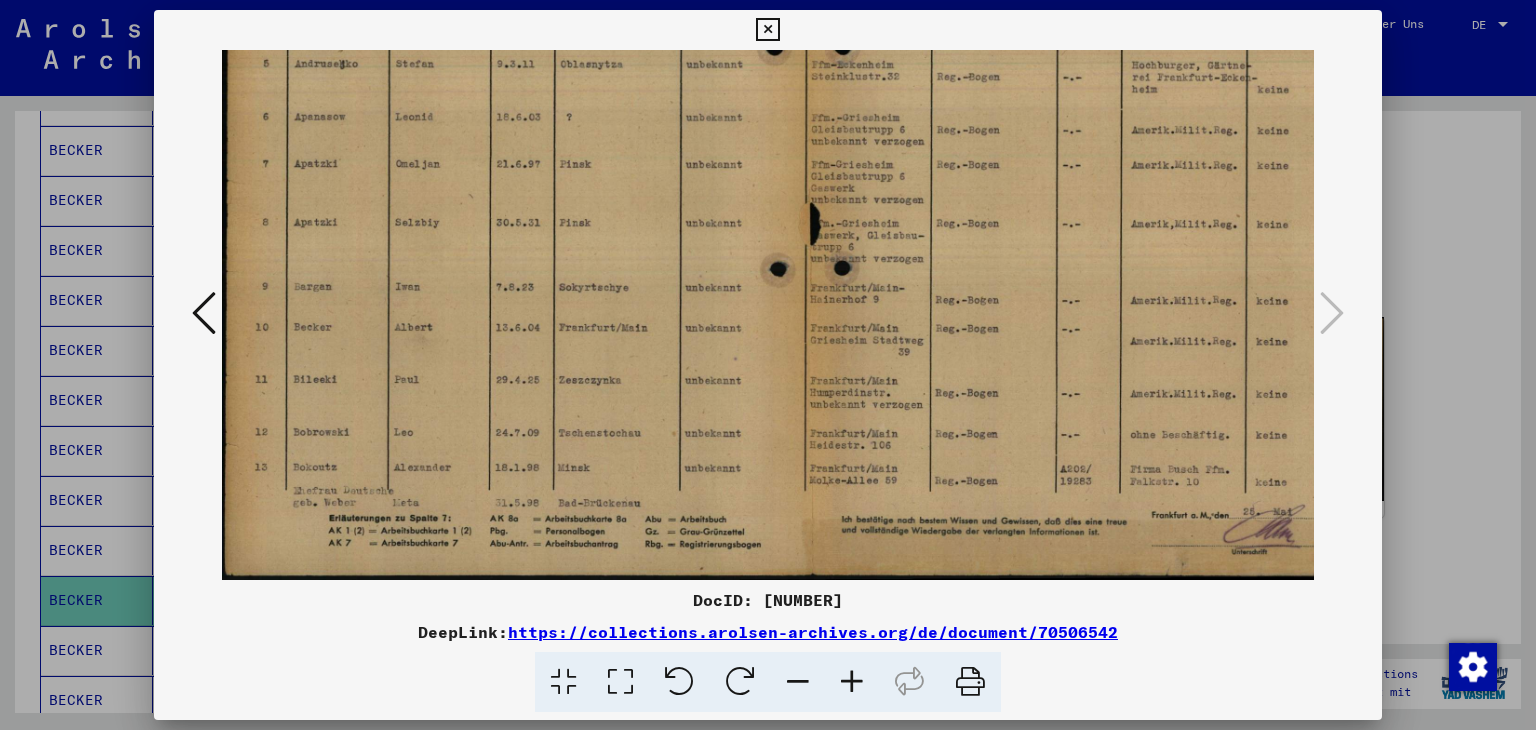 drag, startPoint x: 608, startPoint y: 449, endPoint x: 614, endPoint y: 416, distance: 33.54102 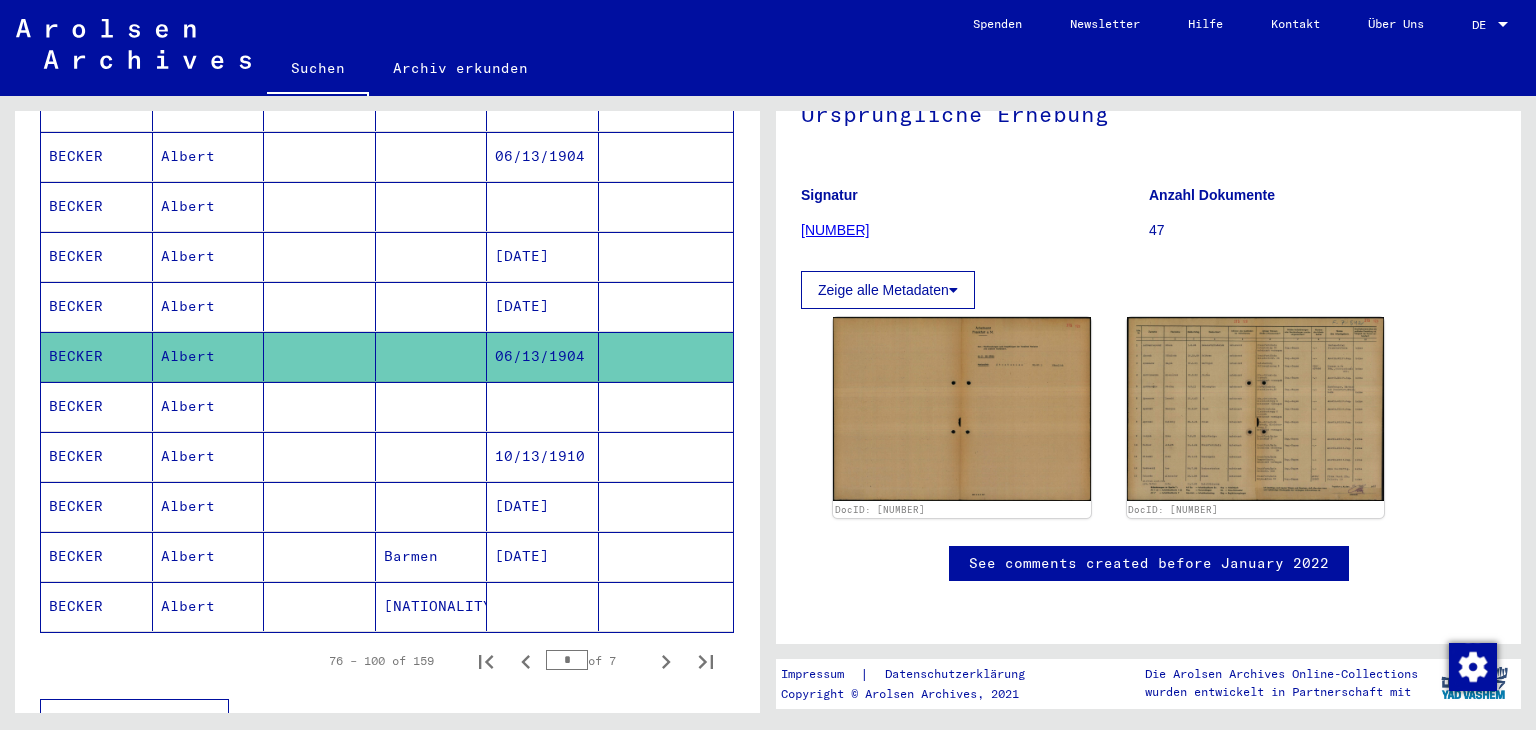 scroll, scrollTop: 1200, scrollLeft: 0, axis: vertical 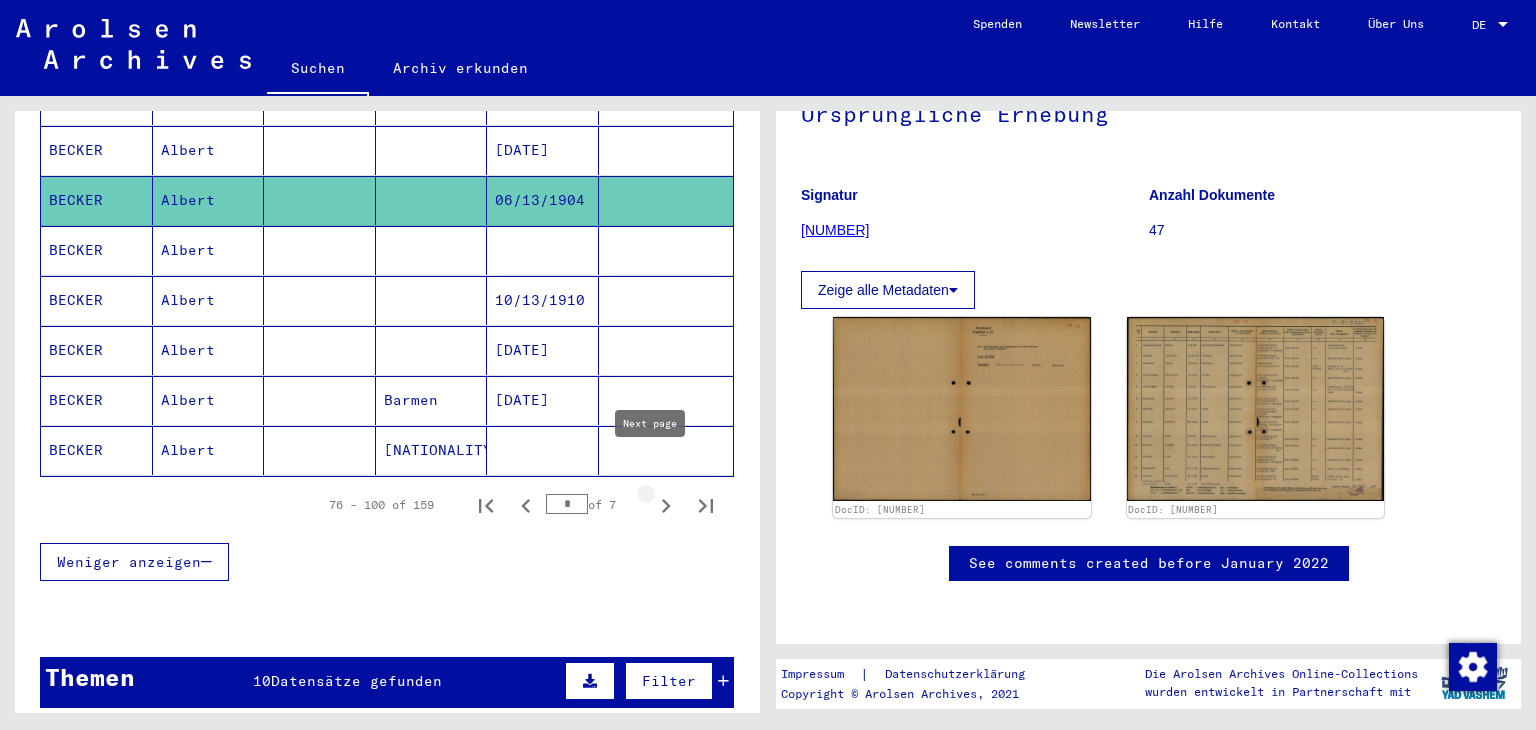 click 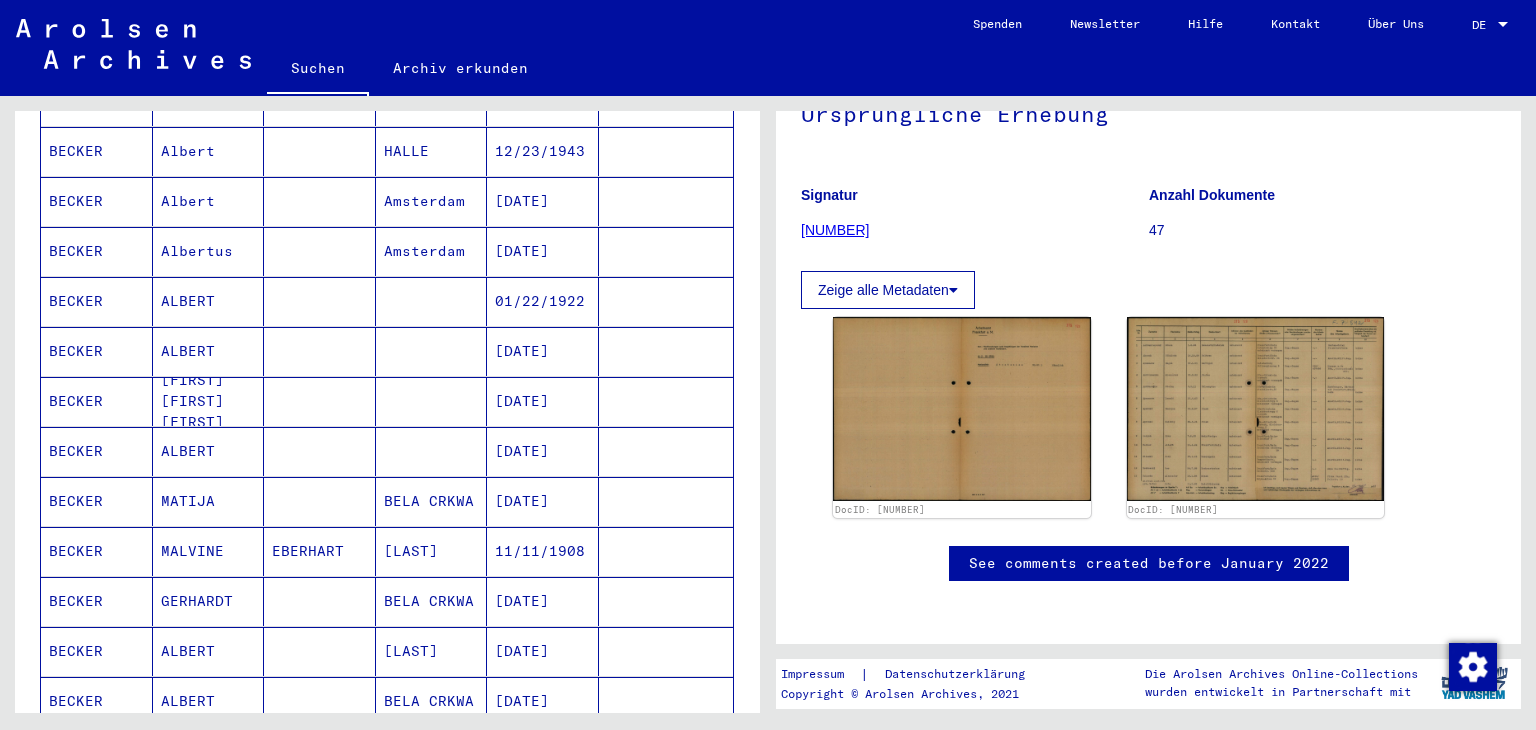 scroll, scrollTop: 500, scrollLeft: 0, axis: vertical 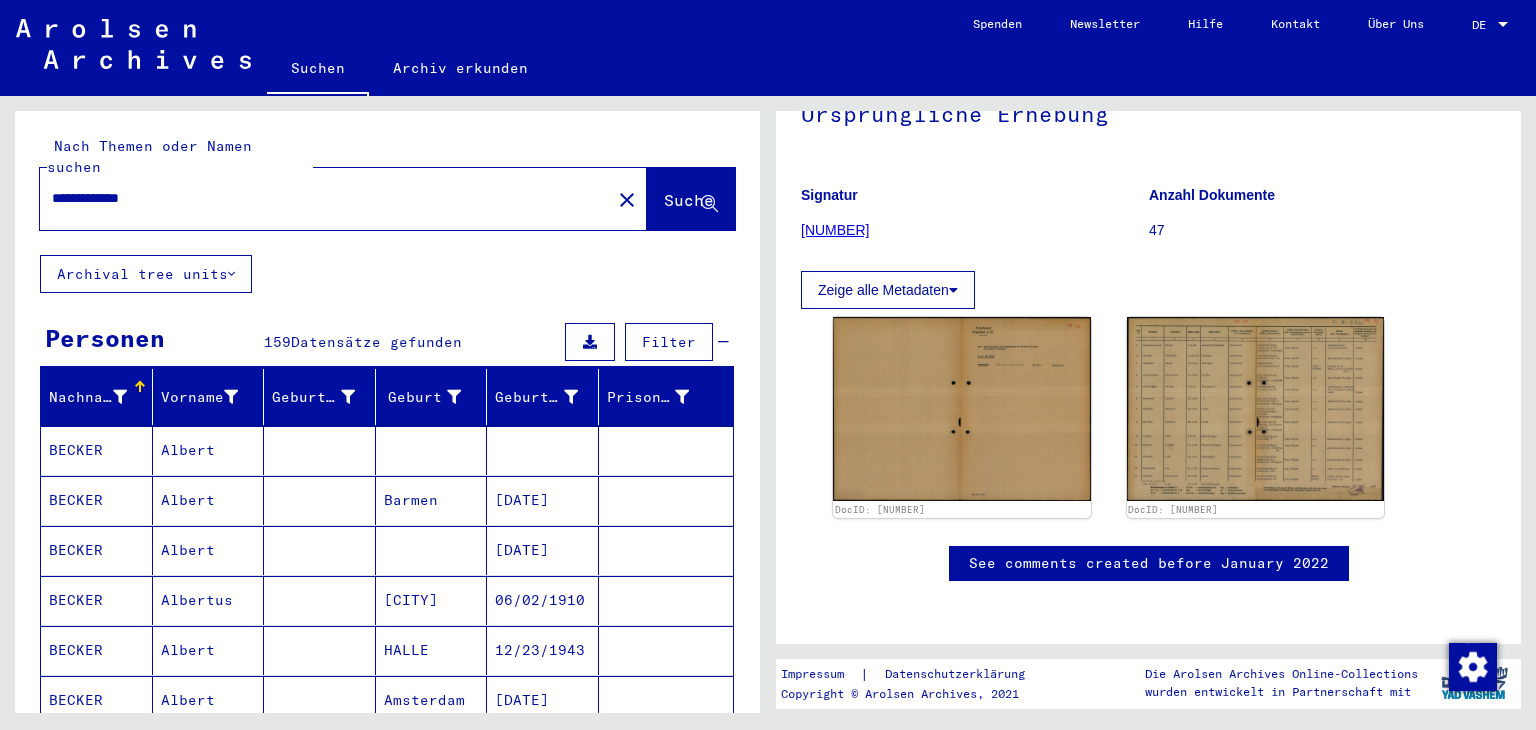 drag, startPoint x: 103, startPoint y: 173, endPoint x: 27, endPoint y: 167, distance: 76.23647 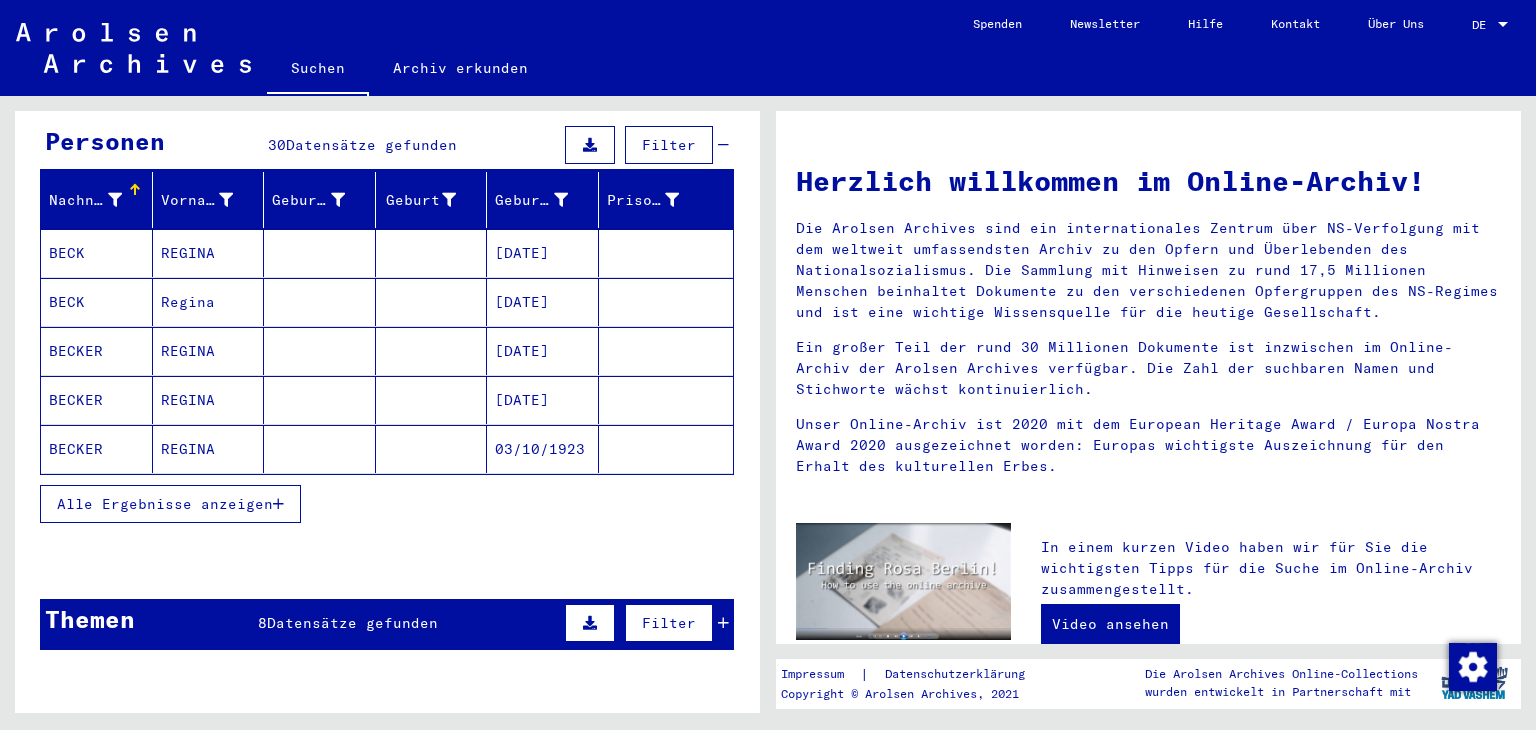 scroll, scrollTop: 200, scrollLeft: 0, axis: vertical 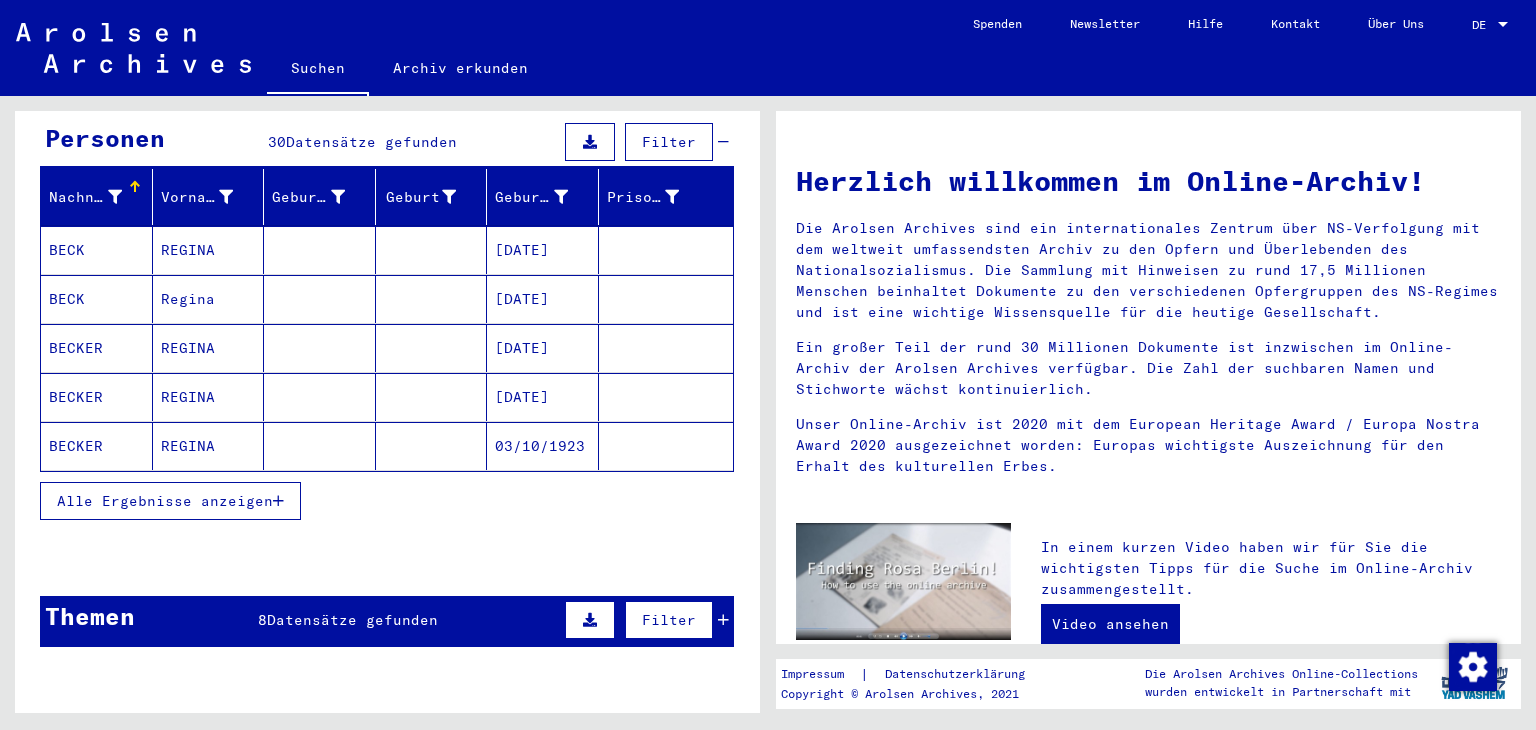 click on "Alle Ergebnisse anzeigen" at bounding box center [165, 501] 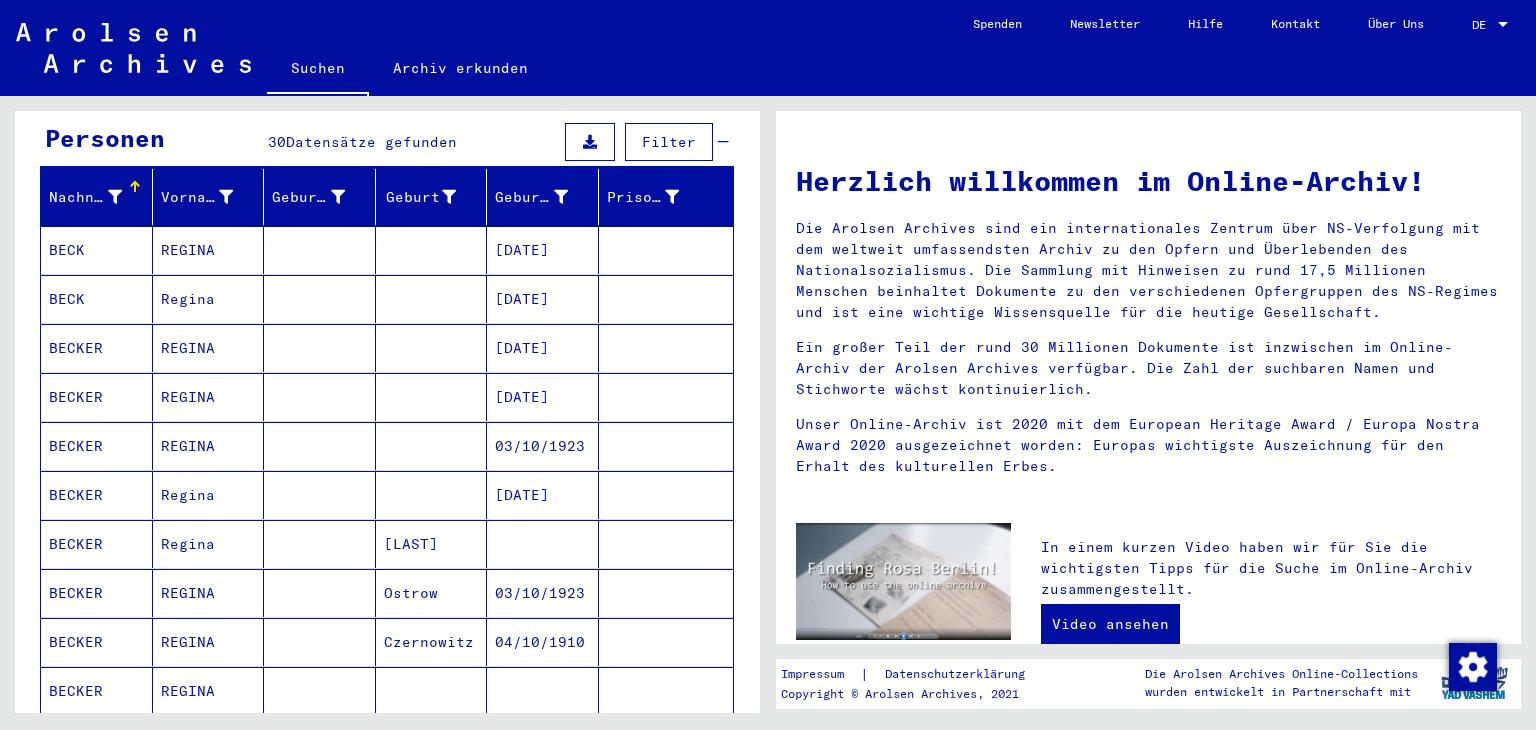 click on "[DATE]" at bounding box center [543, 446] 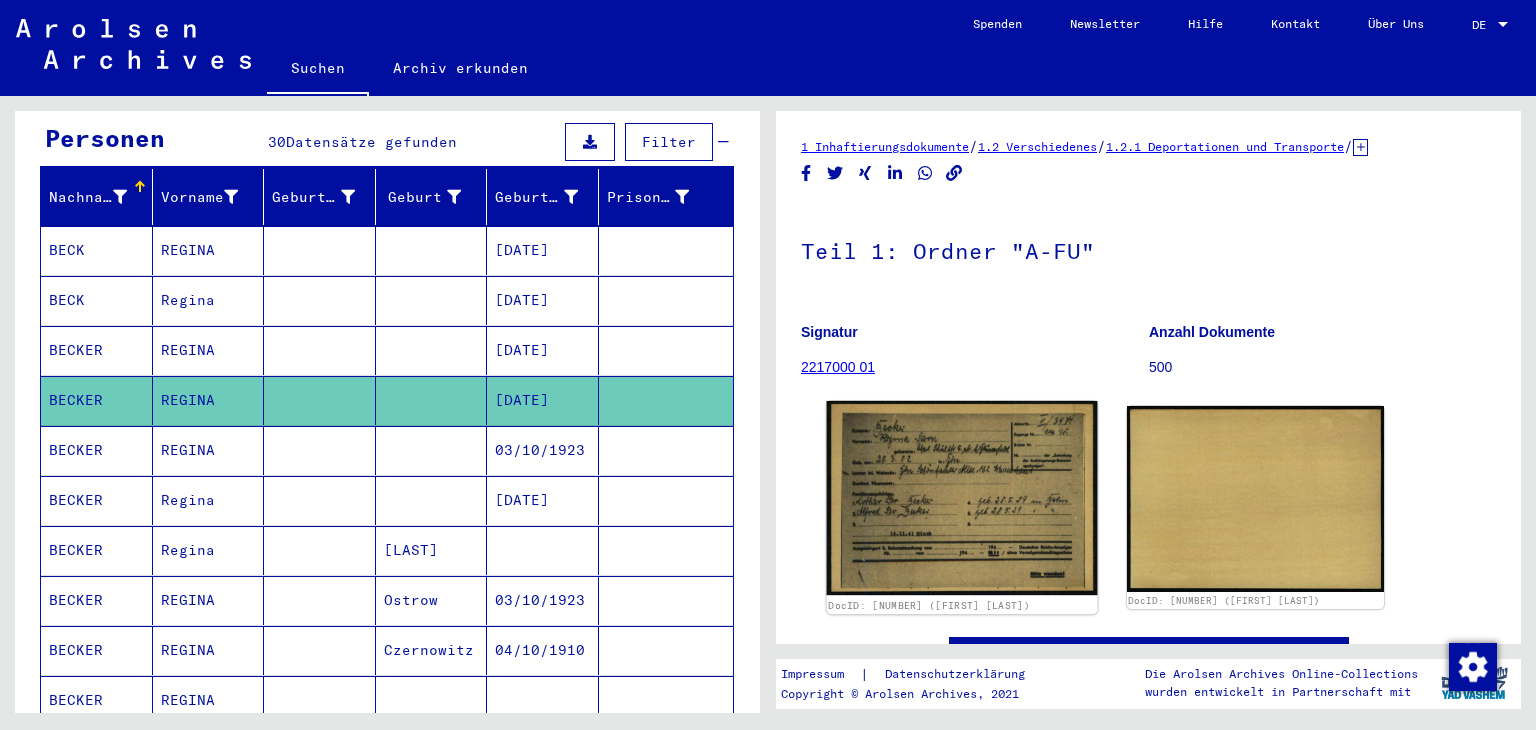 click 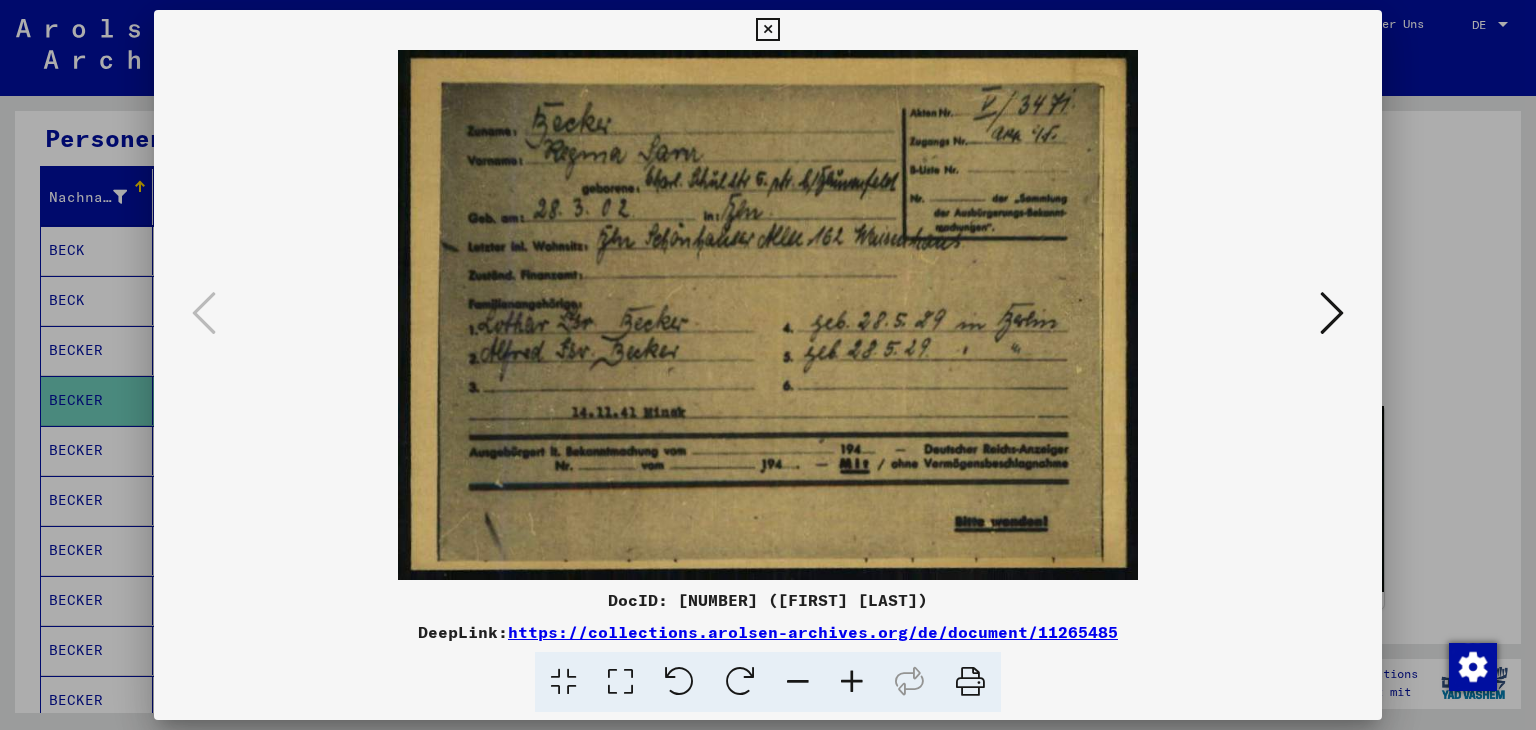 click at bounding box center (767, 30) 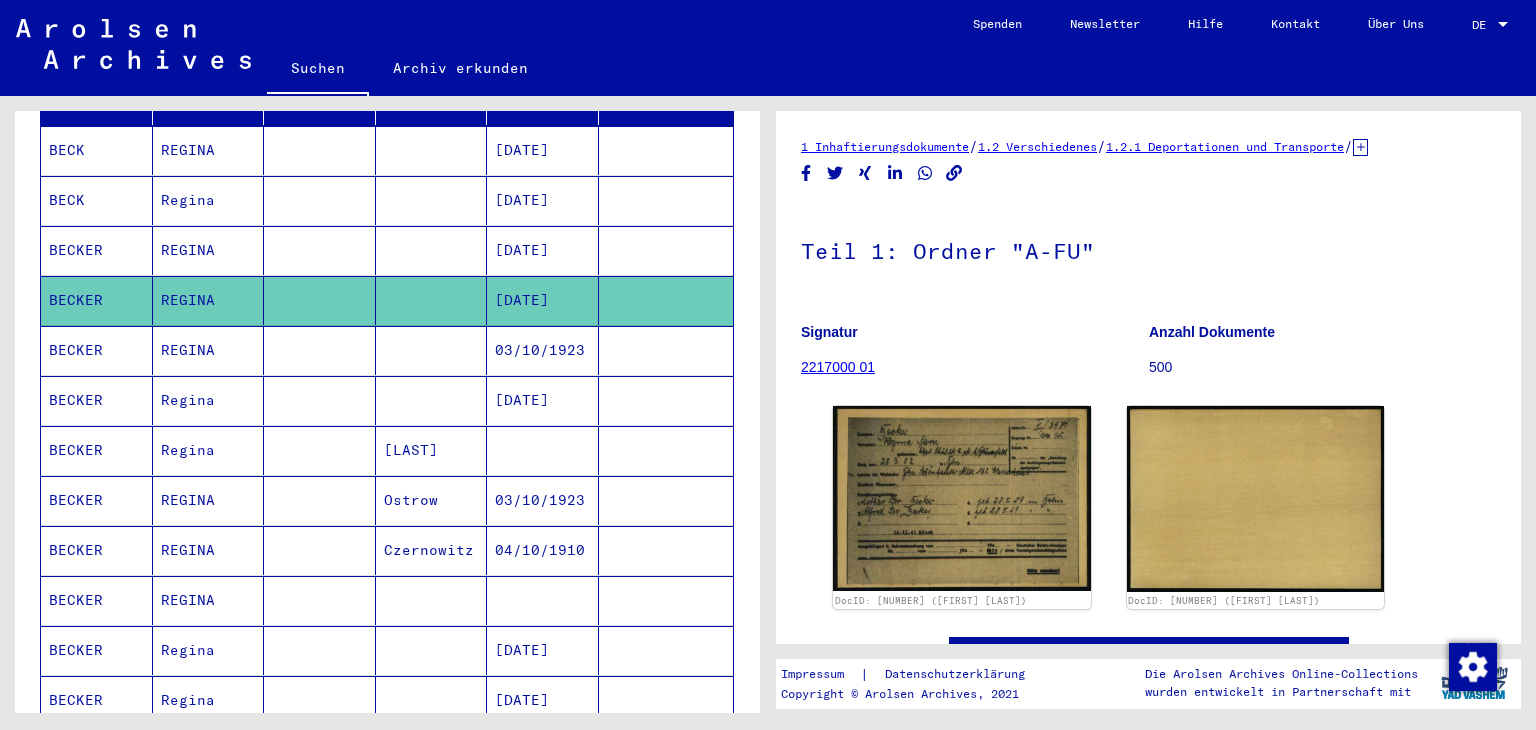 scroll, scrollTop: 0, scrollLeft: 0, axis: both 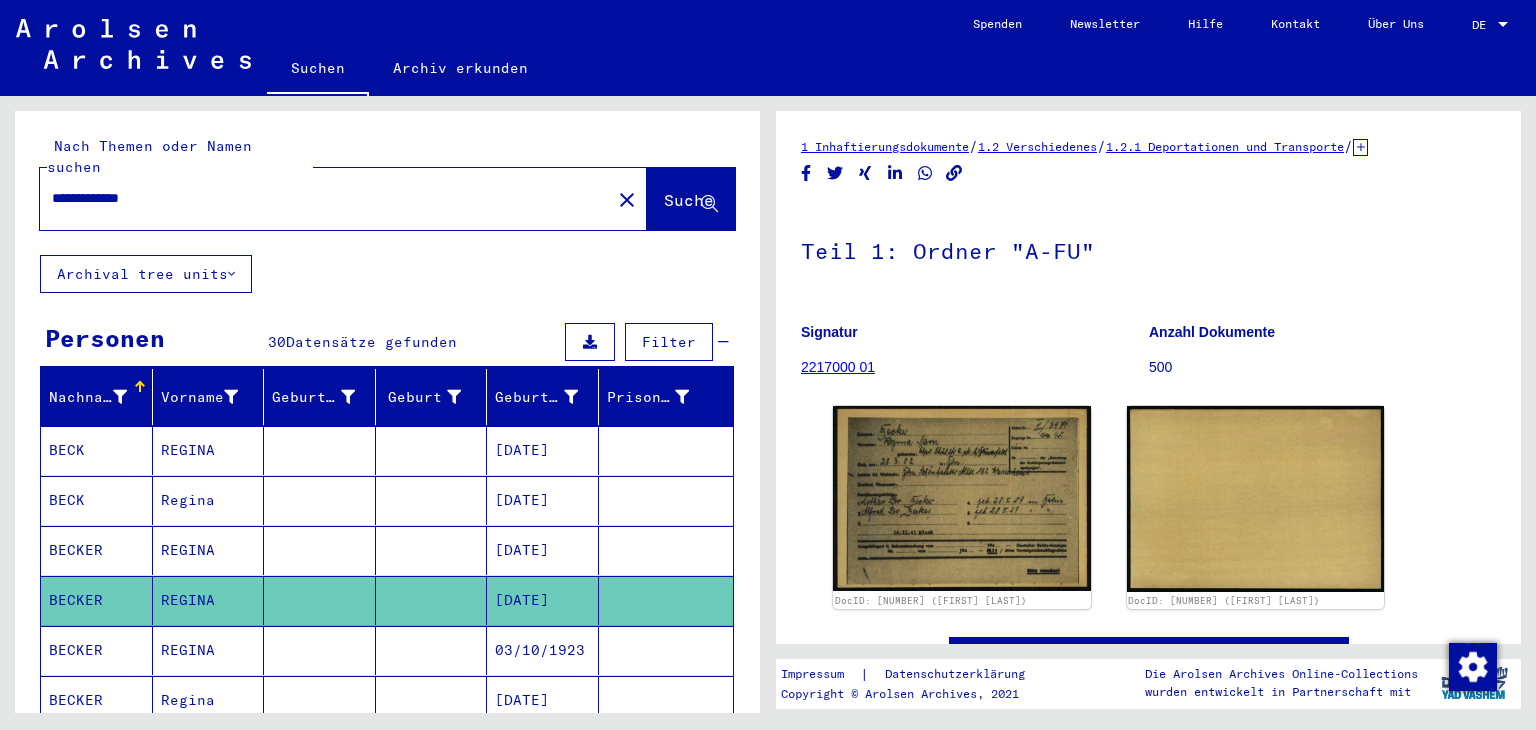 drag, startPoint x: 108, startPoint y: 176, endPoint x: 44, endPoint y: 169, distance: 64.381676 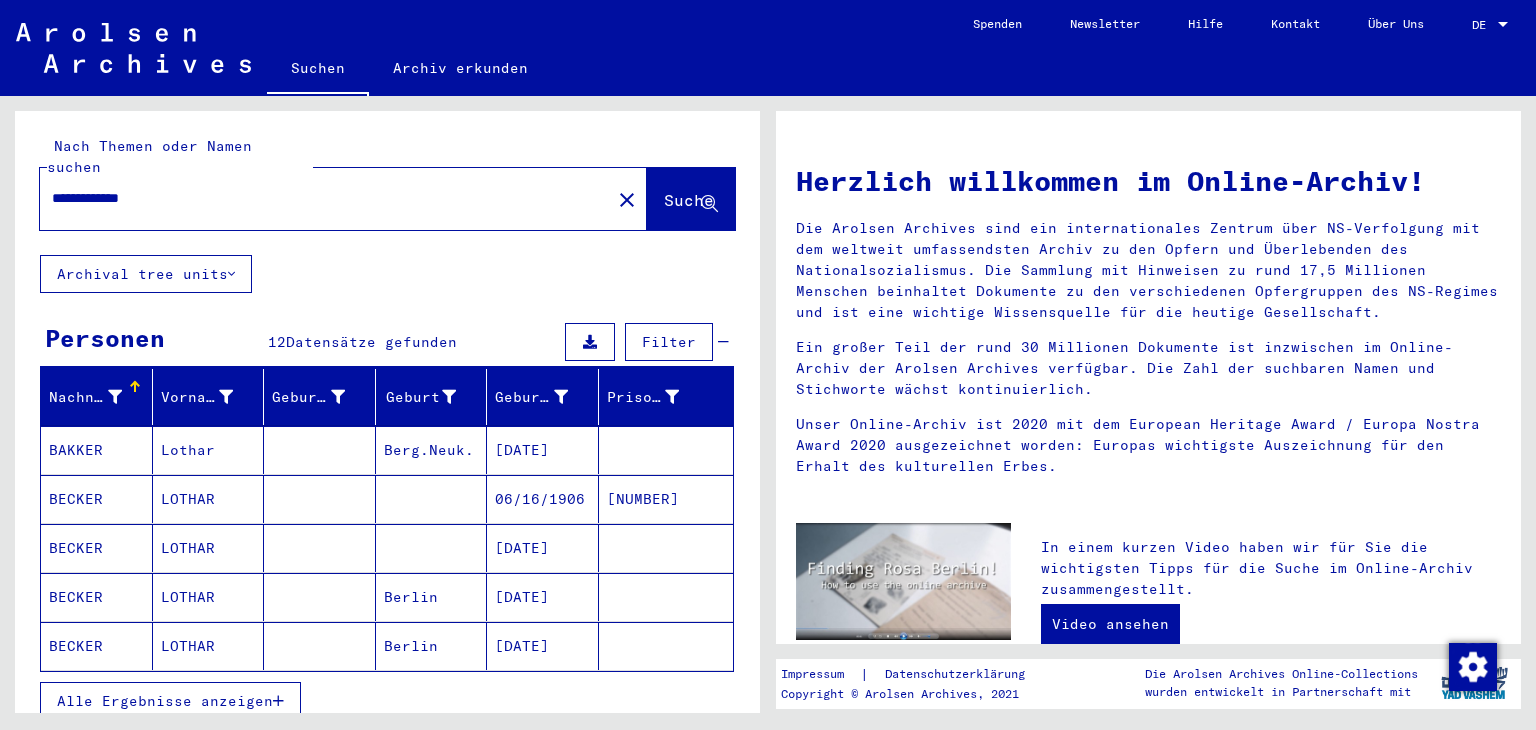 click on "Alle Ergebnisse anzeigen" at bounding box center [165, 701] 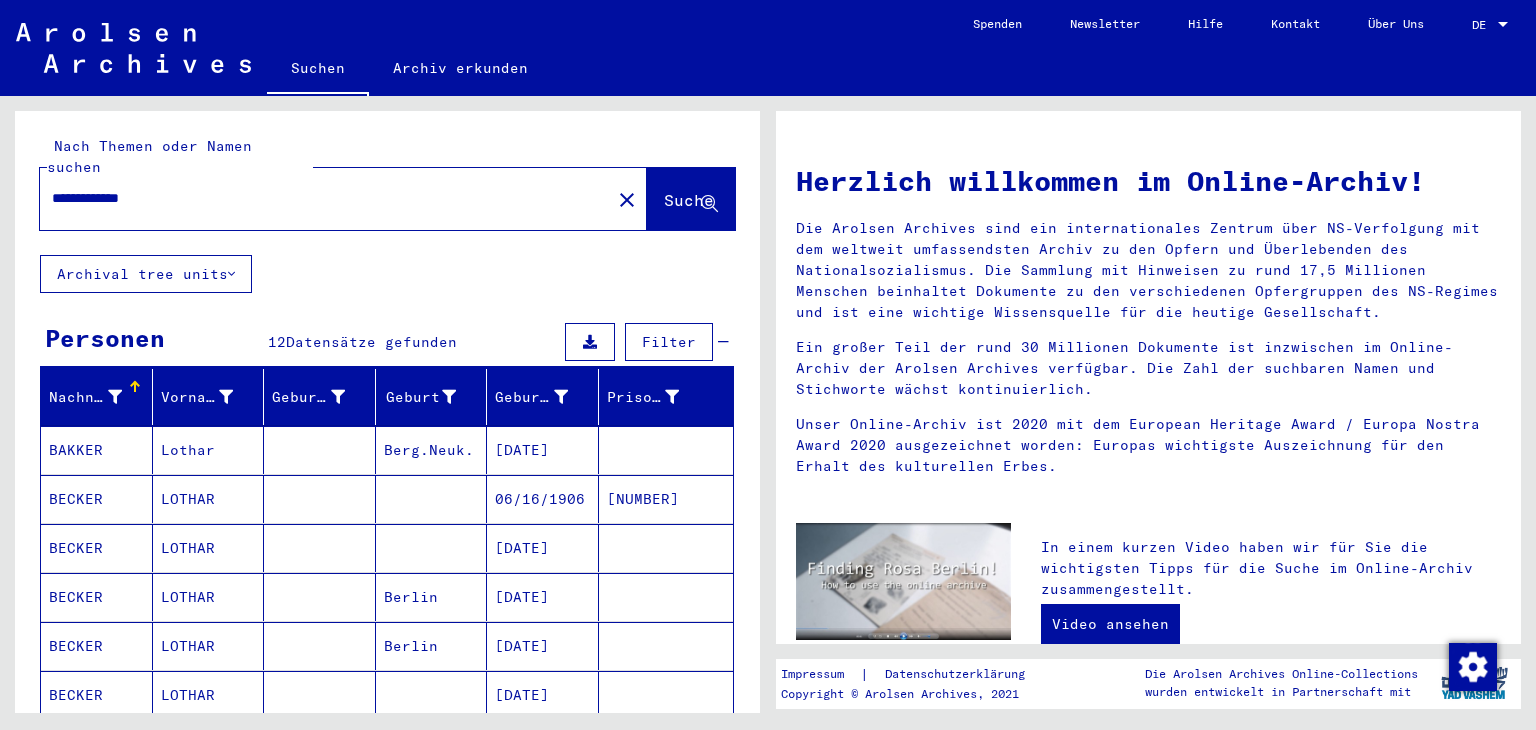 click on "[DATE]" at bounding box center [543, 646] 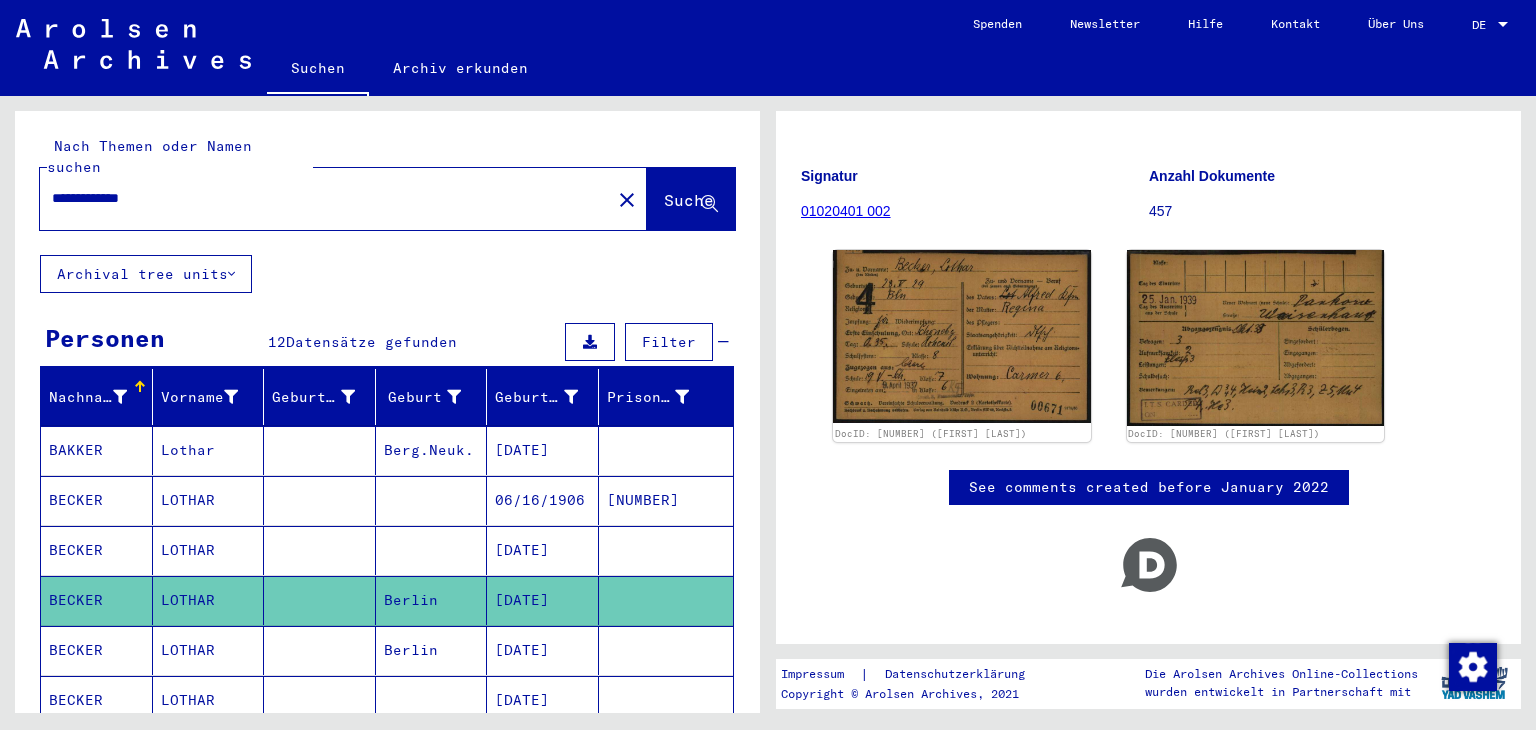 scroll, scrollTop: 191, scrollLeft: 0, axis: vertical 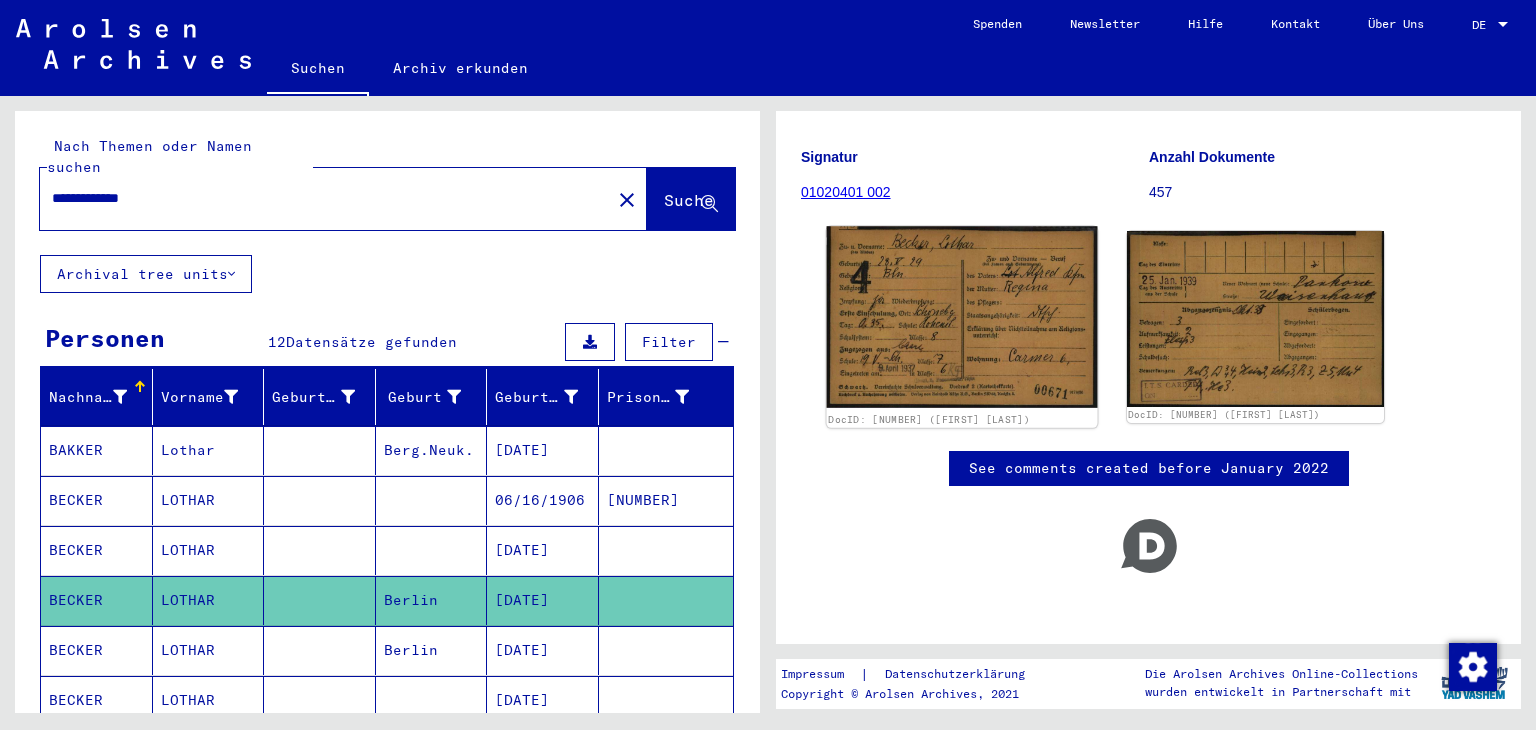 click 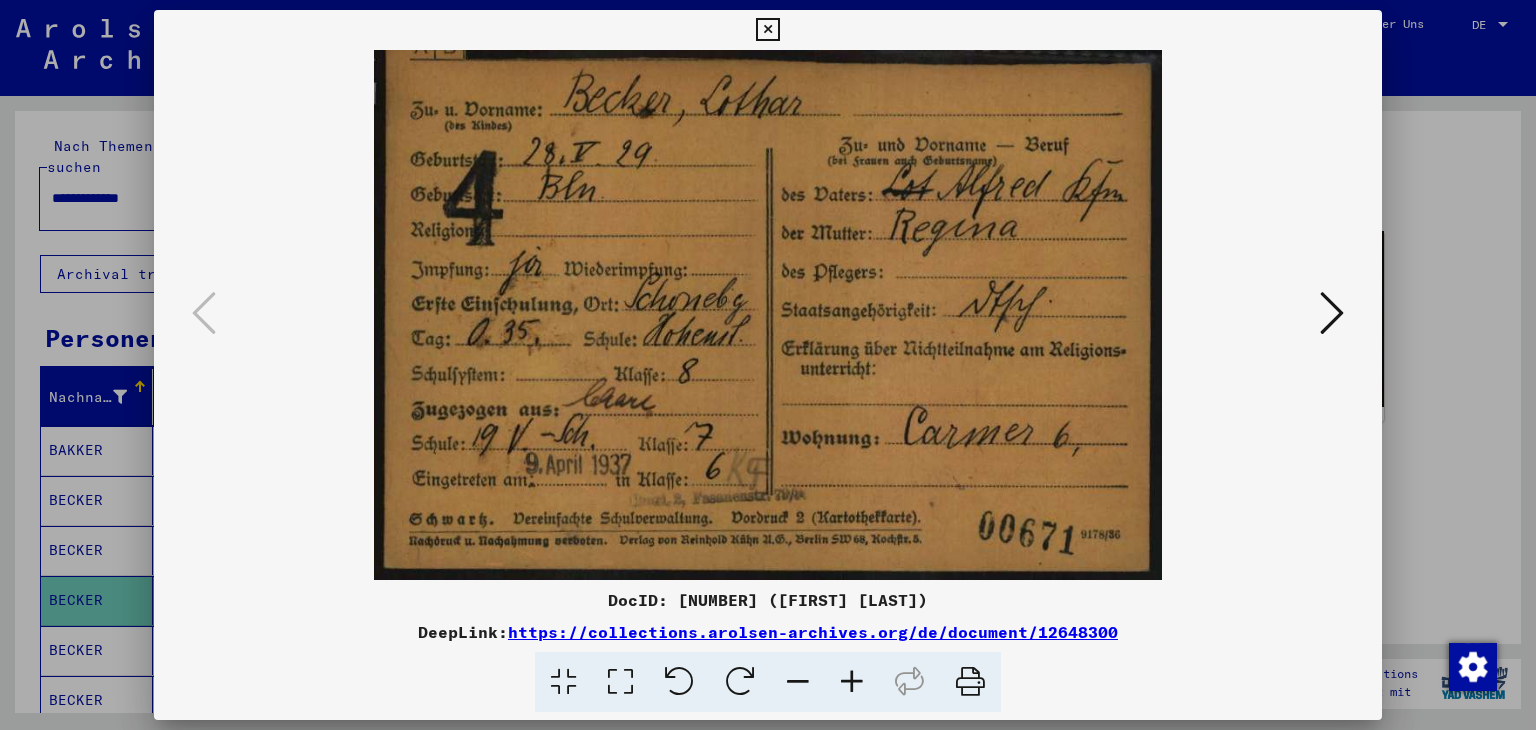 click at bounding box center (1332, 313) 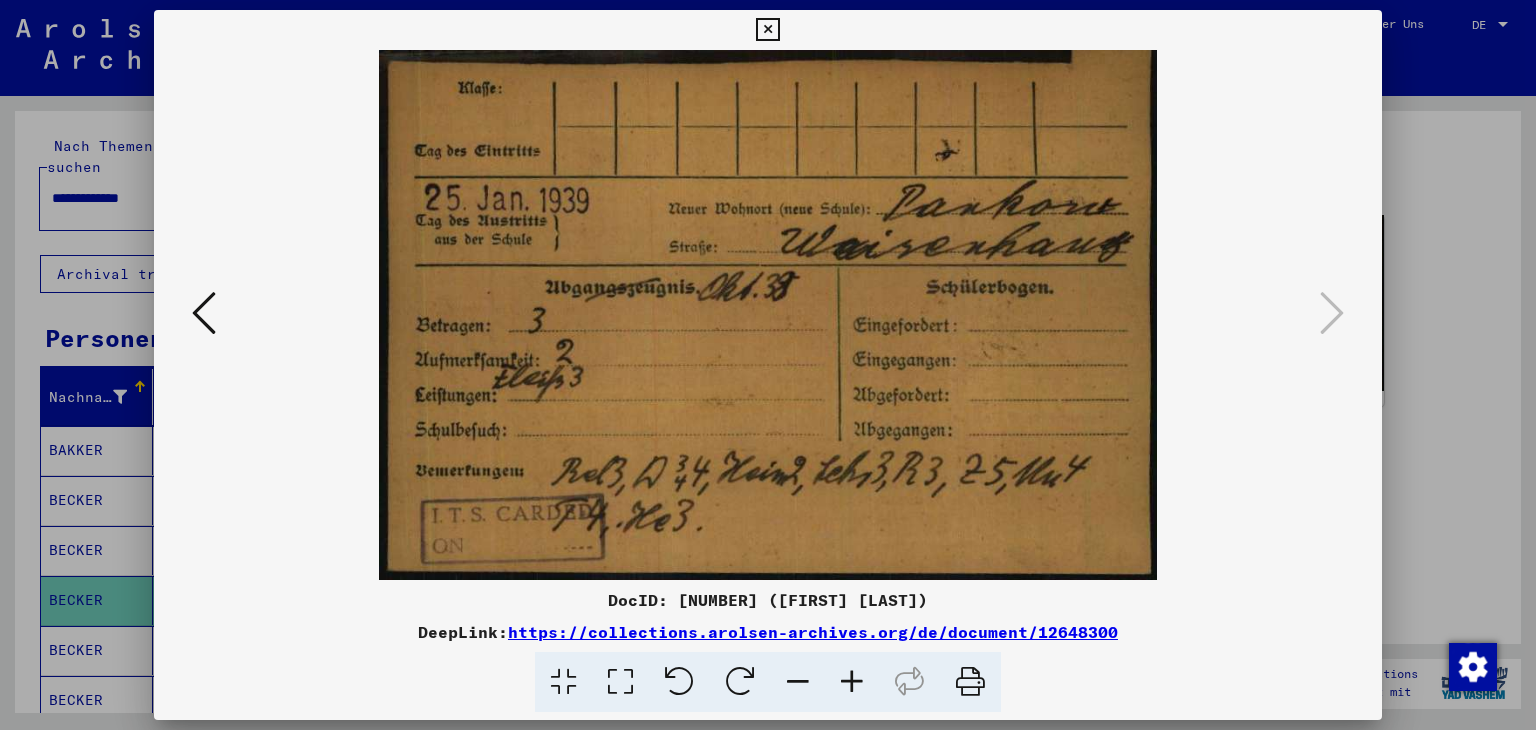 click at bounding box center (767, 30) 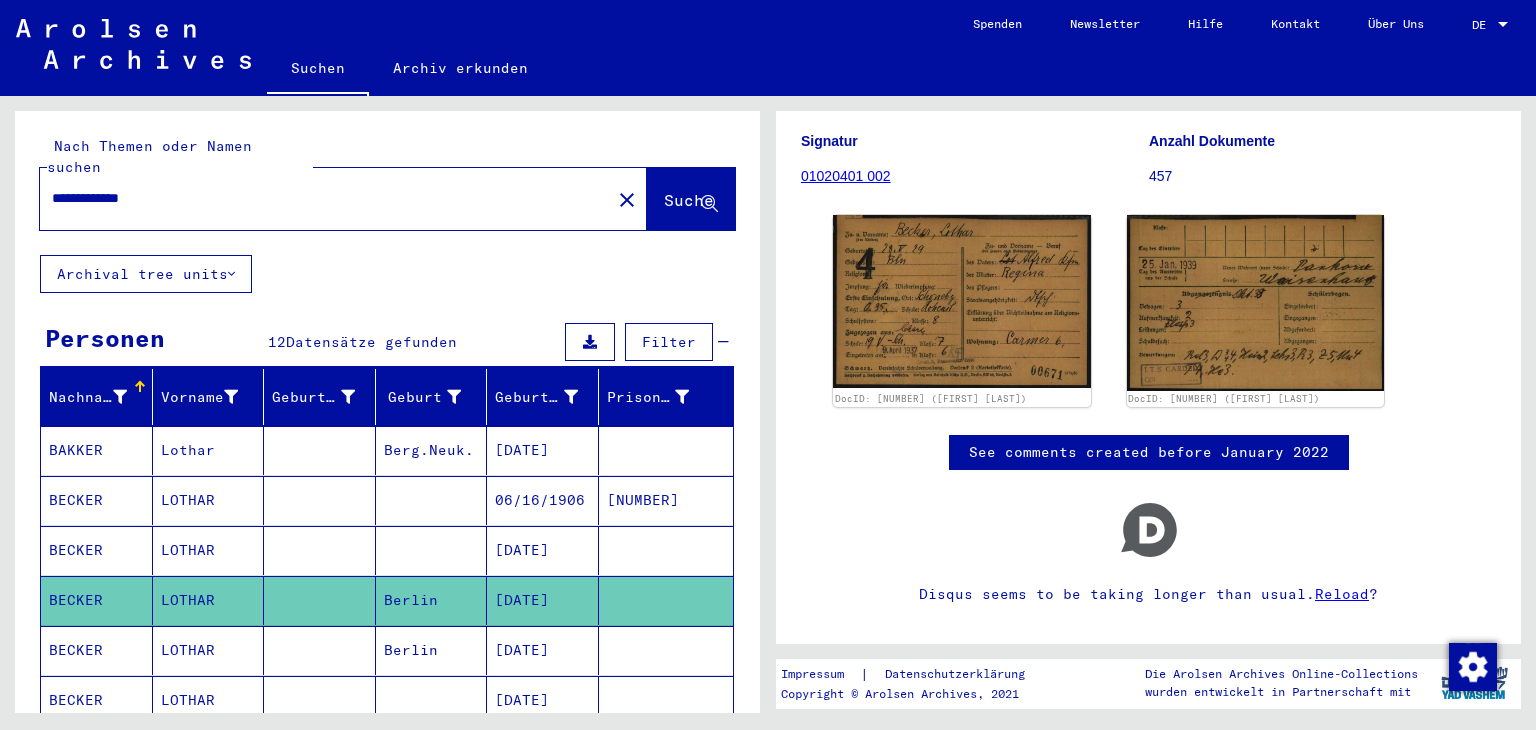 click on "[DATE]" at bounding box center [543, 600] 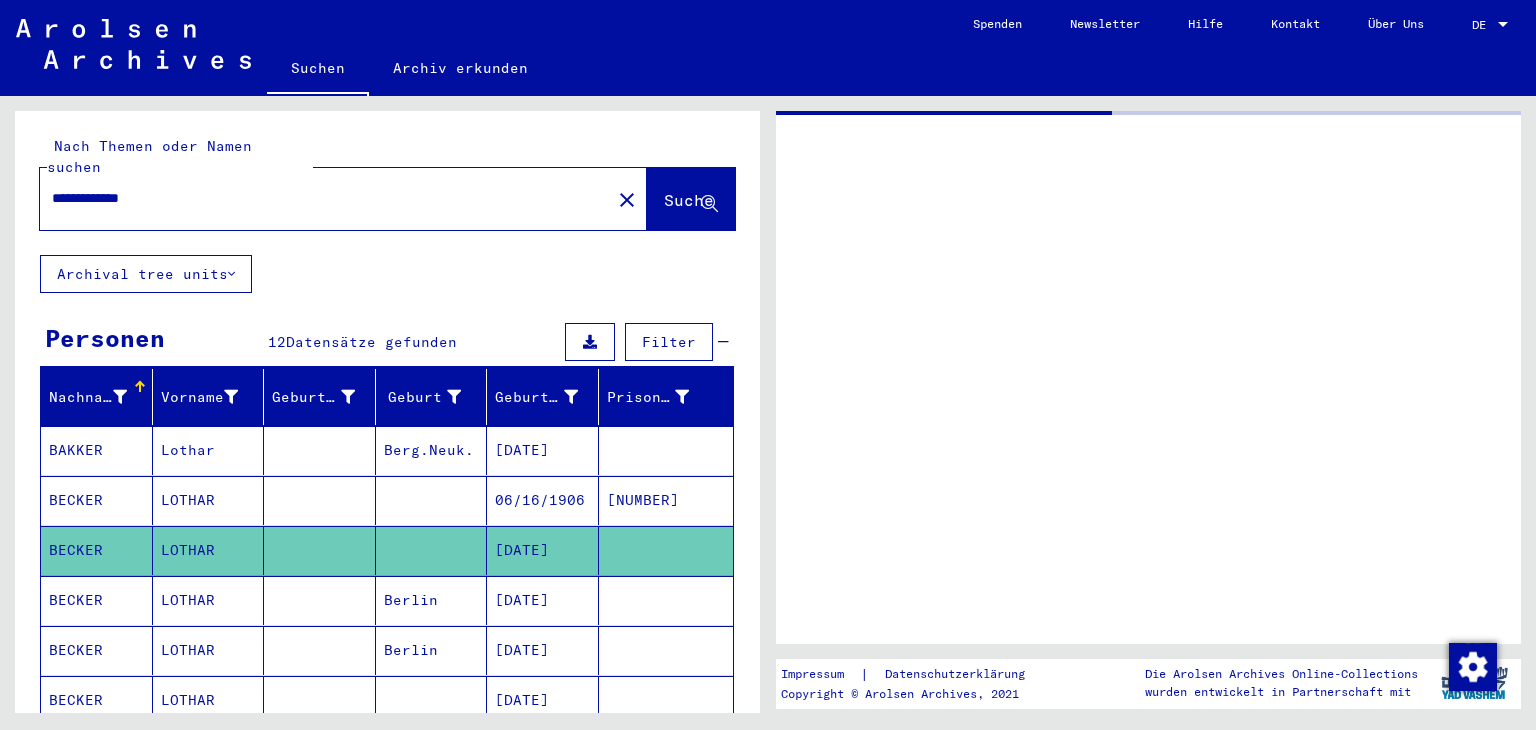 scroll, scrollTop: 0, scrollLeft: 0, axis: both 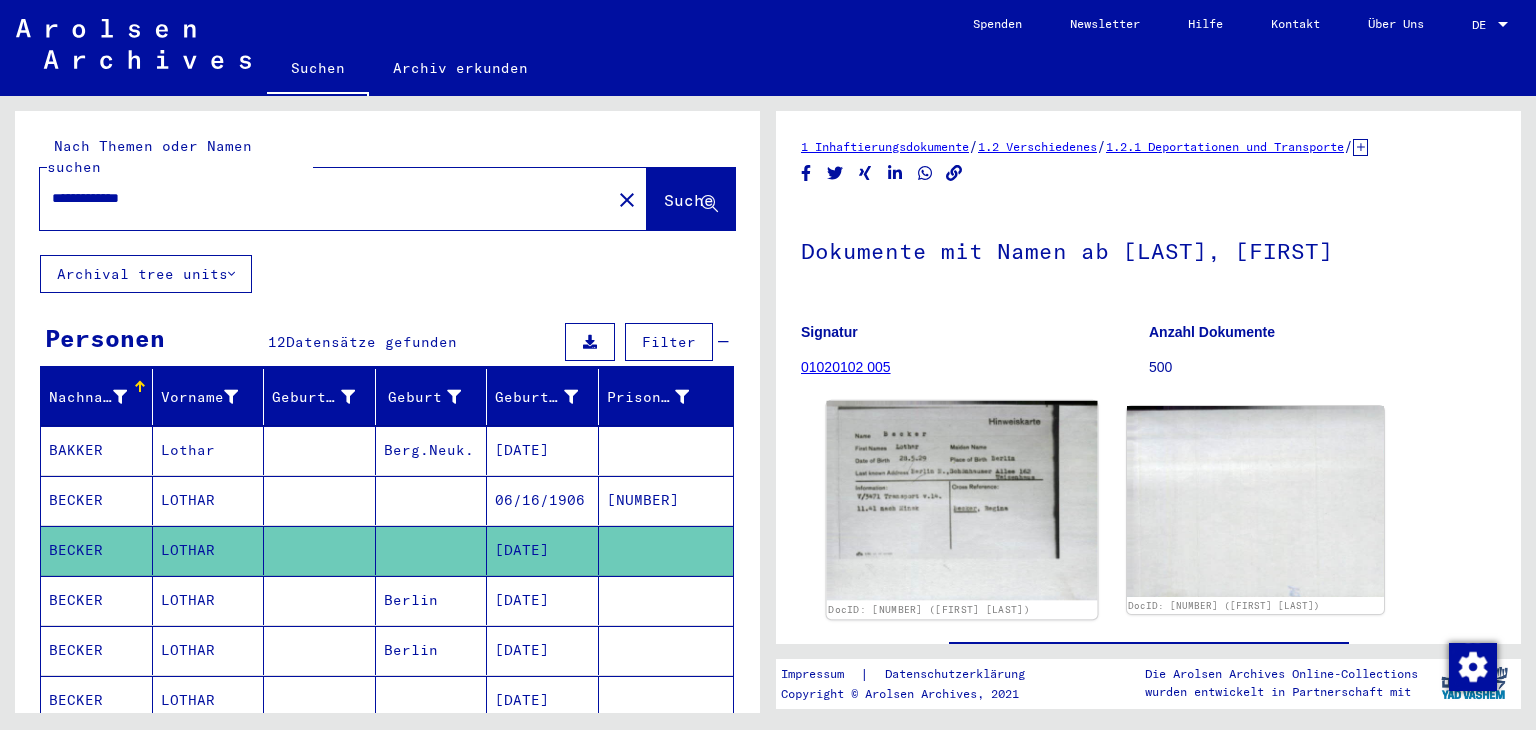 click 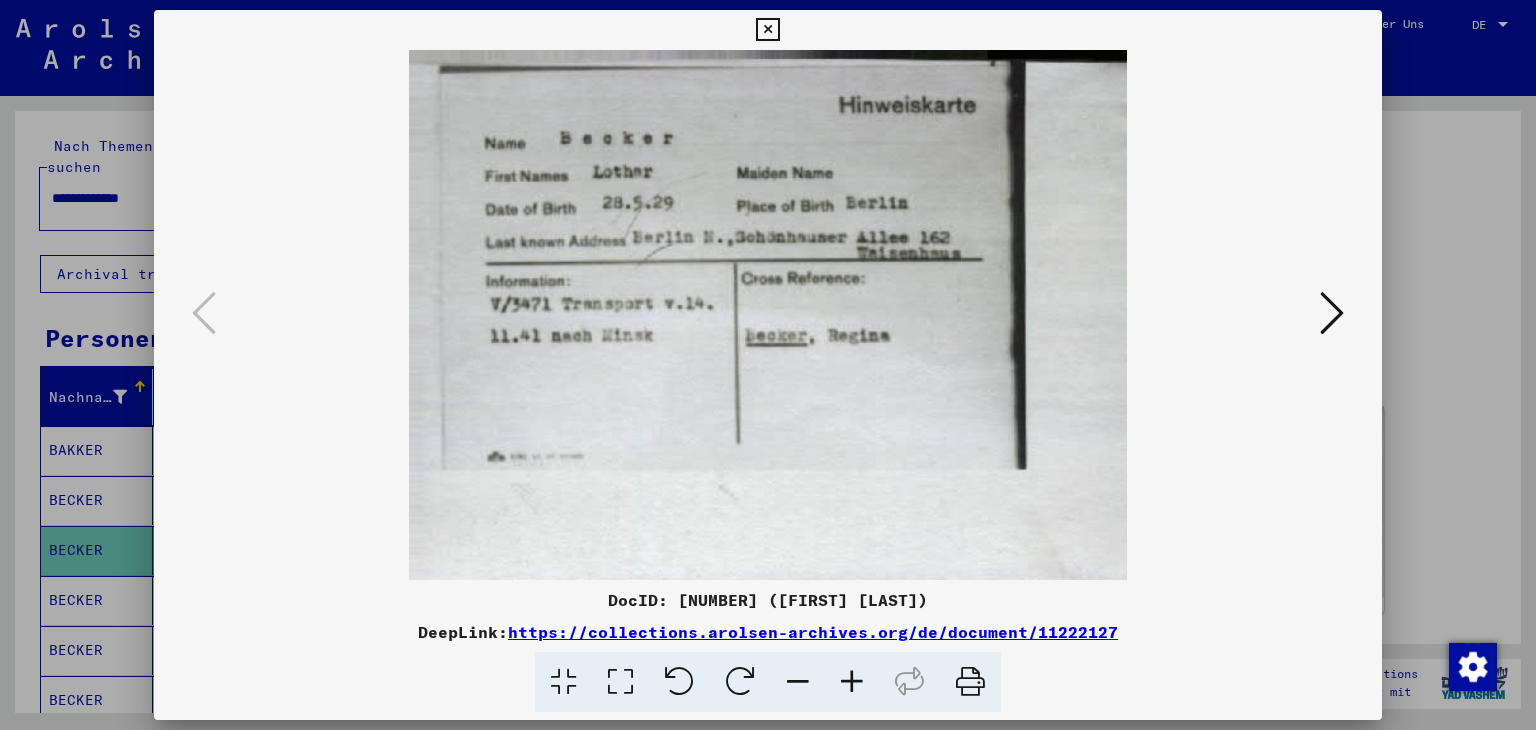 click at bounding box center (767, 30) 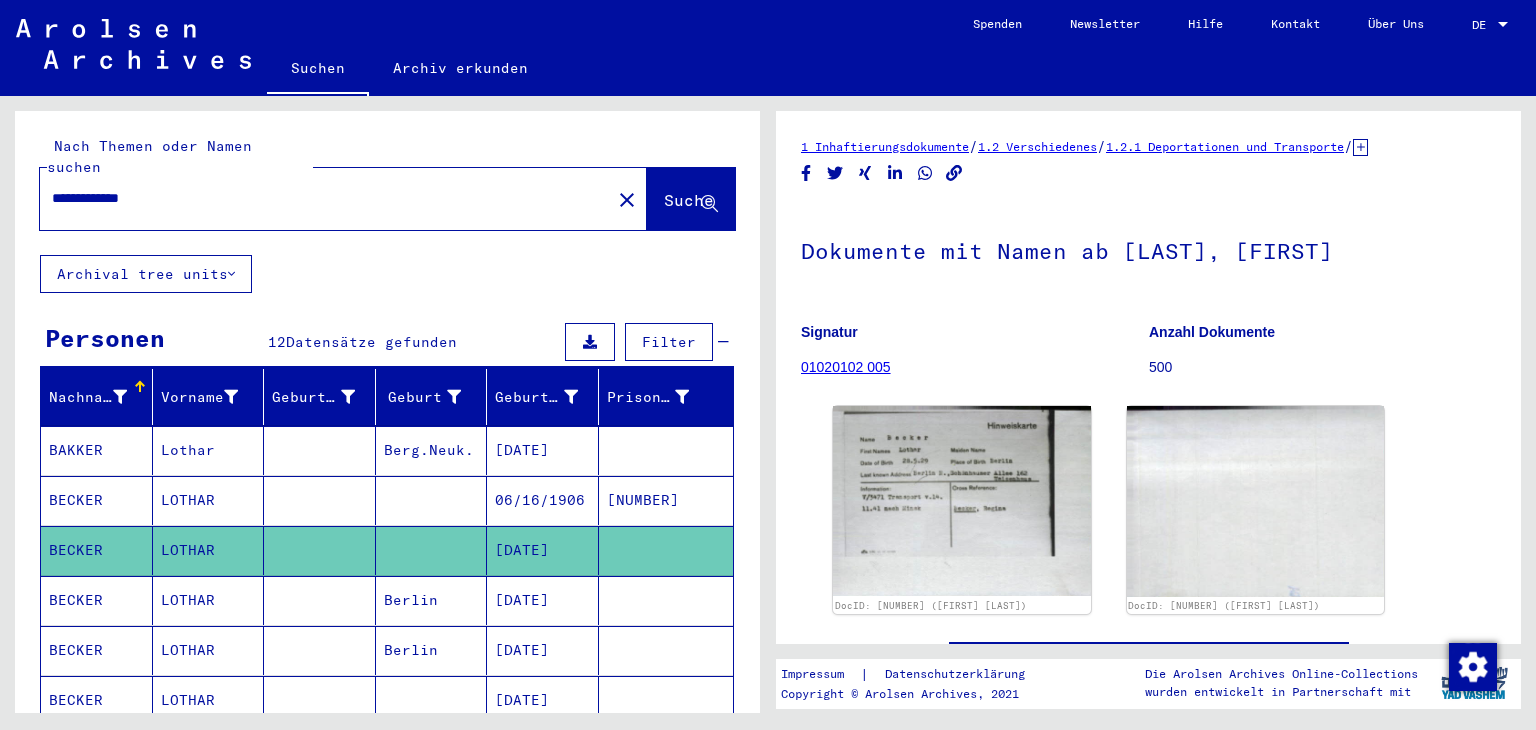 click on "[DATE]" at bounding box center (543, 650) 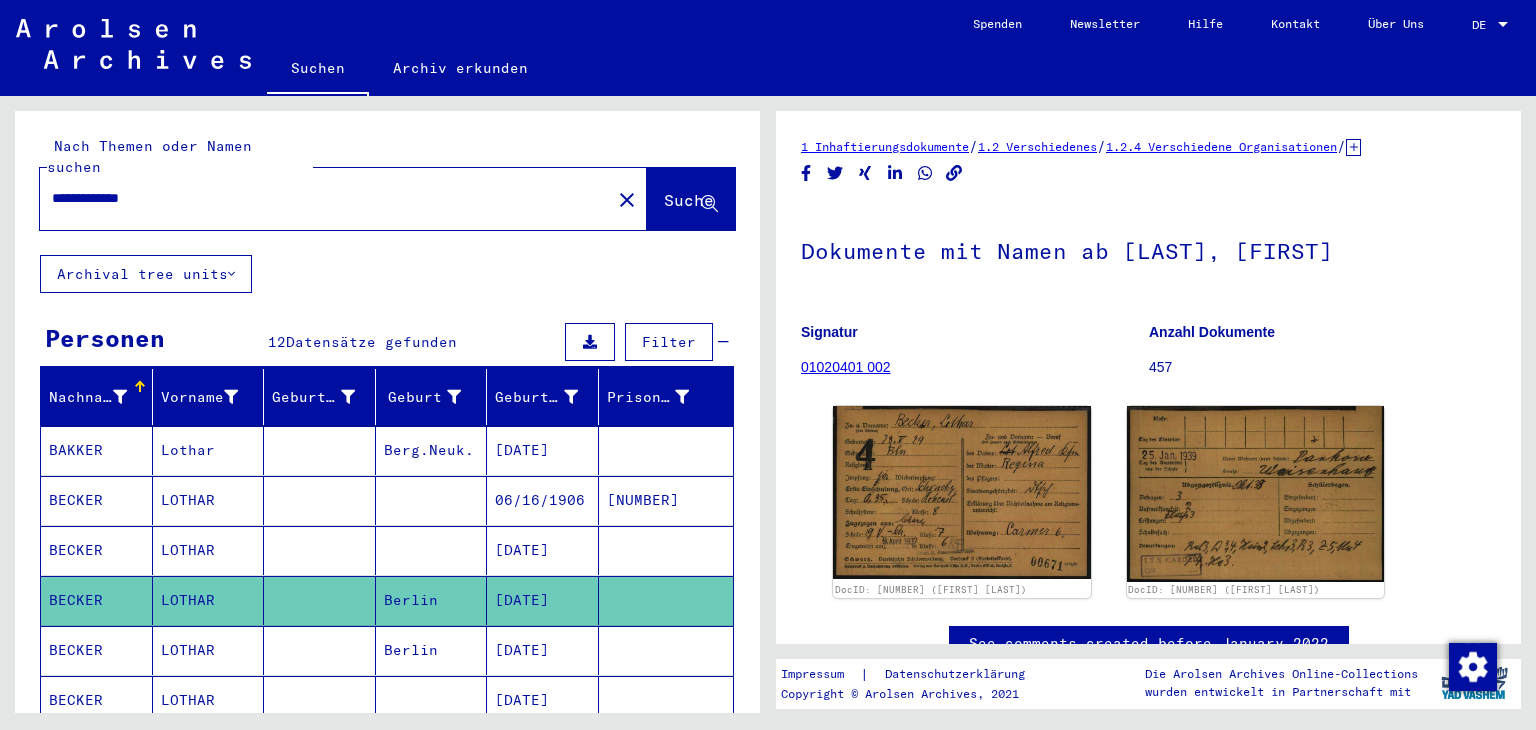 click on "[DATE]" at bounding box center [543, 600] 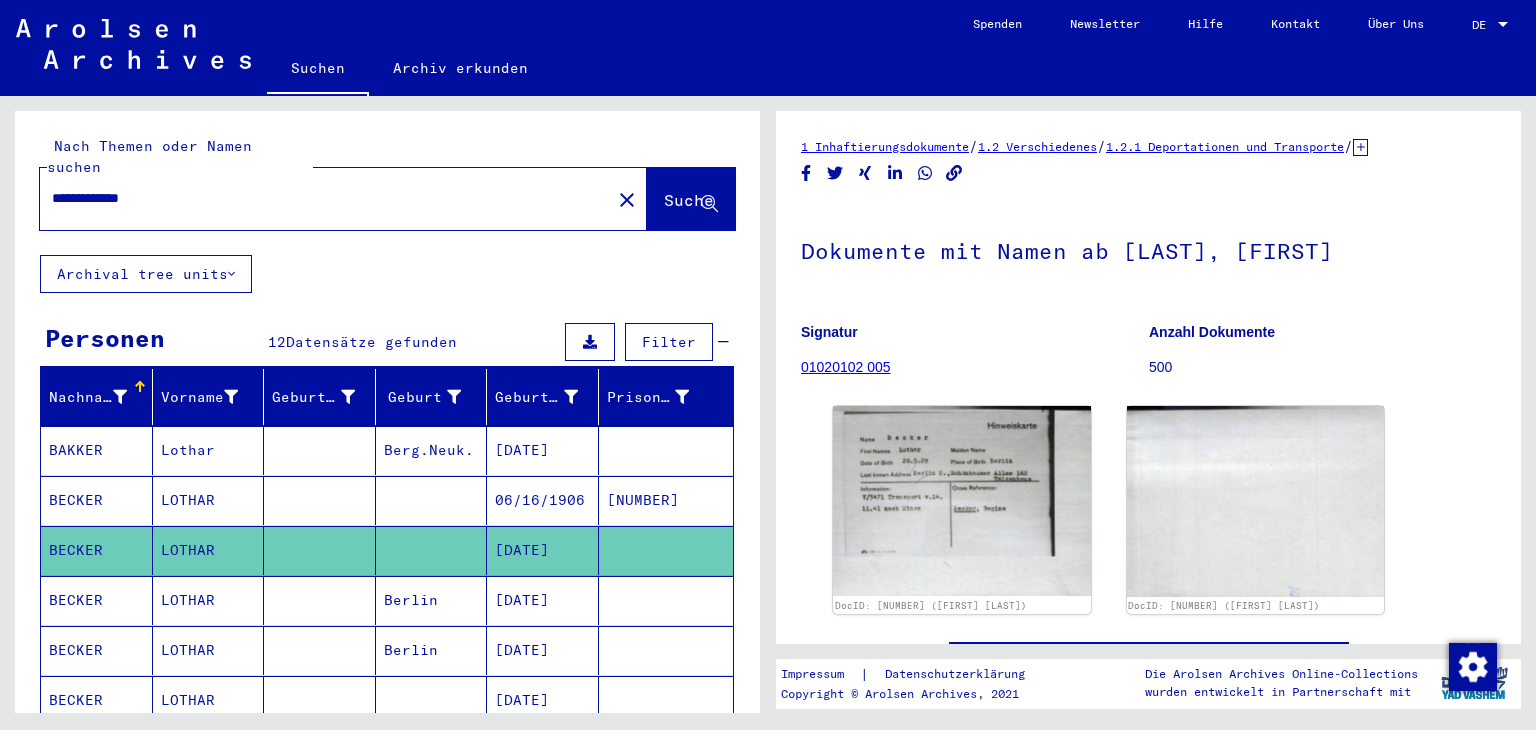 click on "06/16/1906" at bounding box center (543, 550) 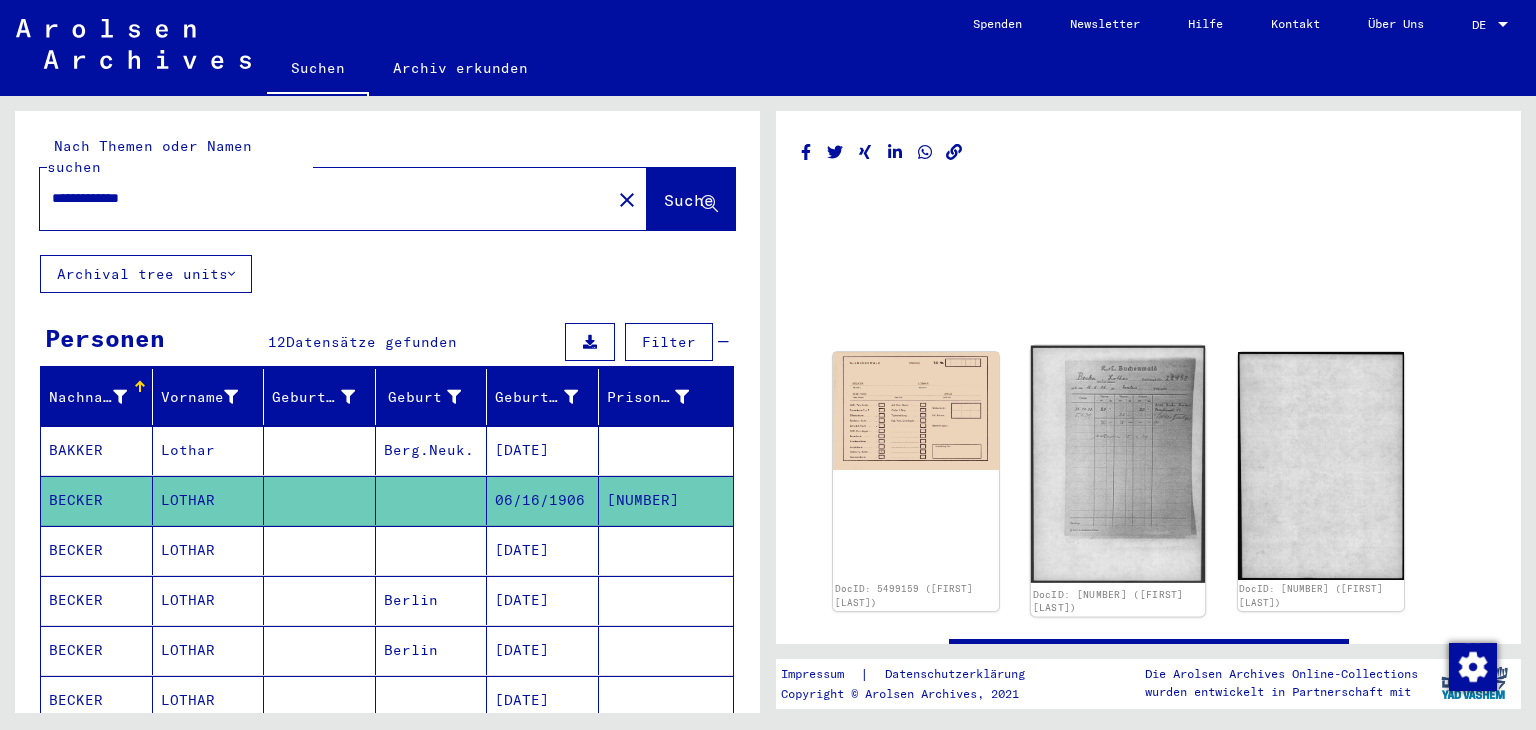click 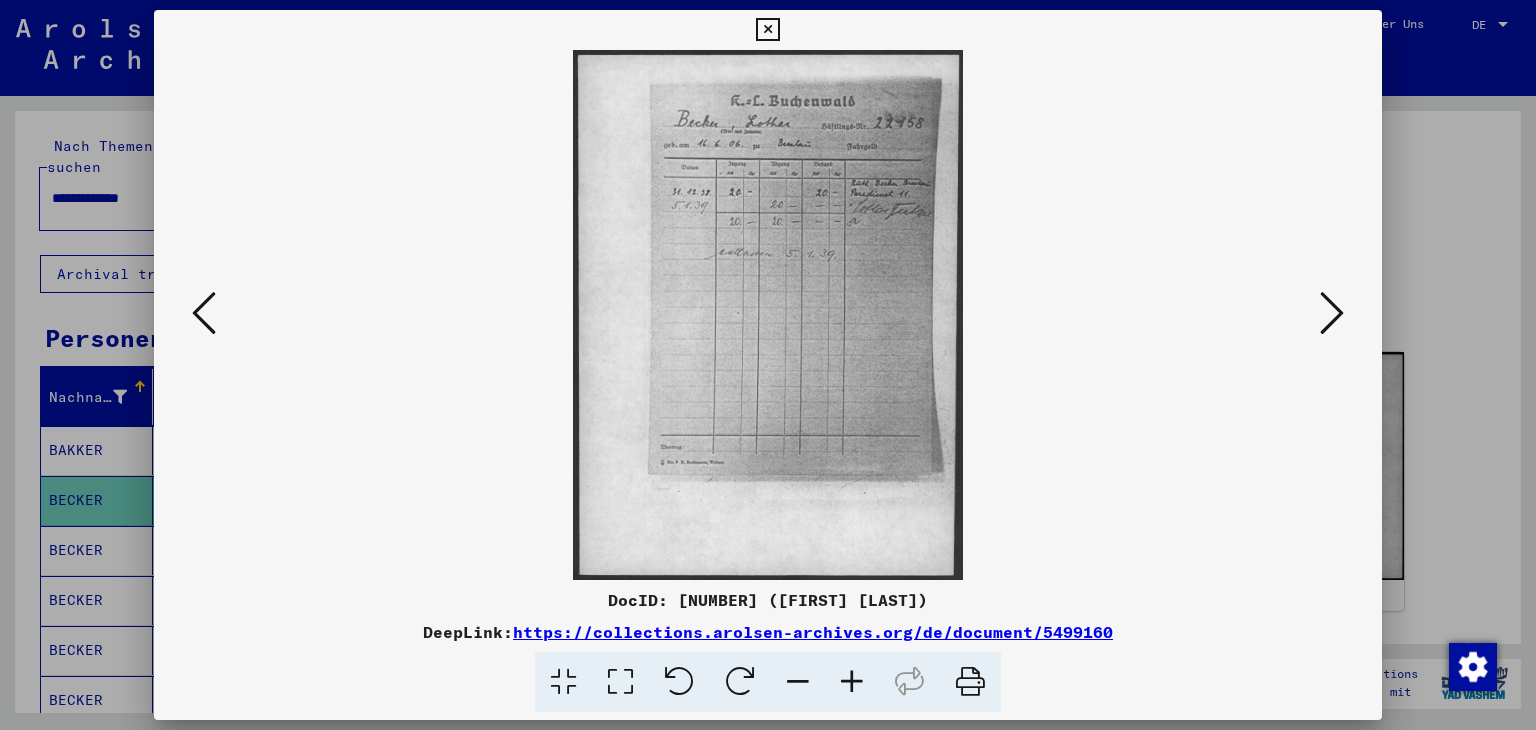click at bounding box center [852, 682] 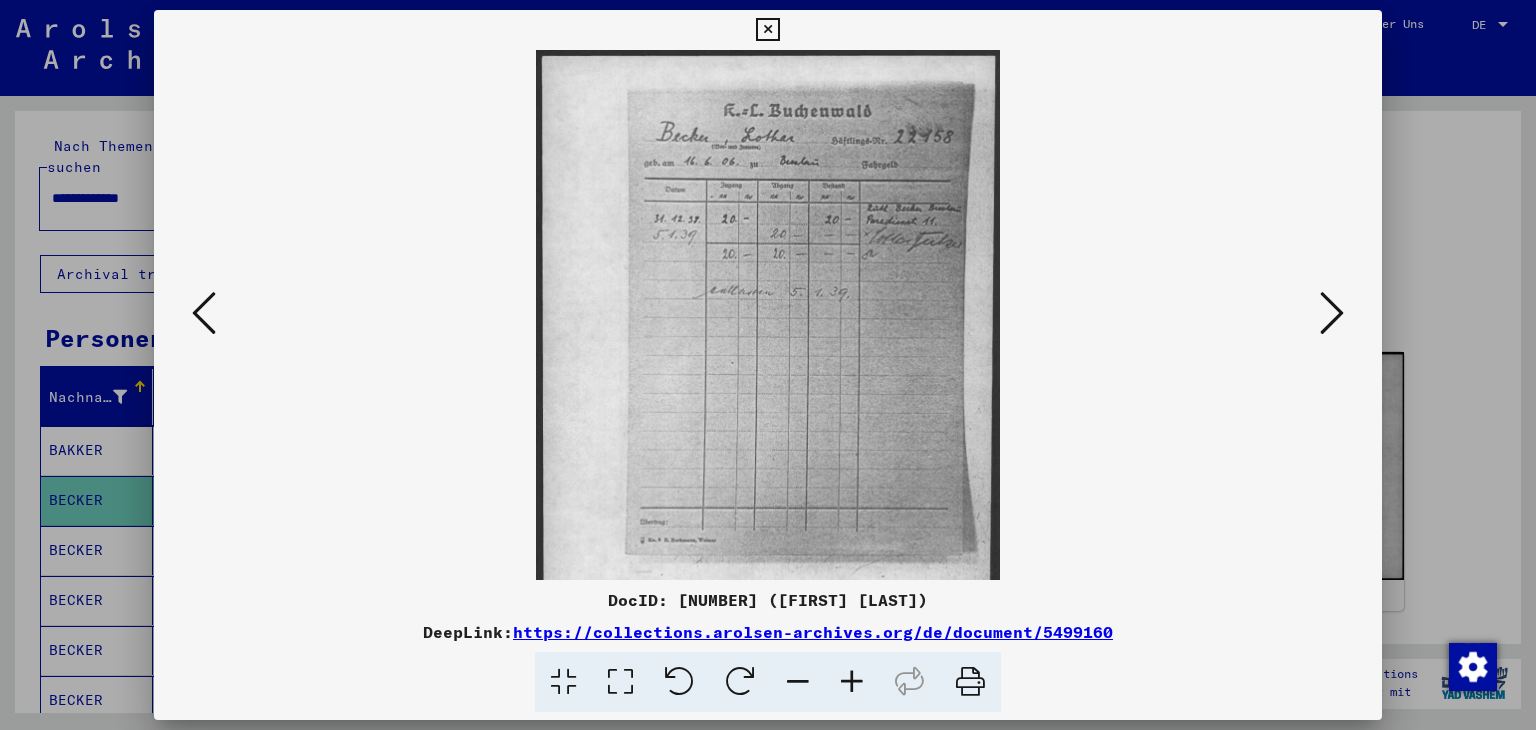 click at bounding box center (852, 682) 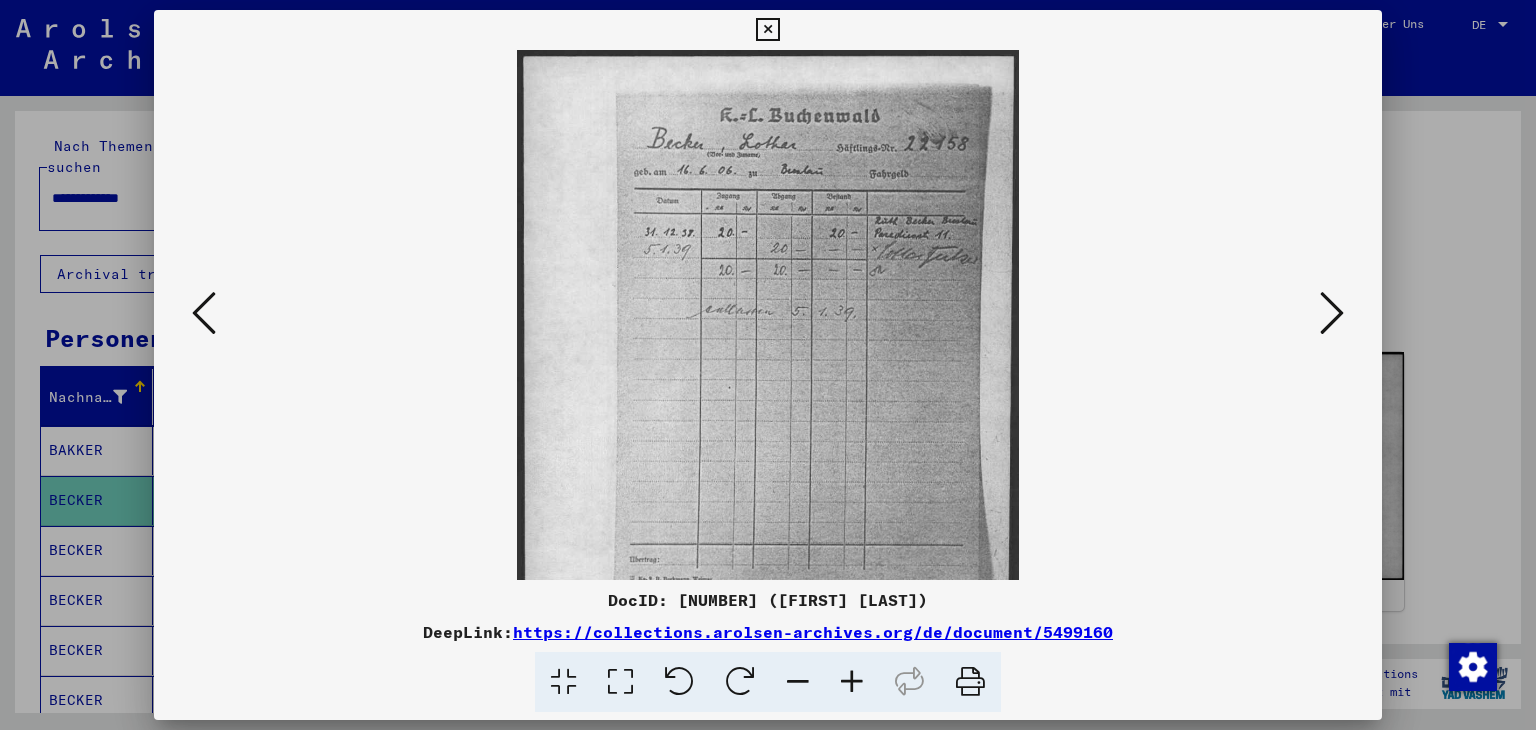 click at bounding box center [852, 682] 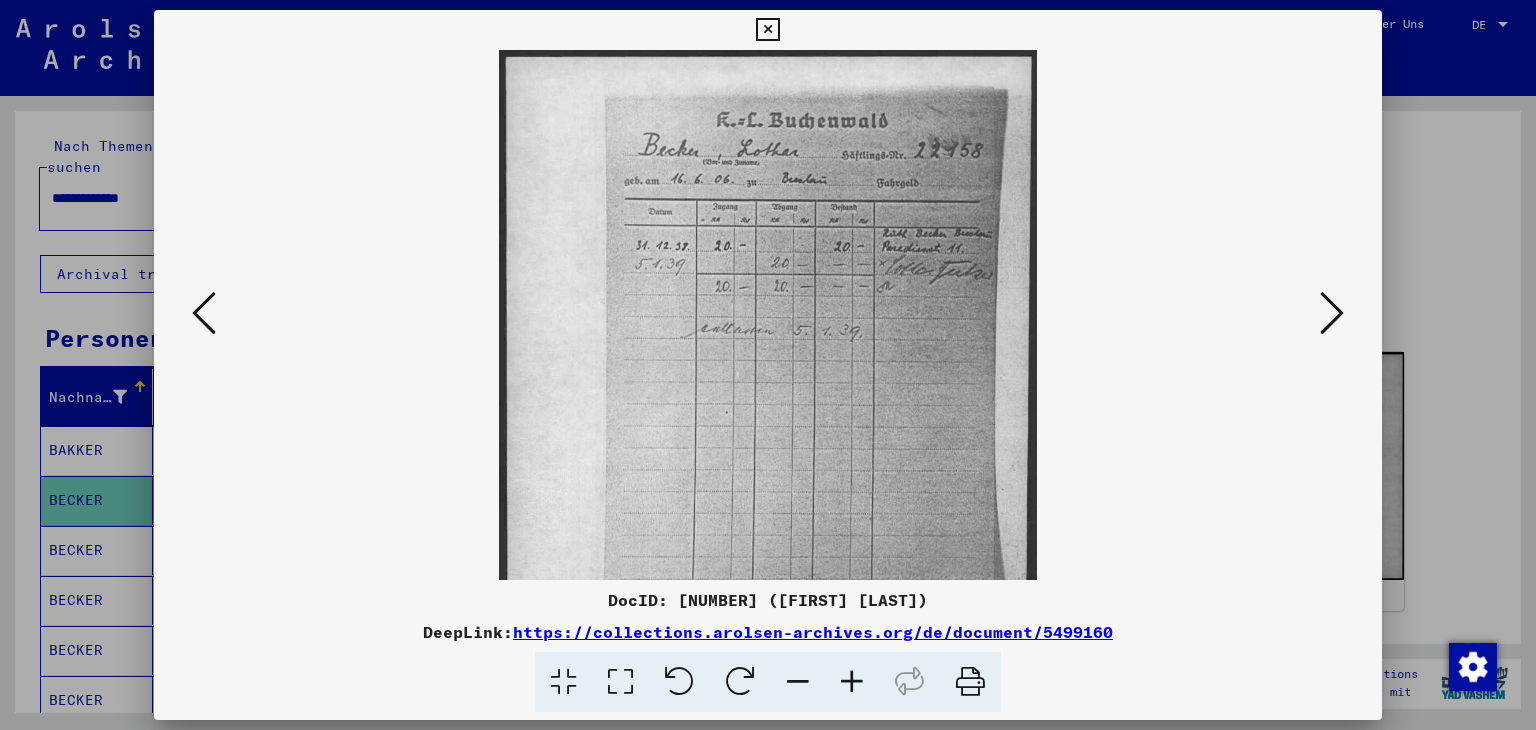 click at bounding box center [852, 682] 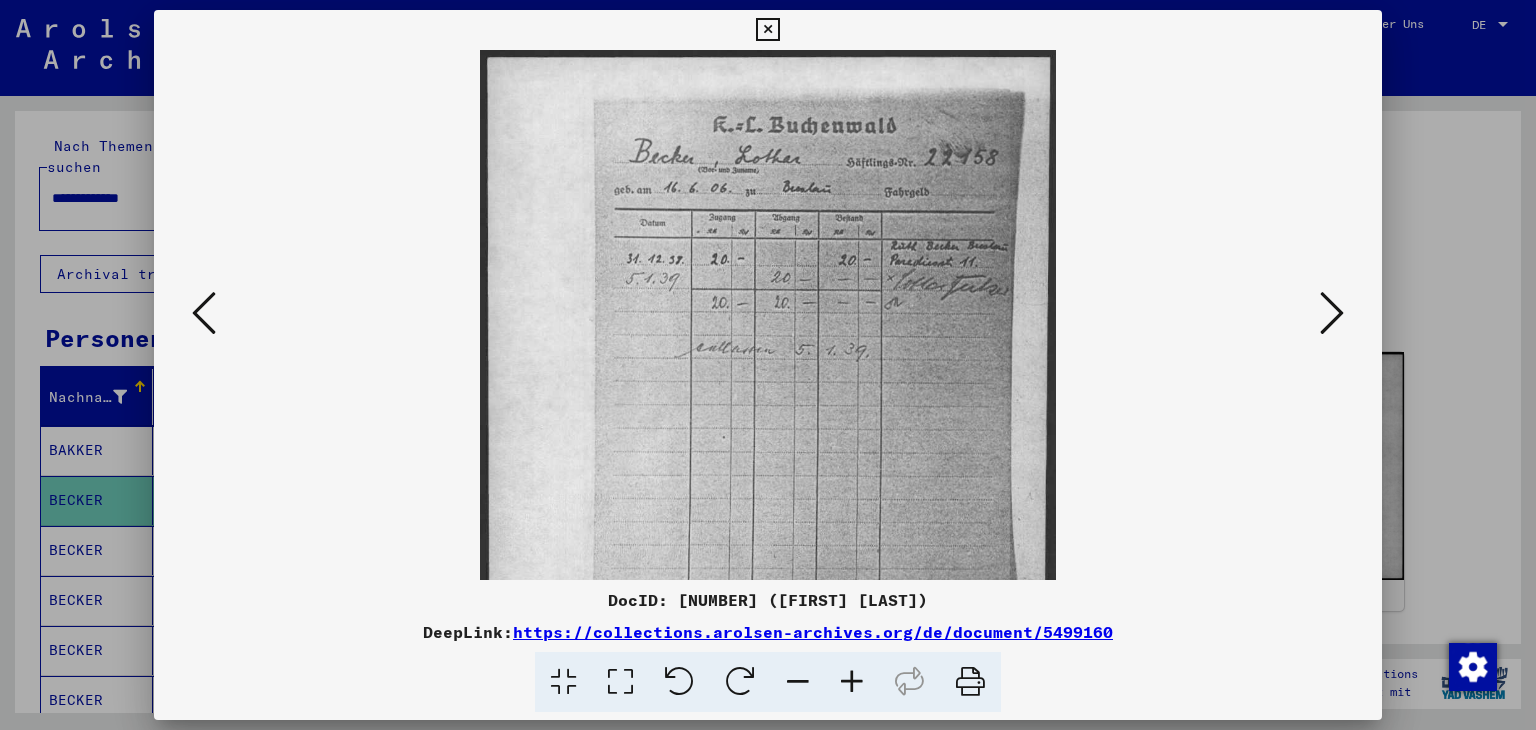 click at bounding box center [852, 682] 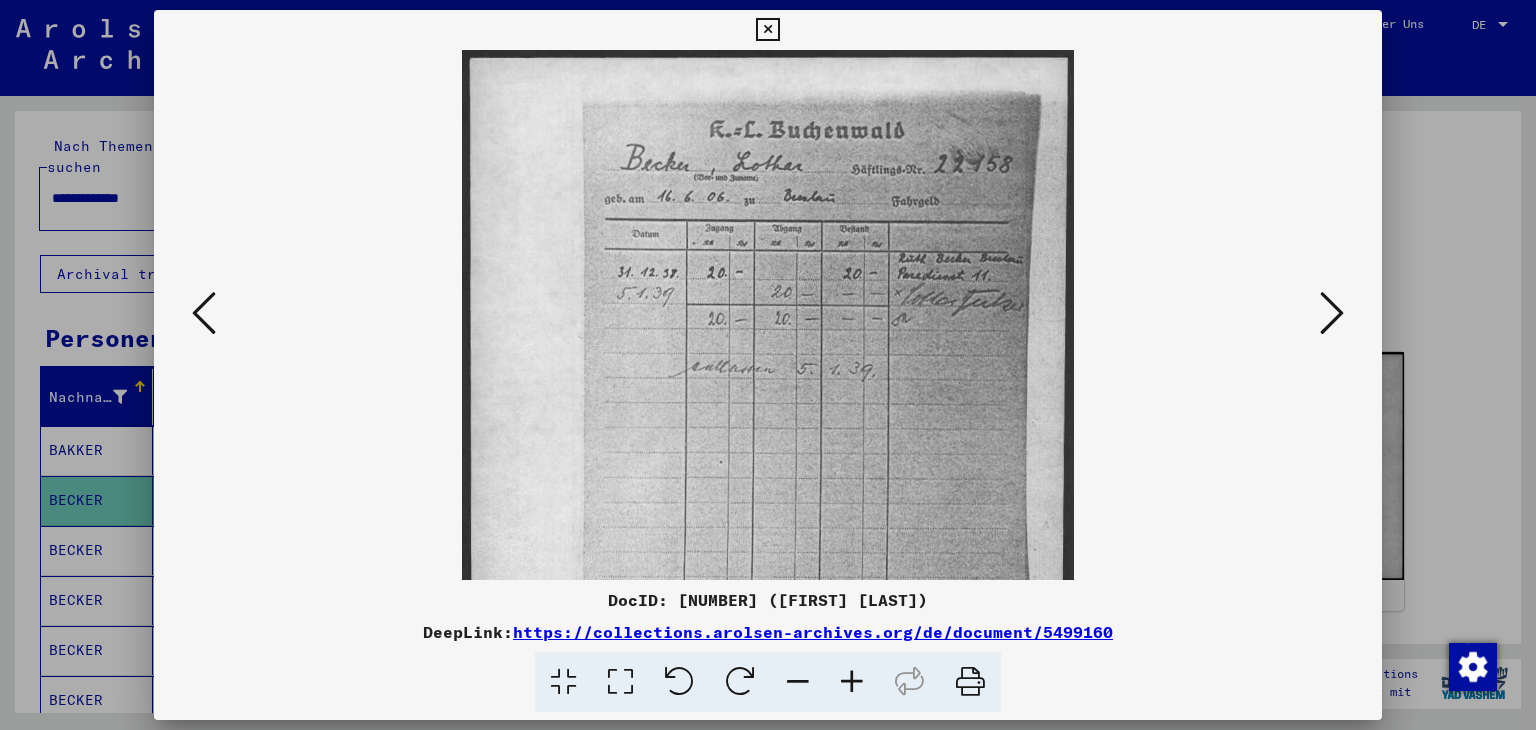 click at bounding box center (852, 682) 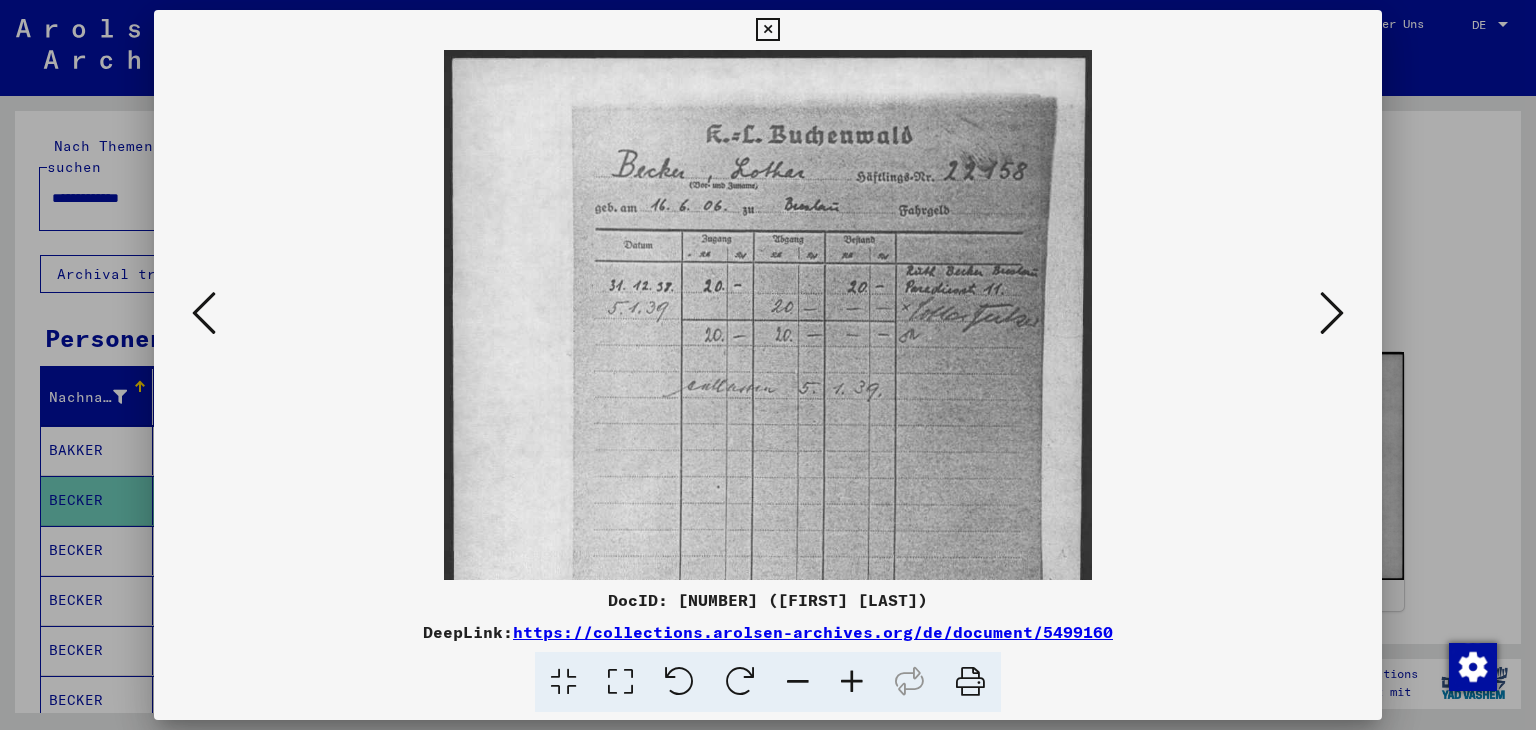 click at bounding box center [852, 682] 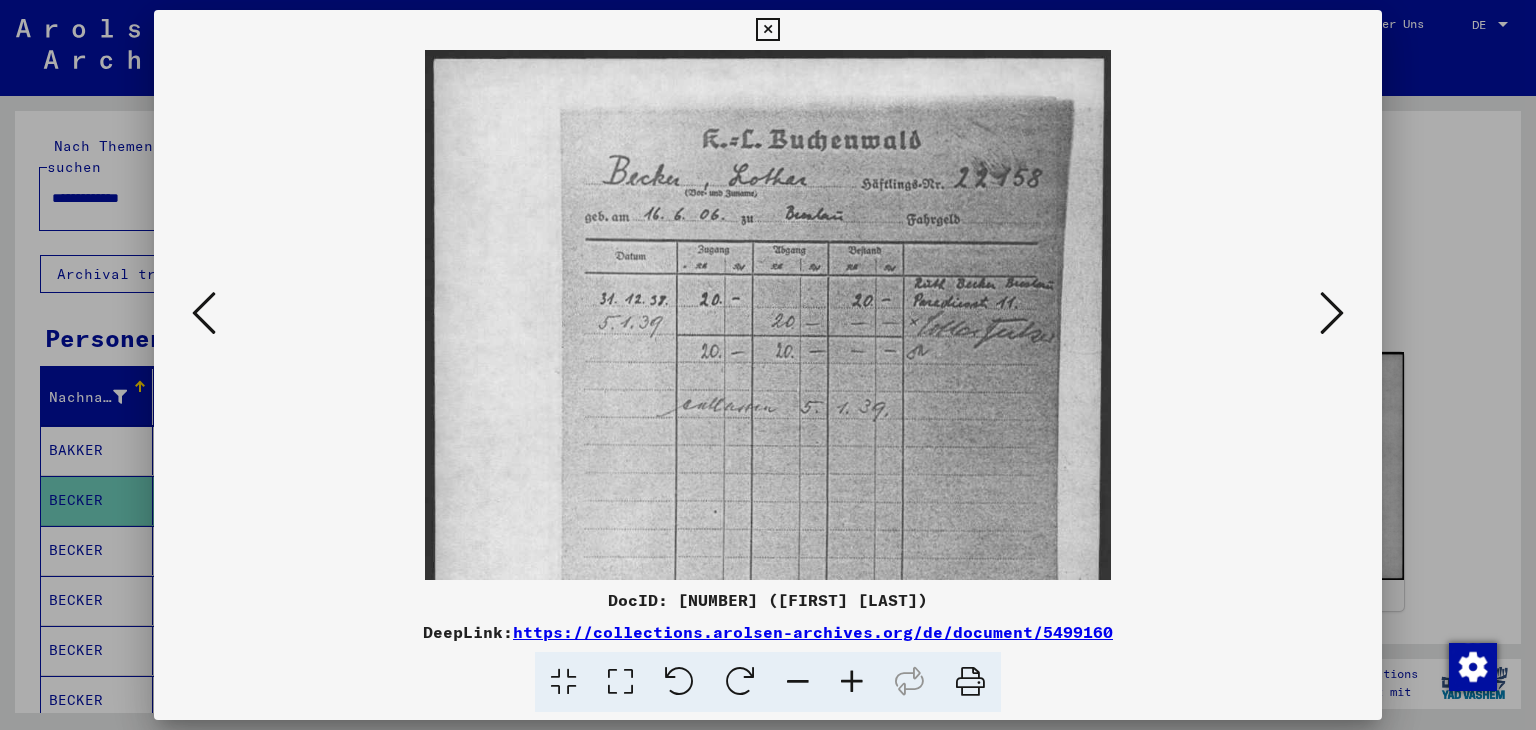 click at bounding box center (852, 682) 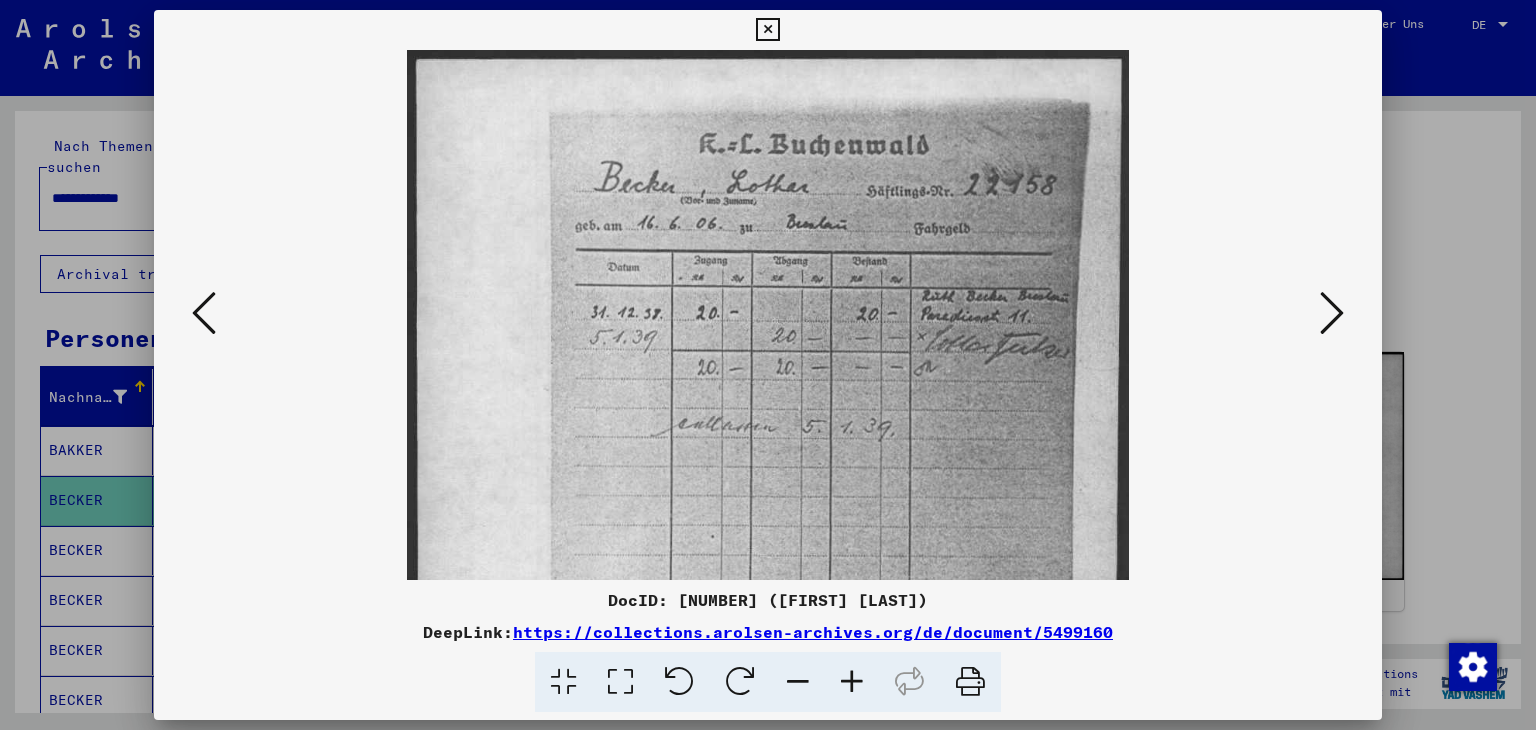 click at bounding box center (852, 682) 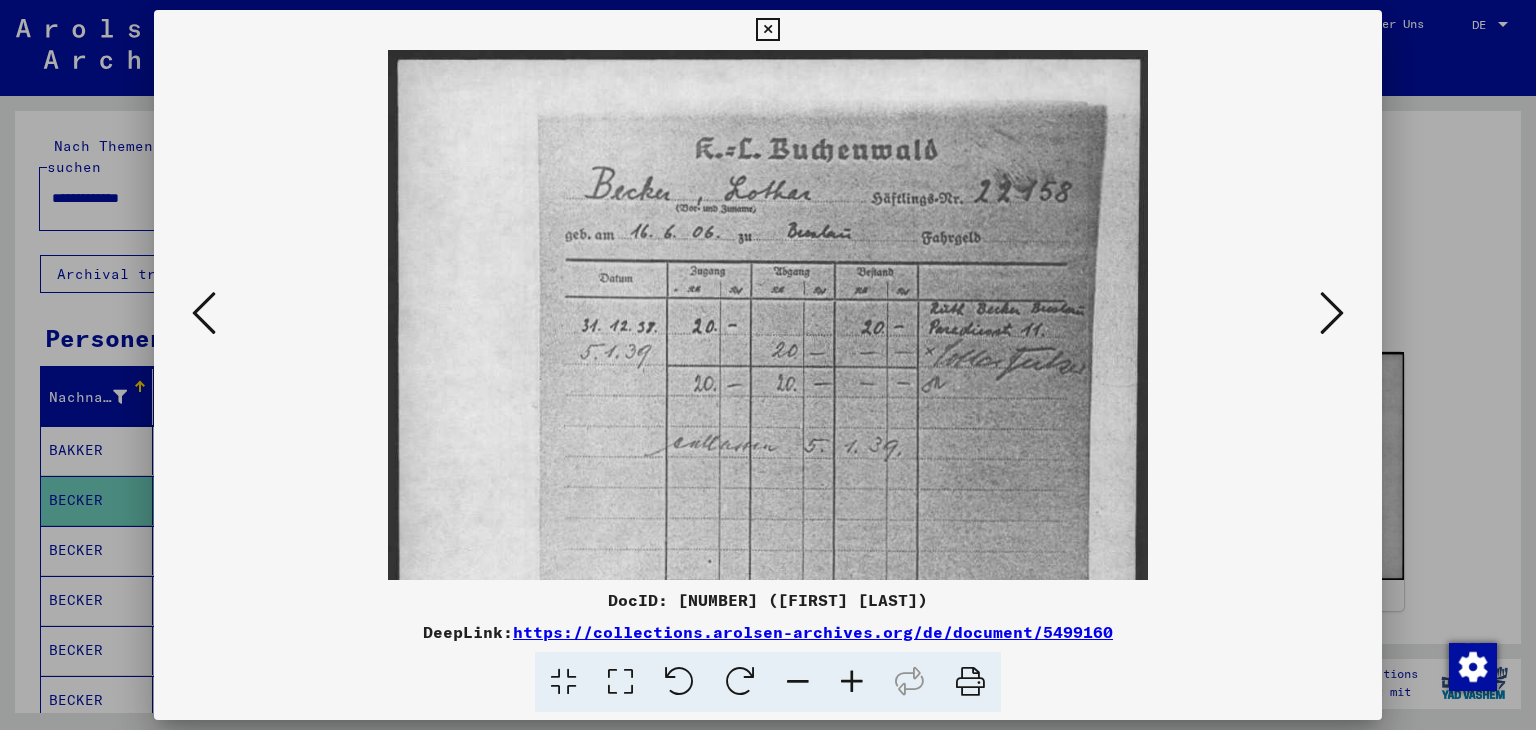 click at bounding box center (767, 30) 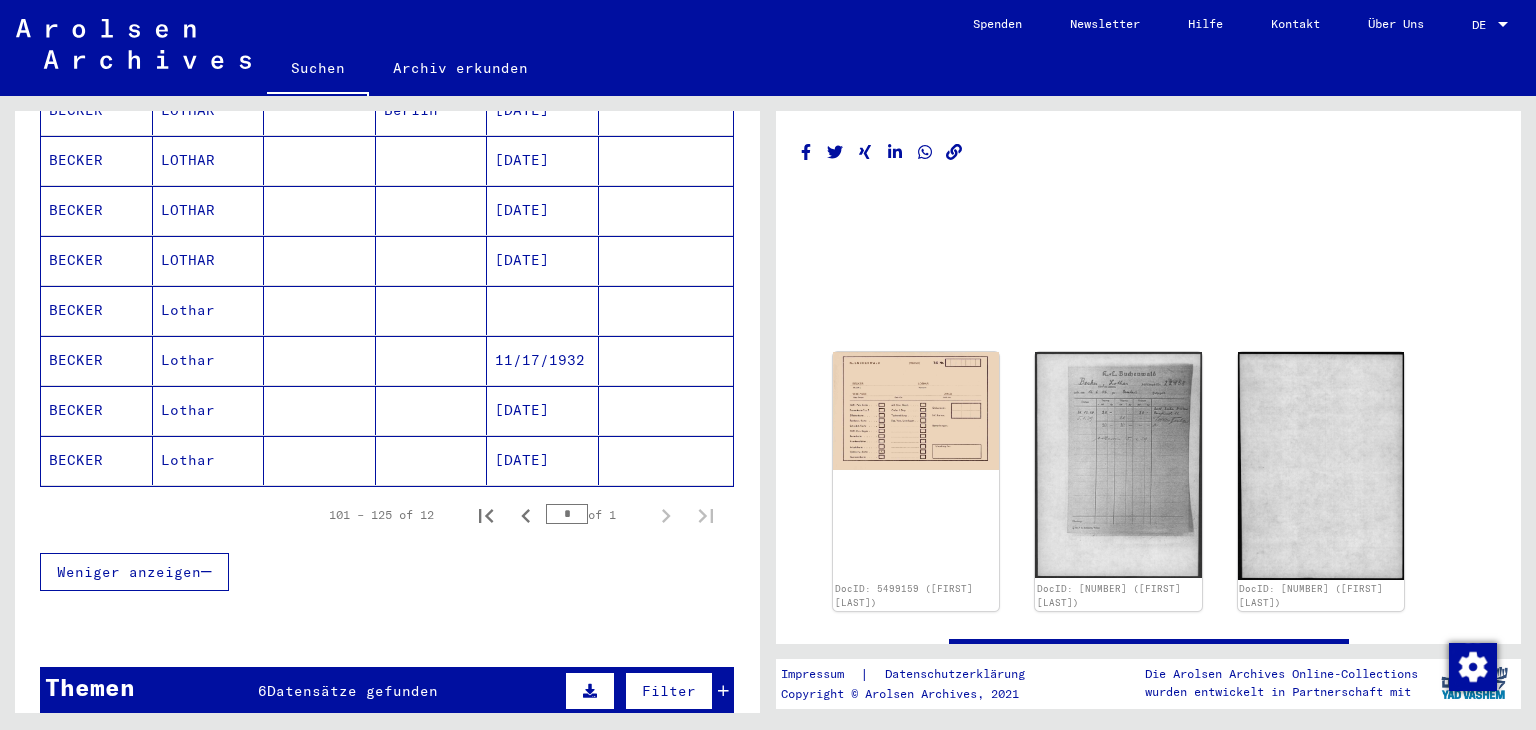 scroll, scrollTop: 600, scrollLeft: 0, axis: vertical 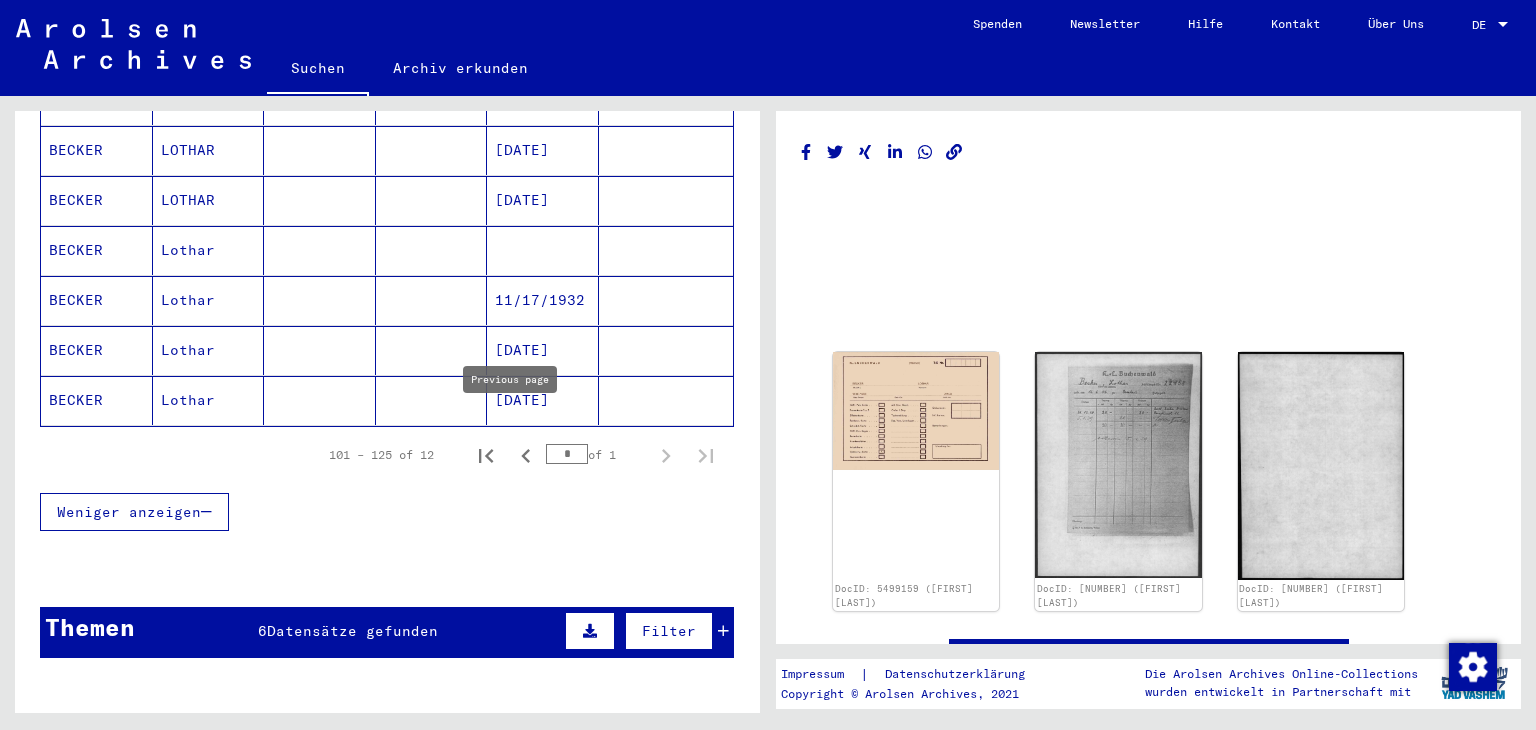 click 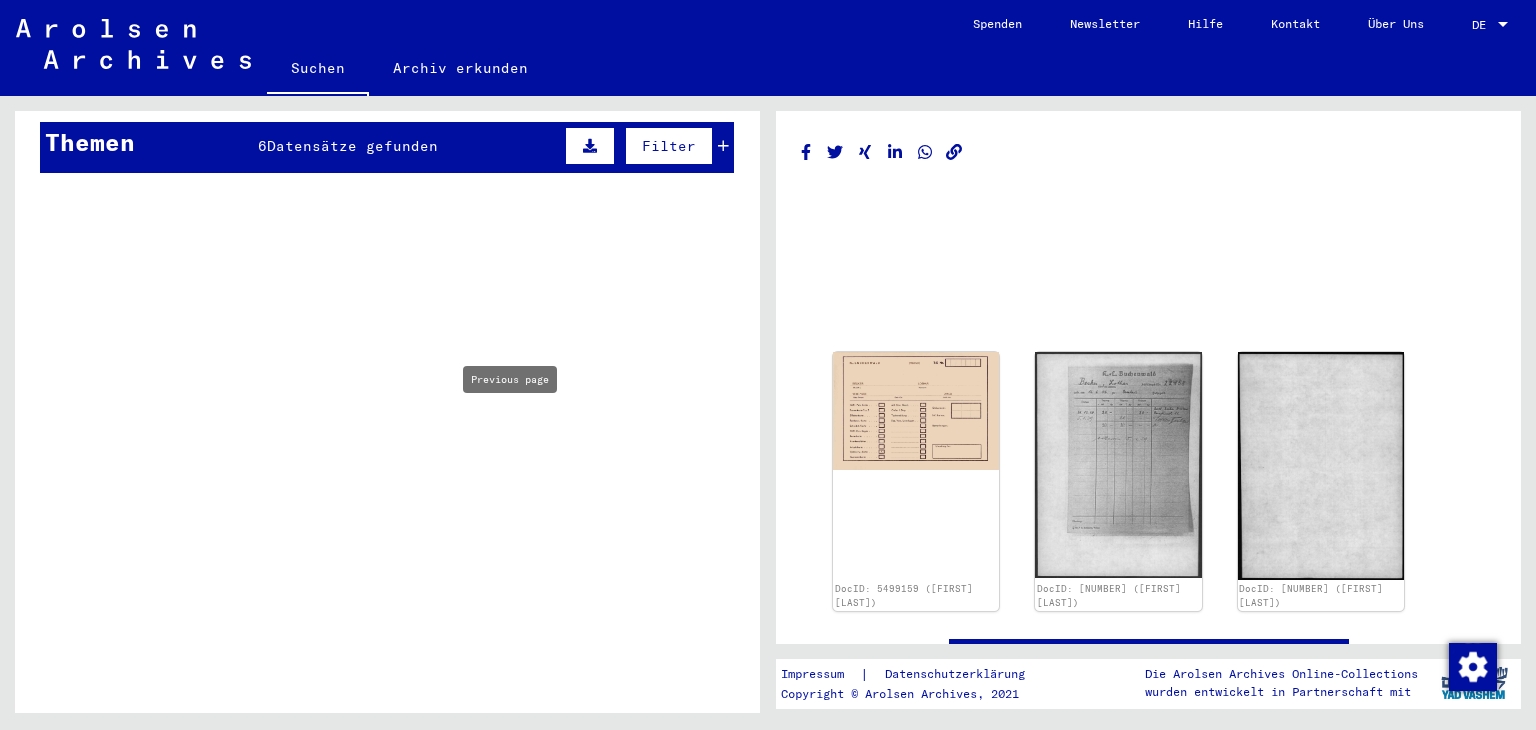 type on "*" 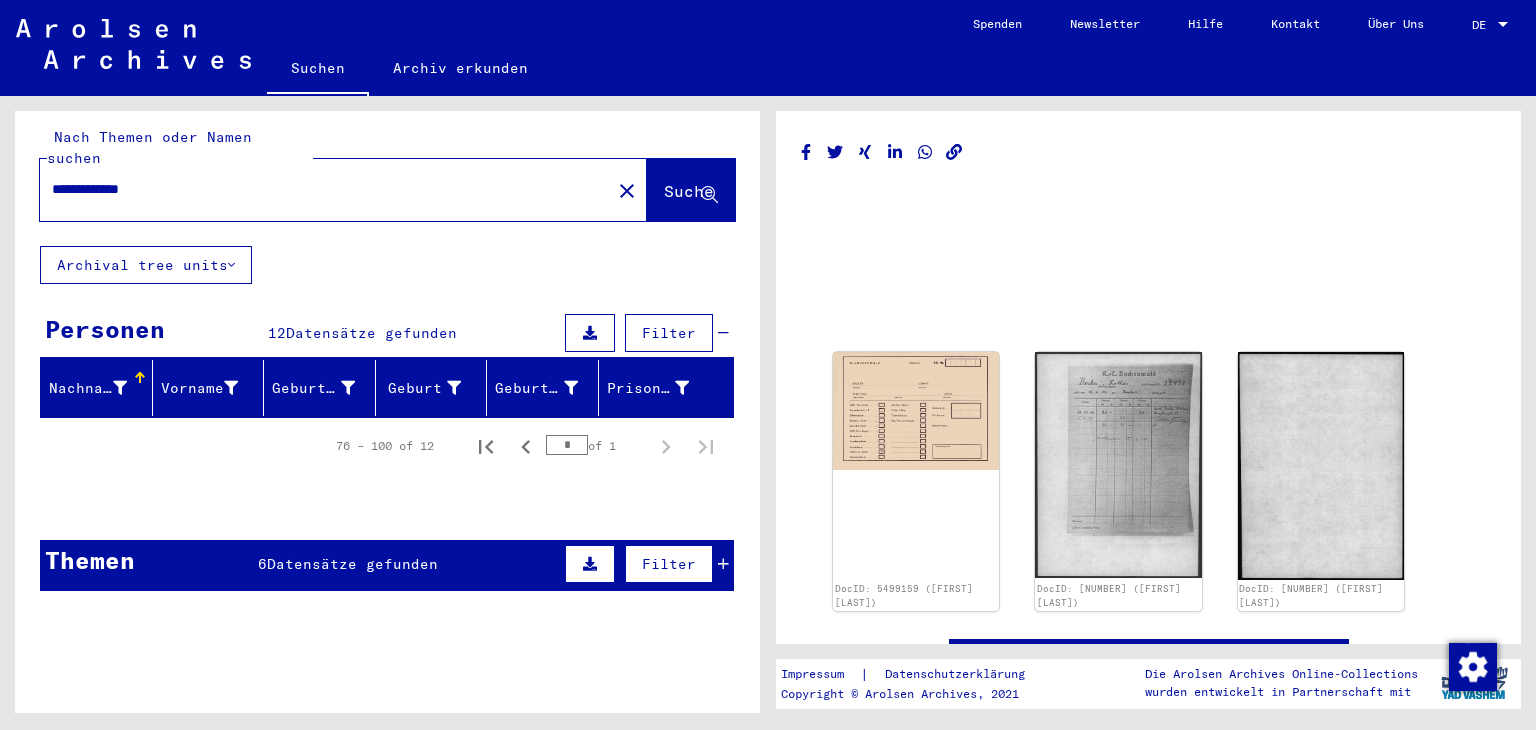 scroll, scrollTop: 0, scrollLeft: 0, axis: both 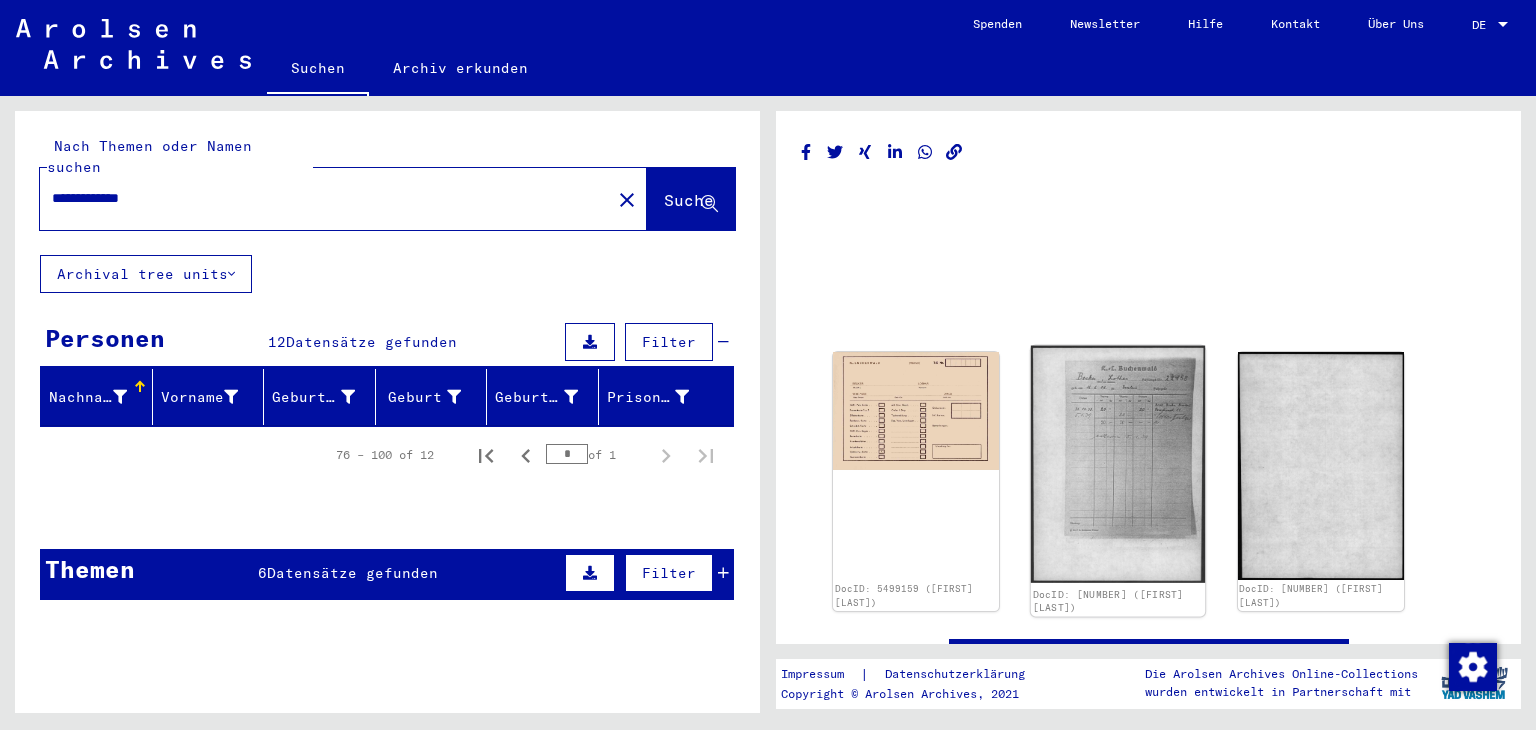 click 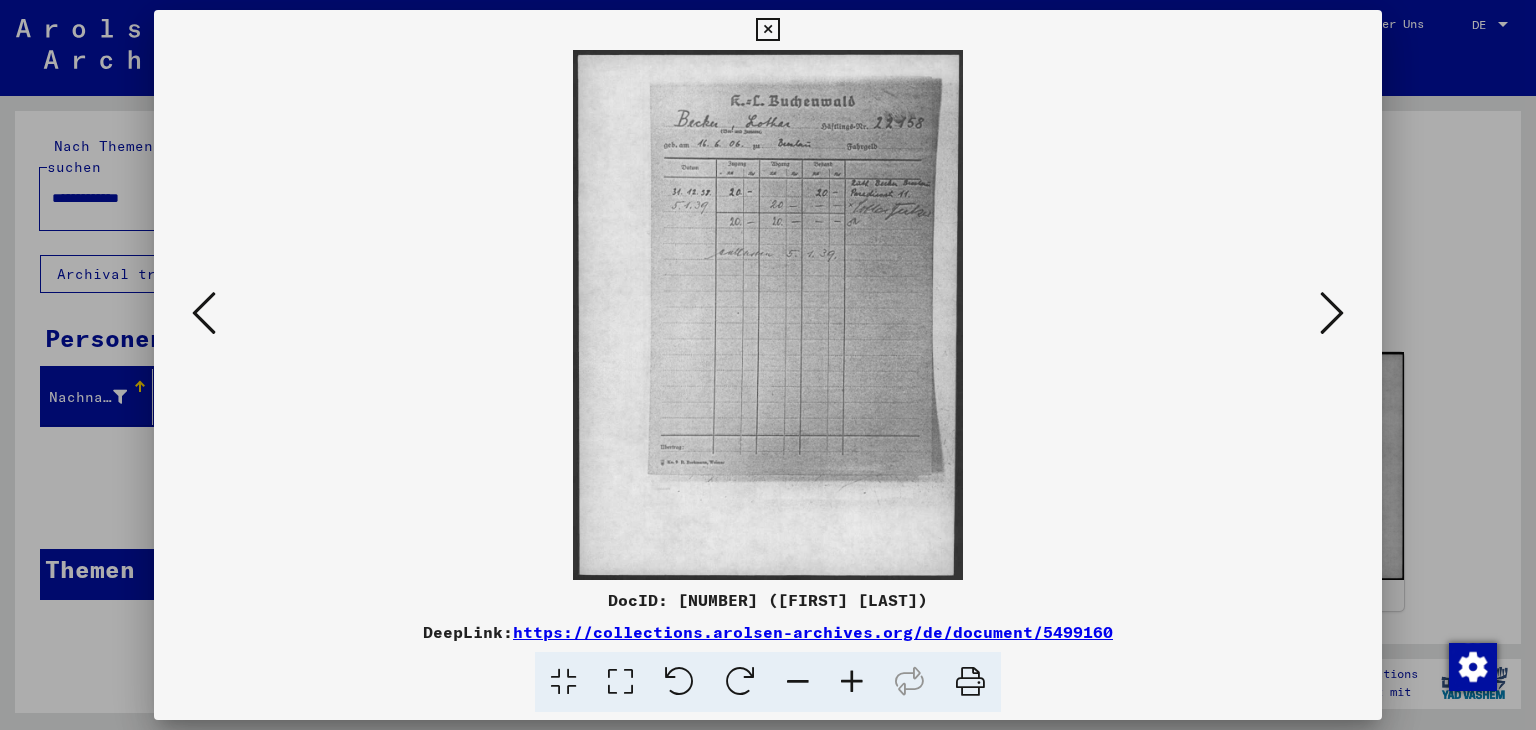 click at bounding box center (767, 30) 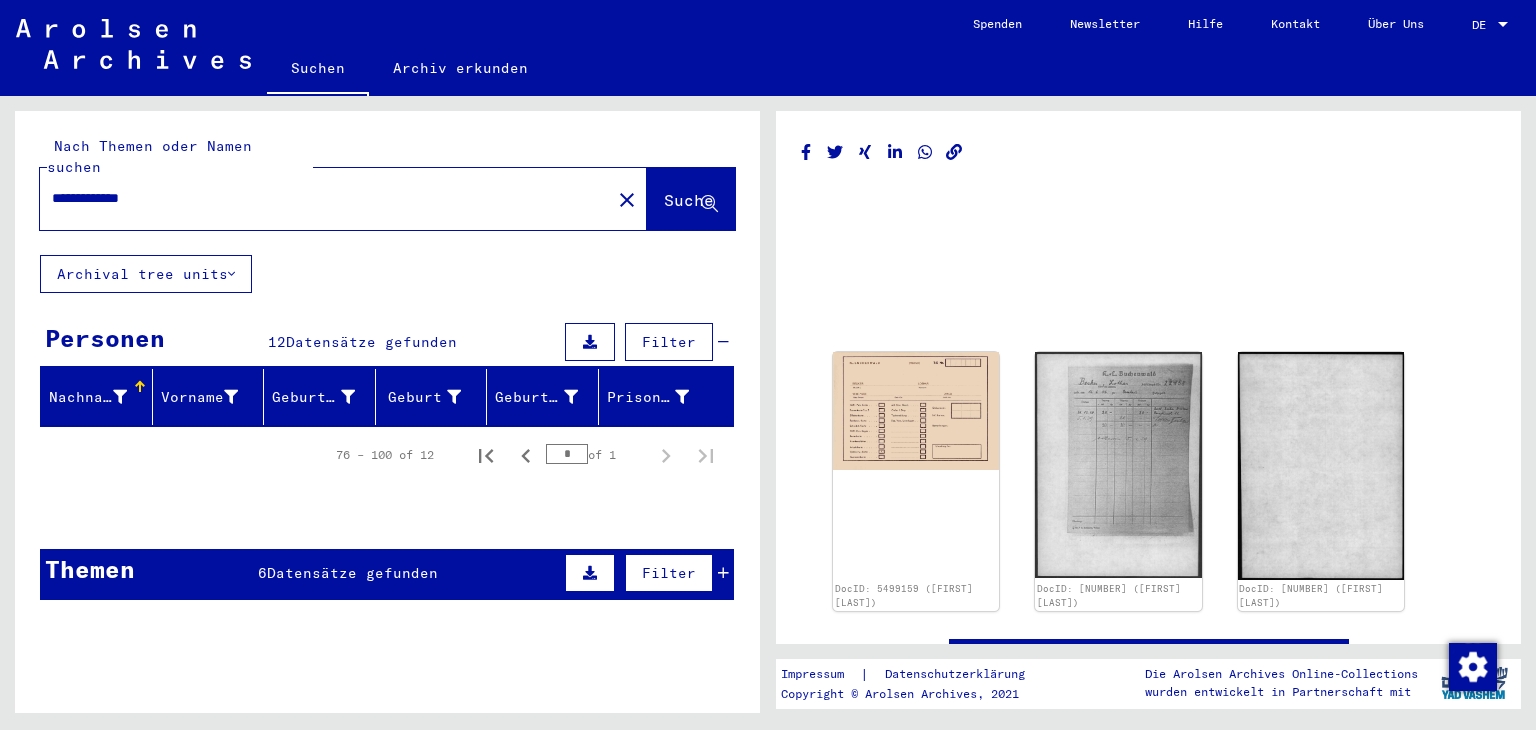 drag, startPoint x: 180, startPoint y: 171, endPoint x: 16, endPoint y: 192, distance: 165.33905 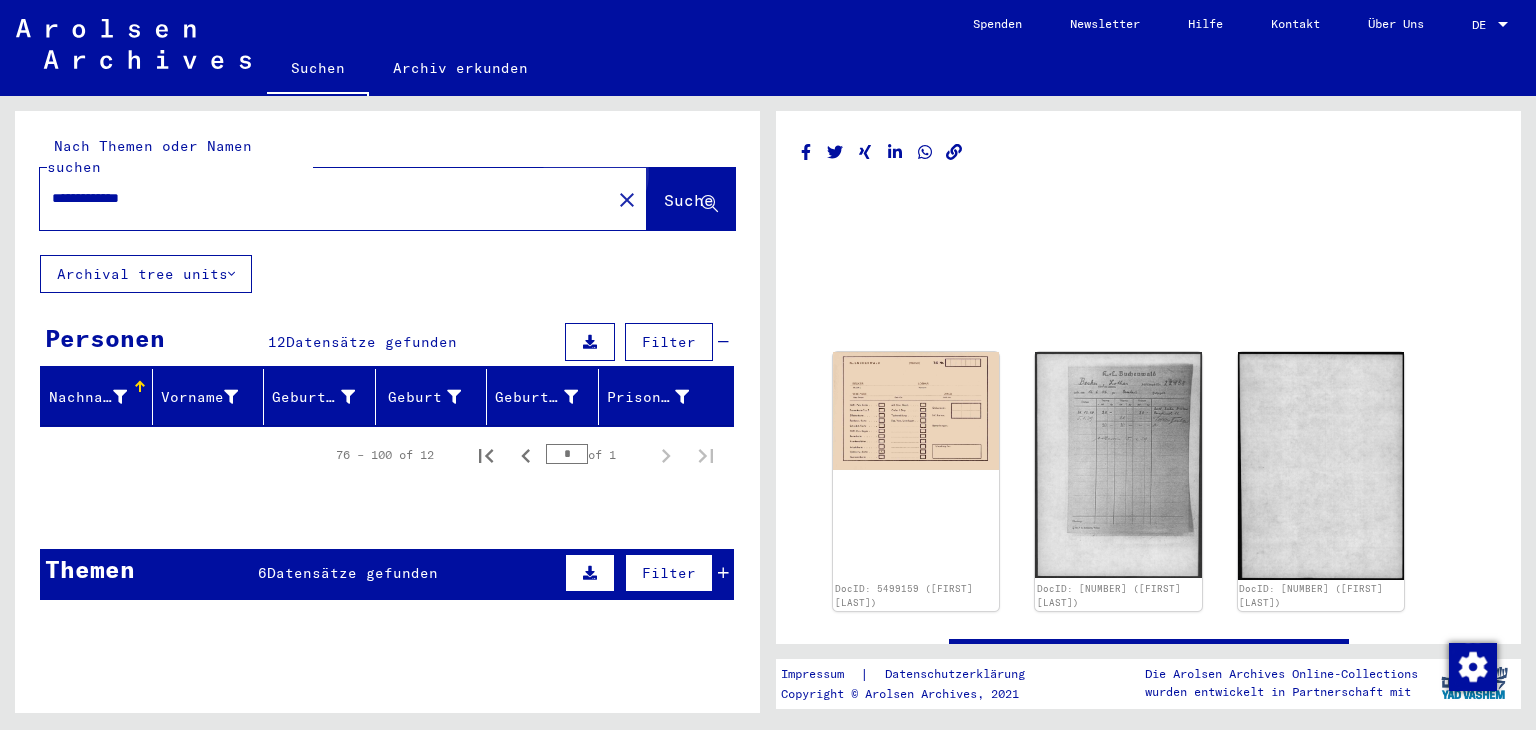 click on "Suche" 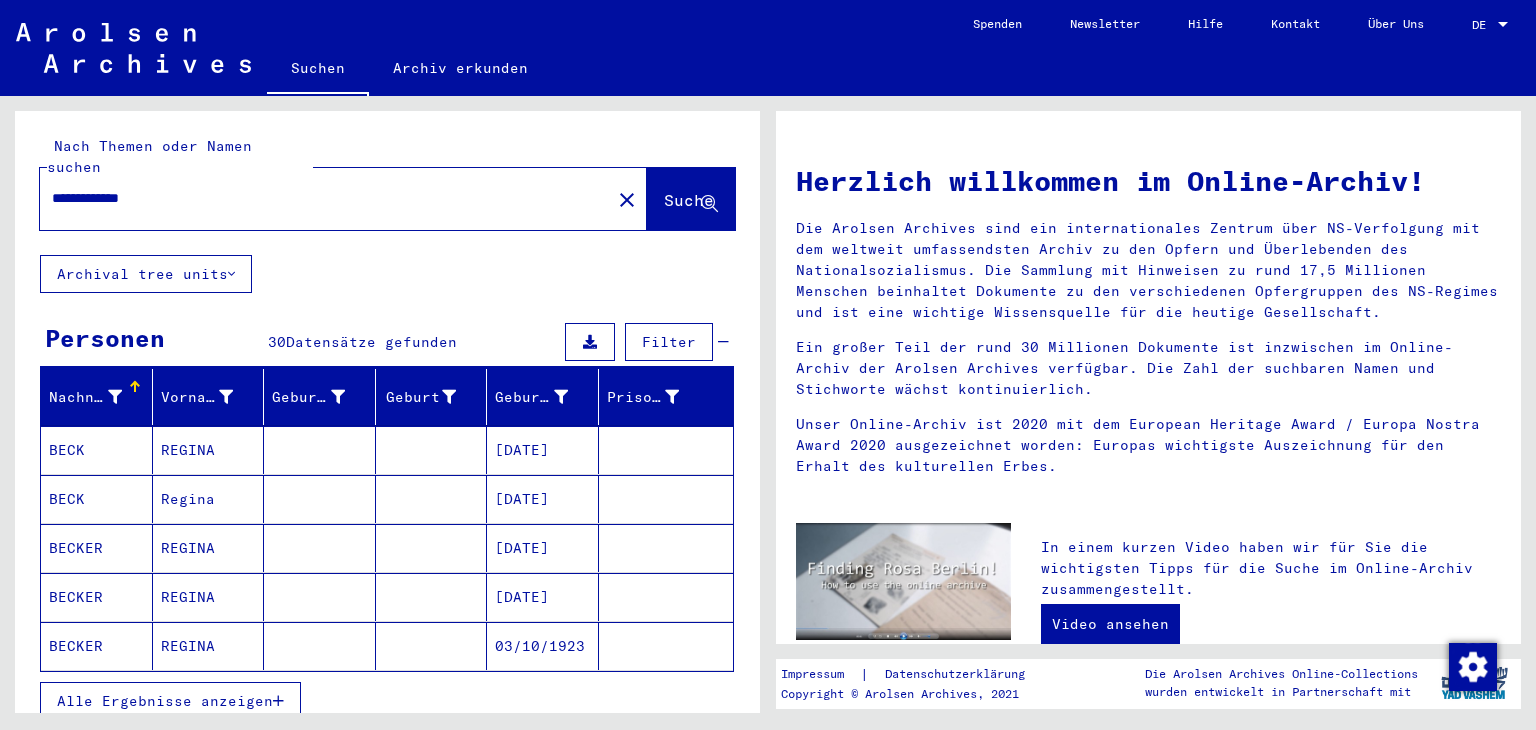 click on "Alle Ergebnisse anzeigen" at bounding box center [165, 701] 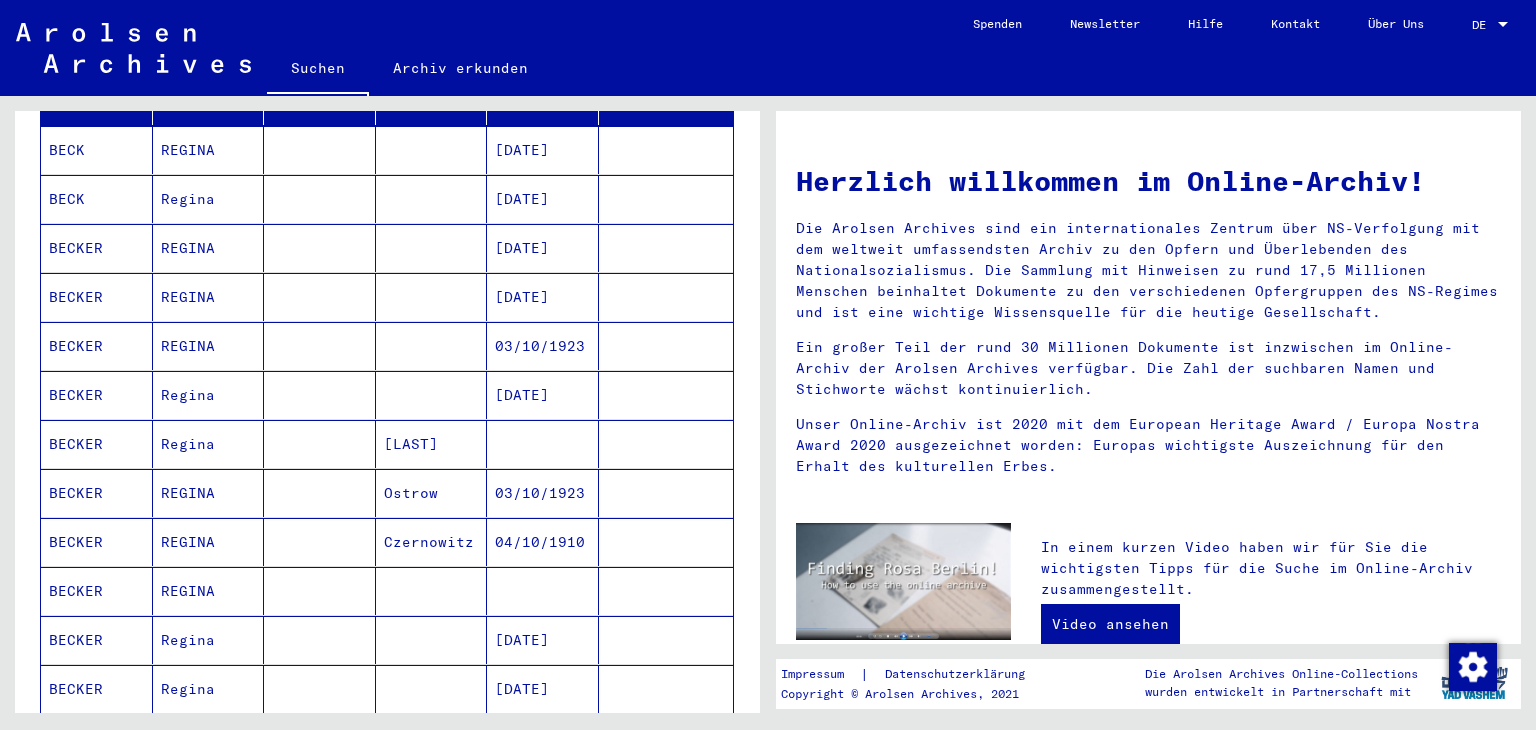 click on "[DATE]" at bounding box center (543, 297) 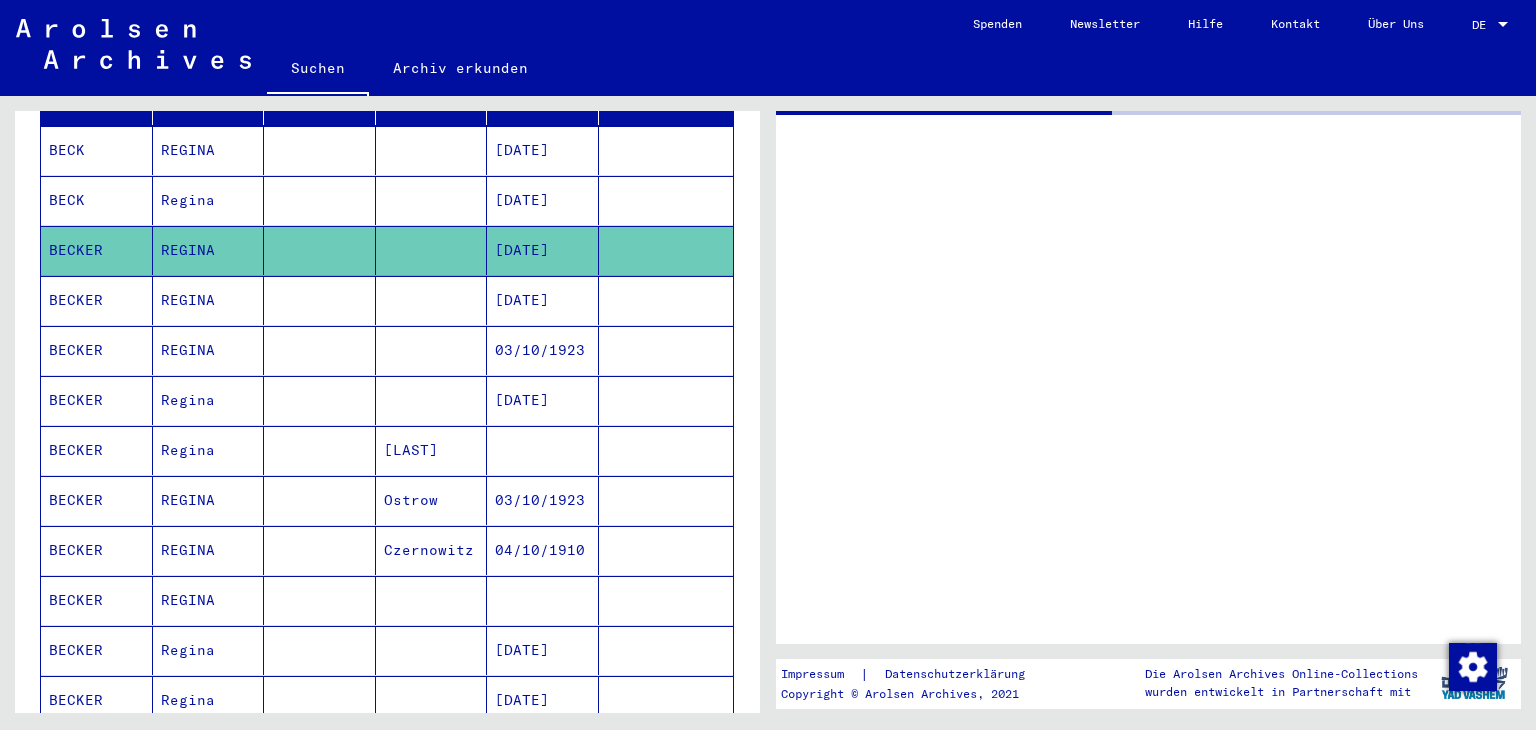 scroll, scrollTop: 300, scrollLeft: 0, axis: vertical 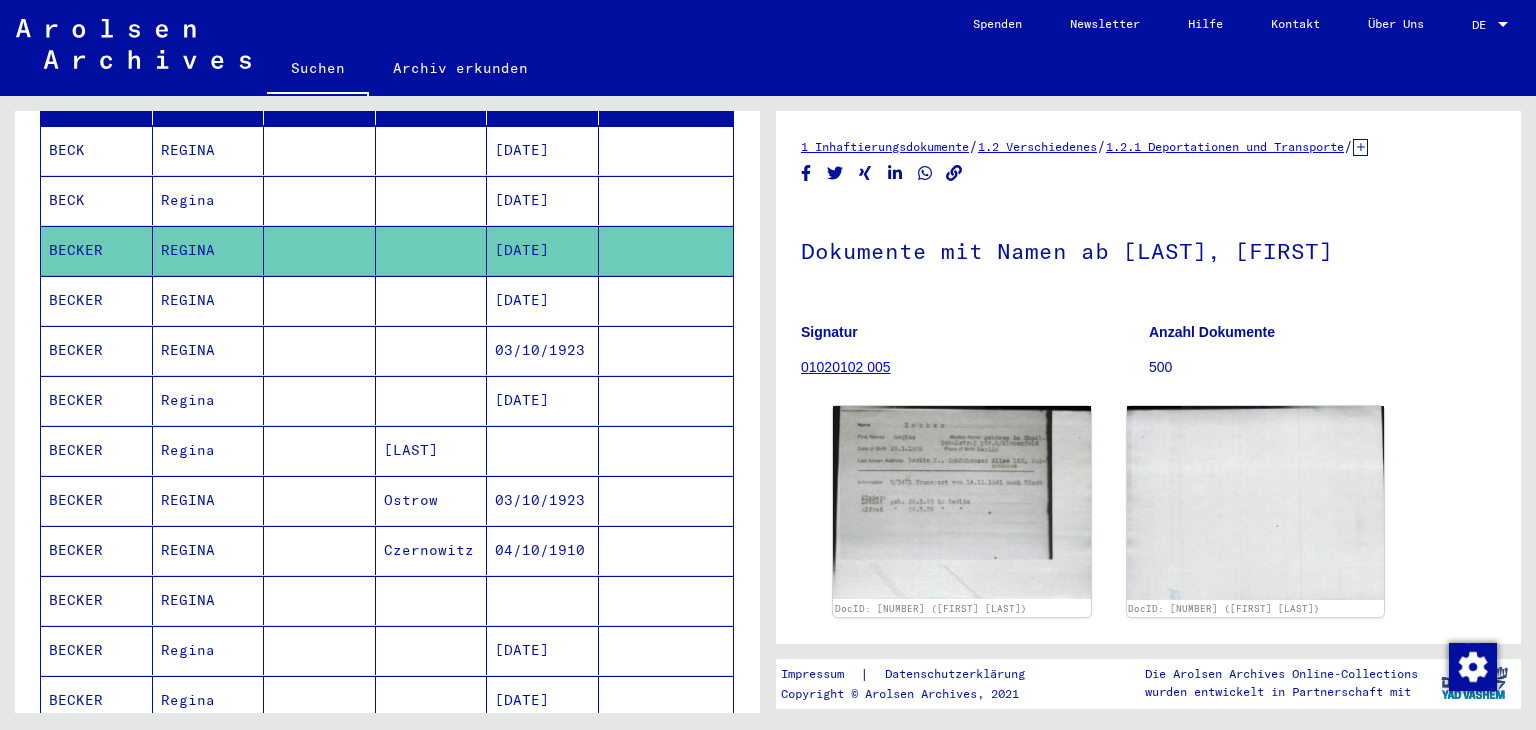 click on "[DATE]" at bounding box center [543, 350] 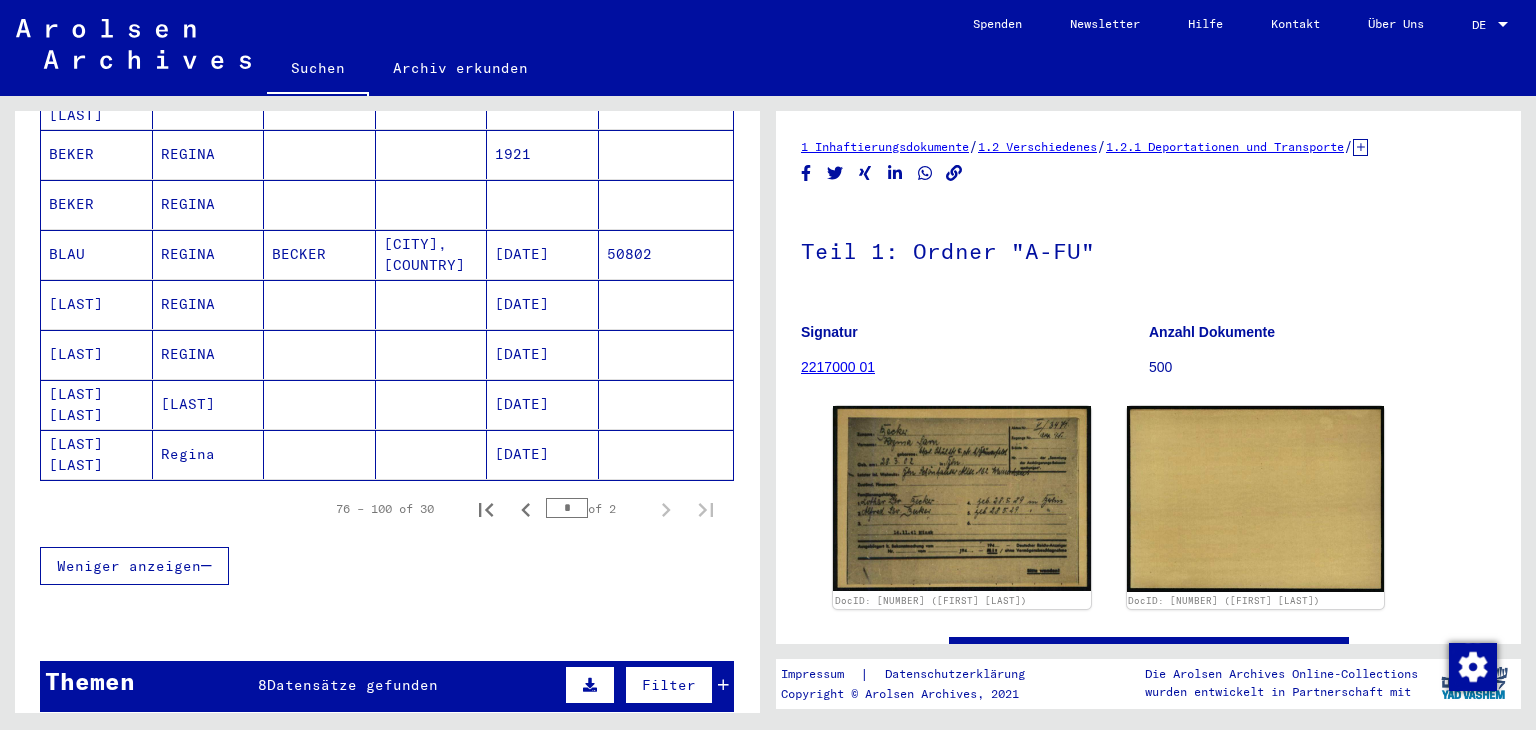 scroll, scrollTop: 1200, scrollLeft: 0, axis: vertical 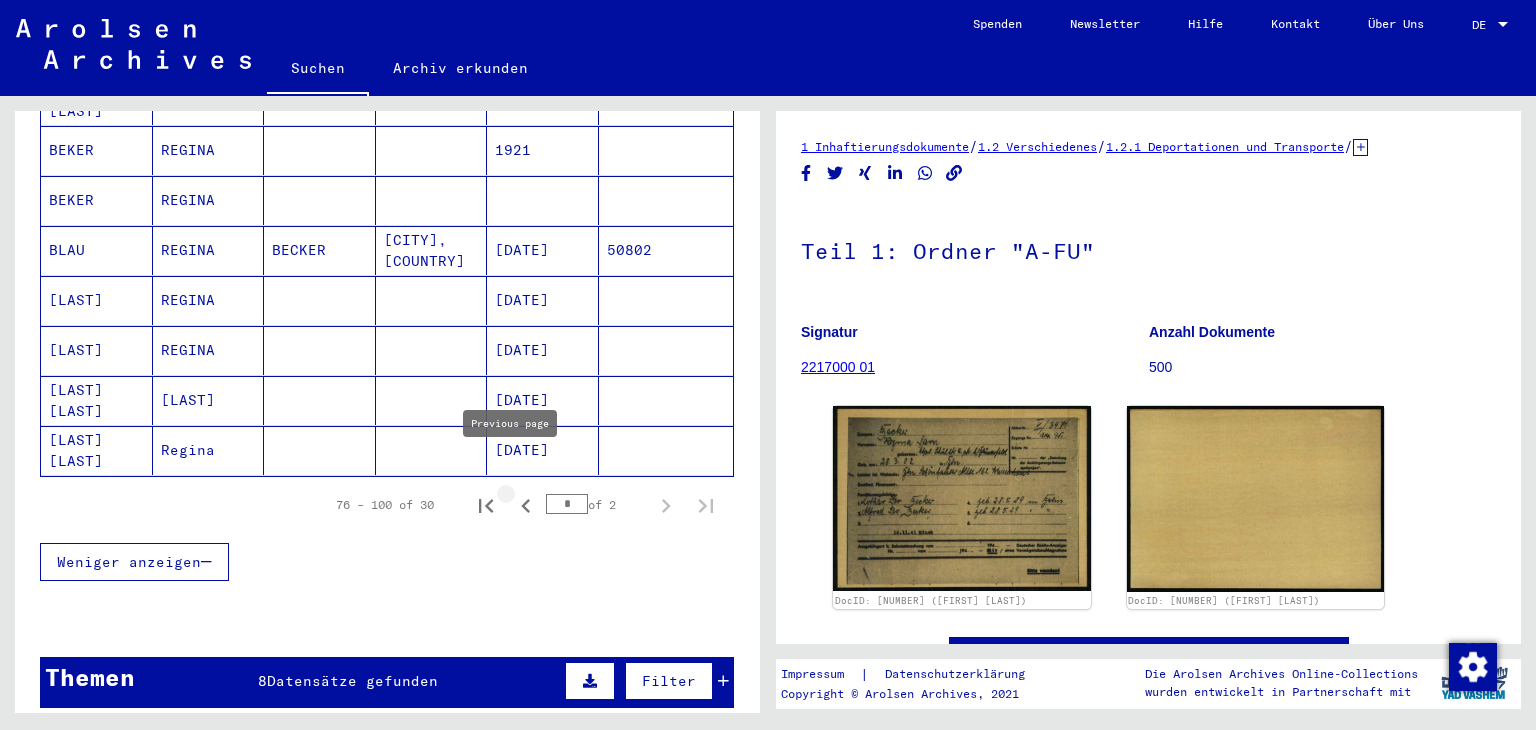 click 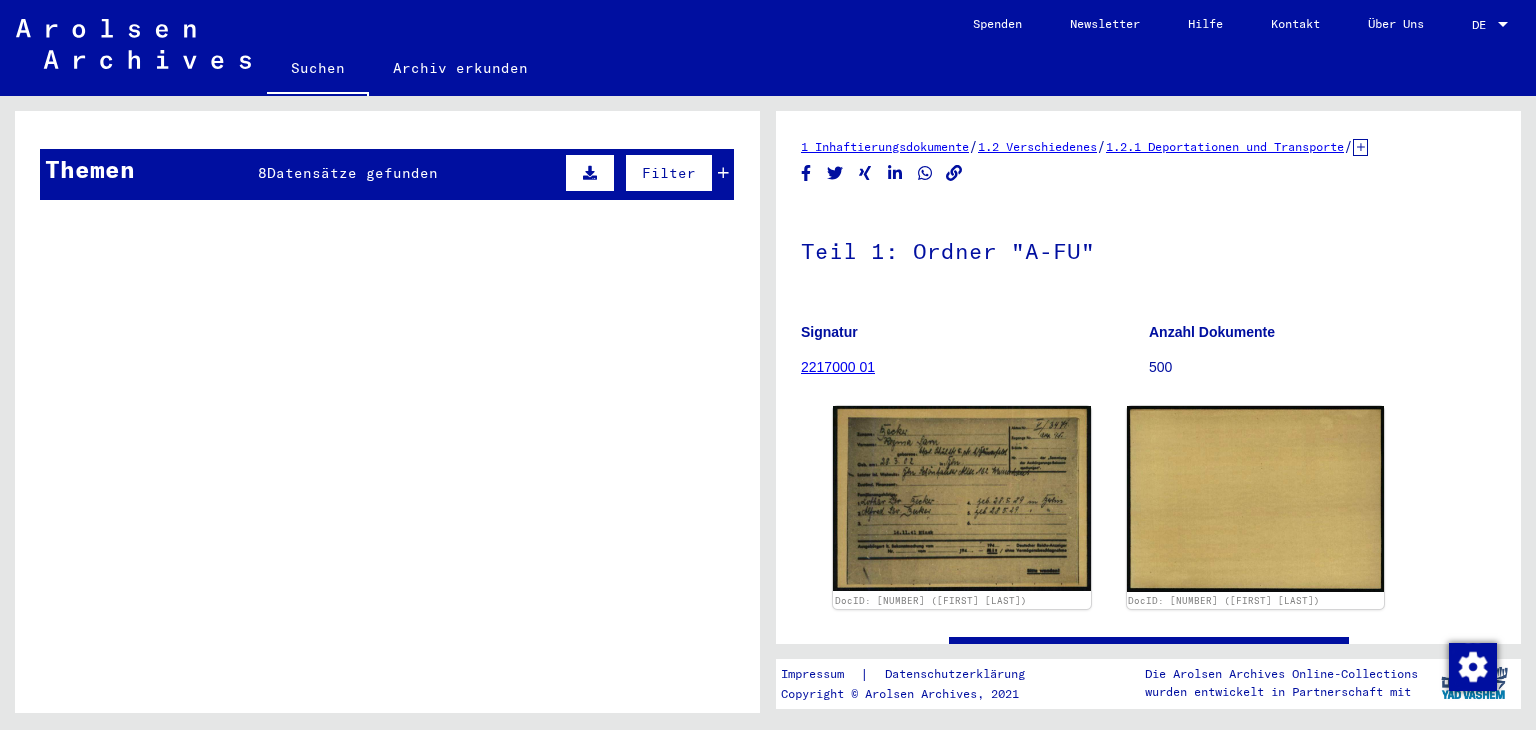 scroll, scrollTop: 0, scrollLeft: 0, axis: both 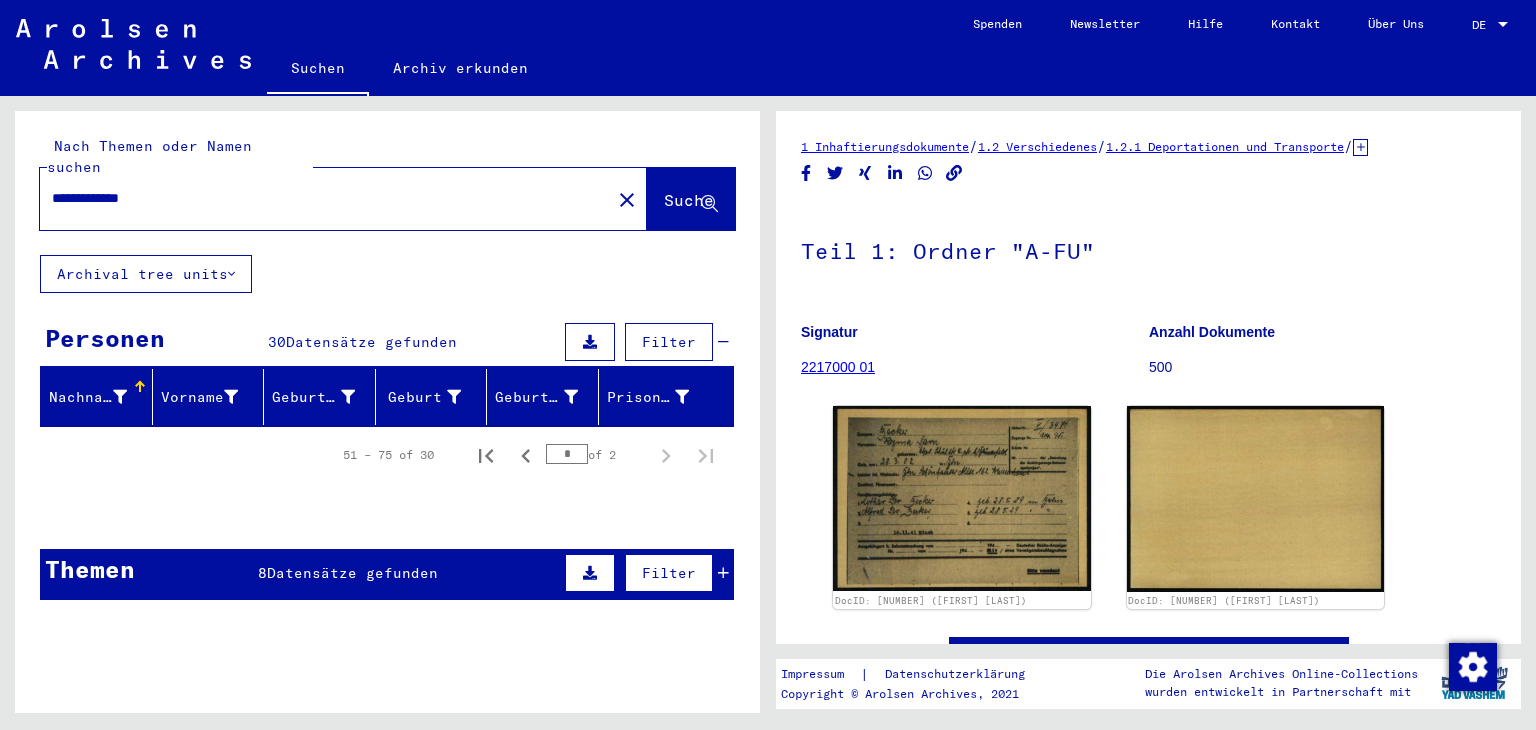 drag, startPoint x: 104, startPoint y: 173, endPoint x: 48, endPoint y: 173, distance: 56 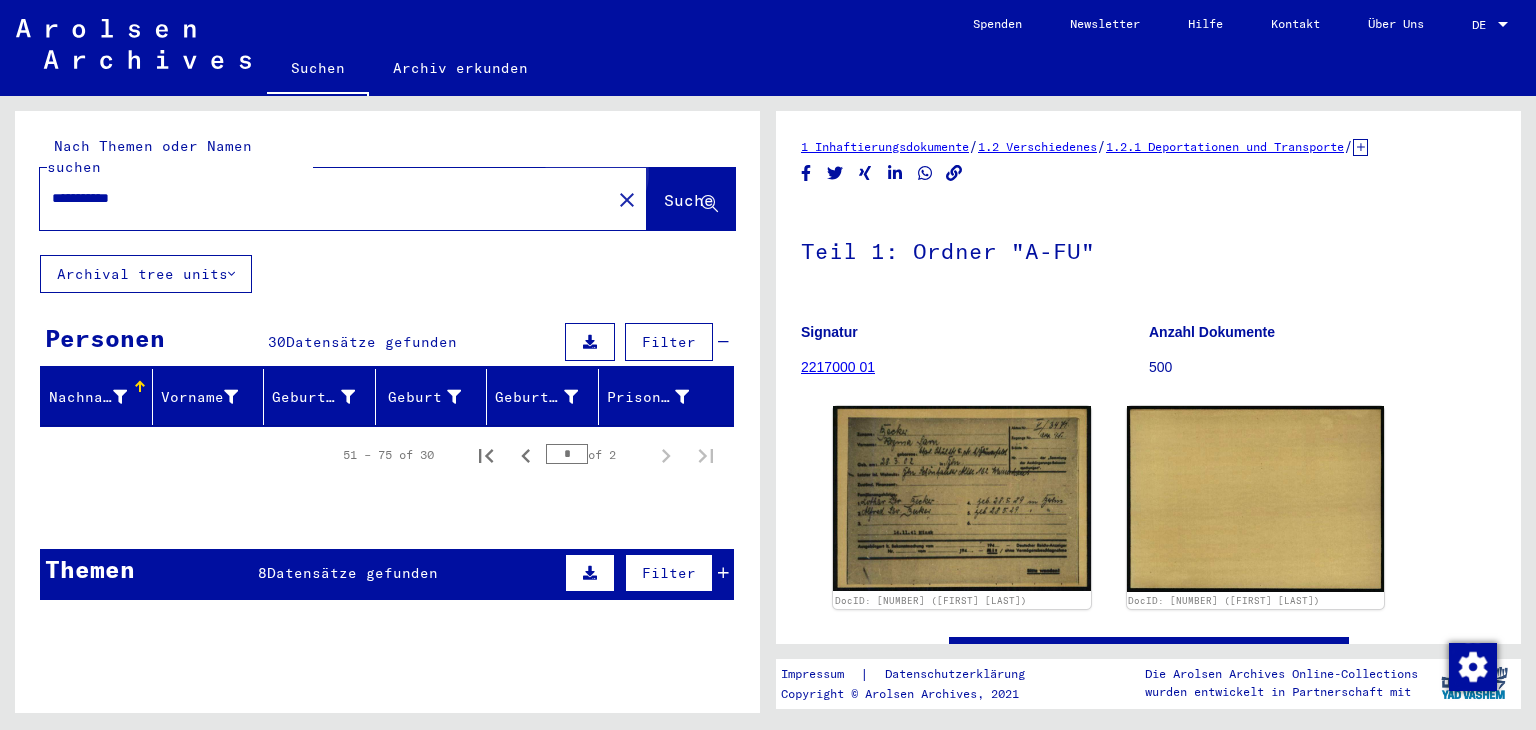 drag, startPoint x: 653, startPoint y: 176, endPoint x: 646, endPoint y: 184, distance: 10.630146 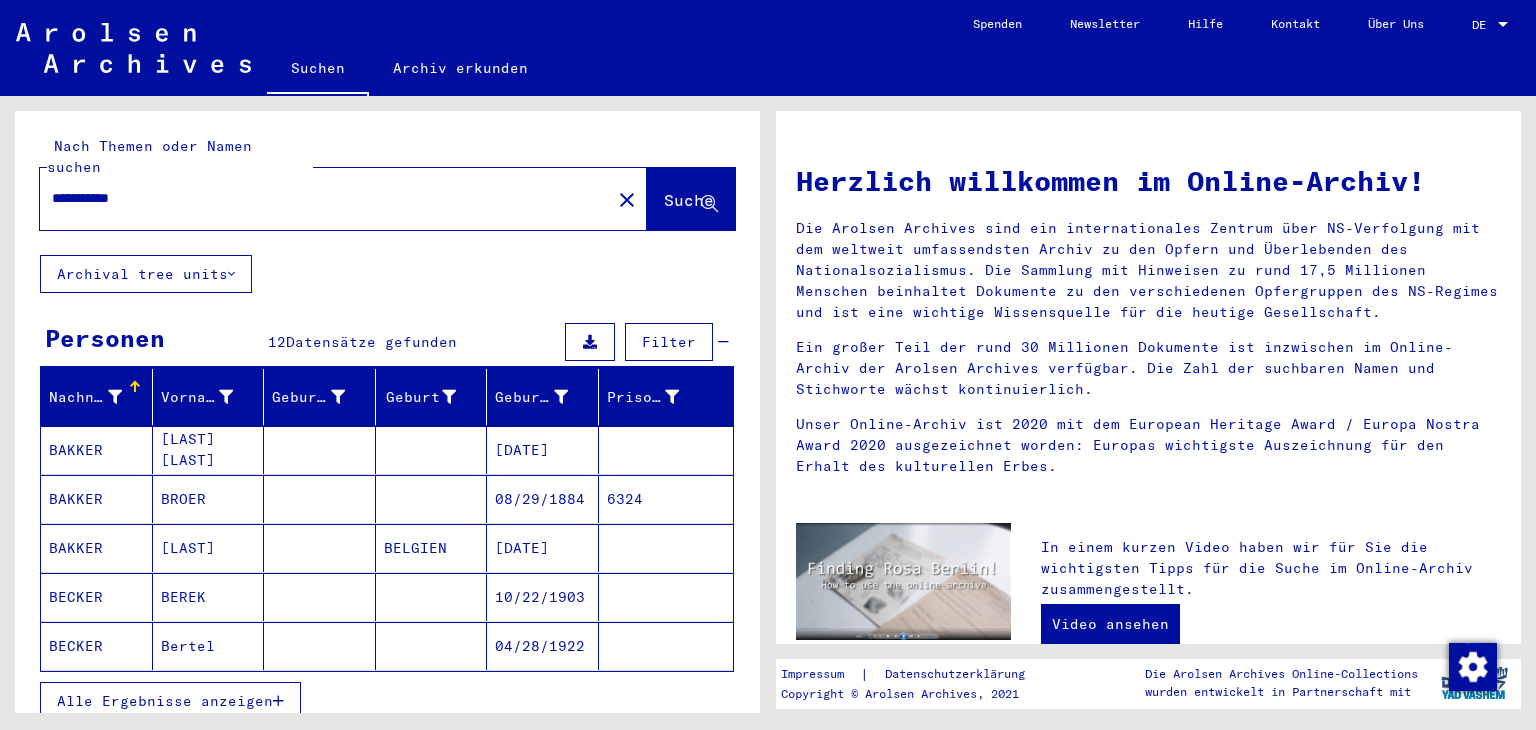 click on "Alle Ergebnisse anzeigen" at bounding box center (165, 701) 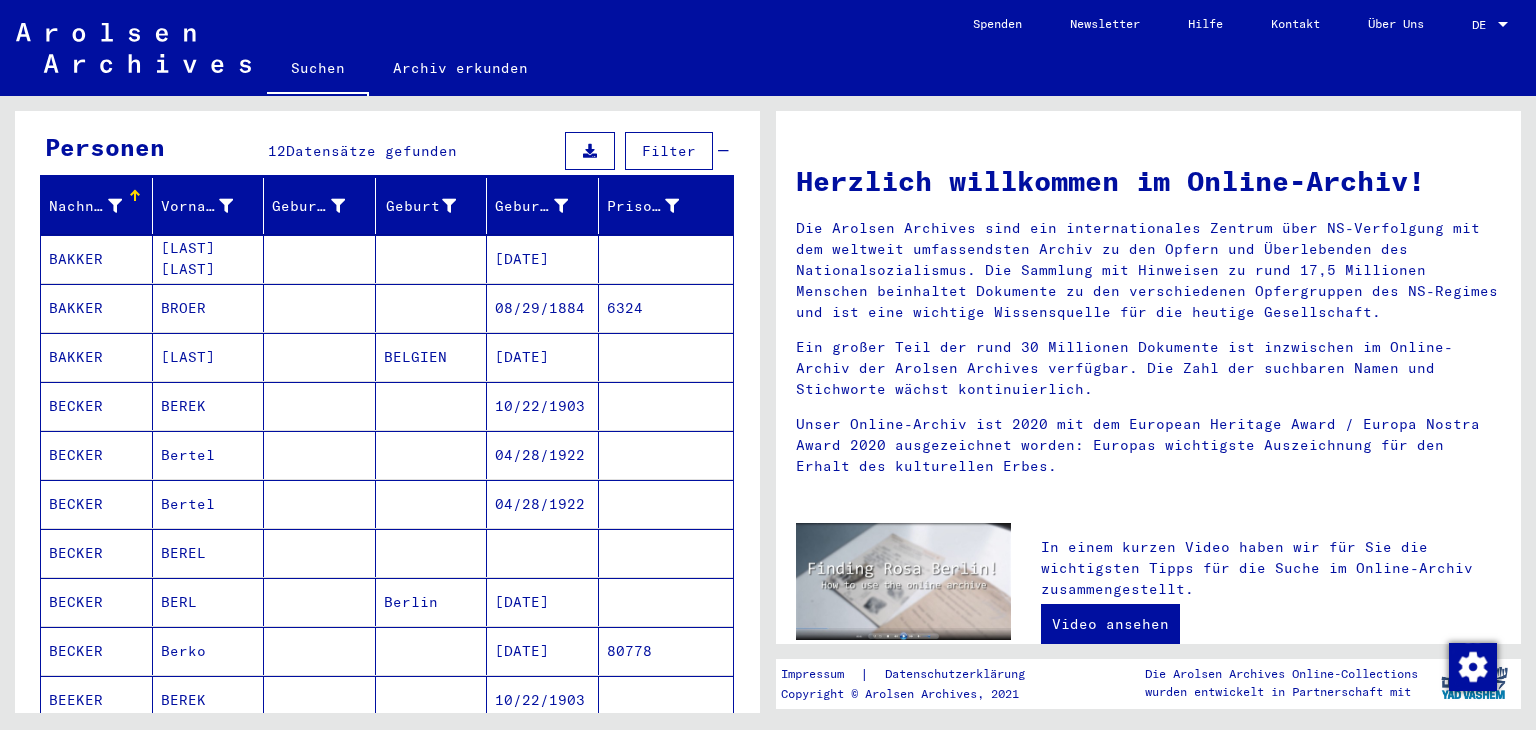 scroll, scrollTop: 200, scrollLeft: 0, axis: vertical 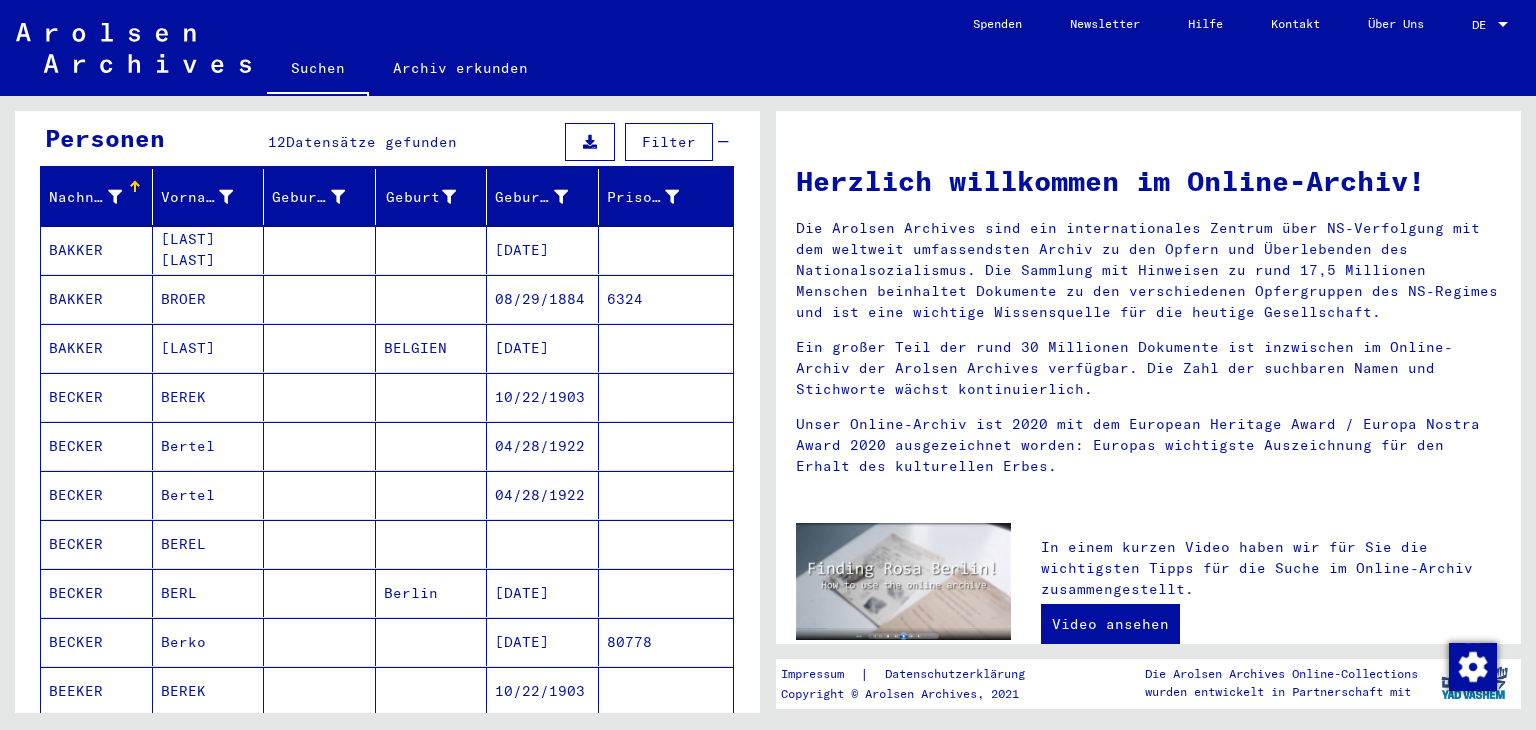 click on "[DATE]" at bounding box center [543, 642] 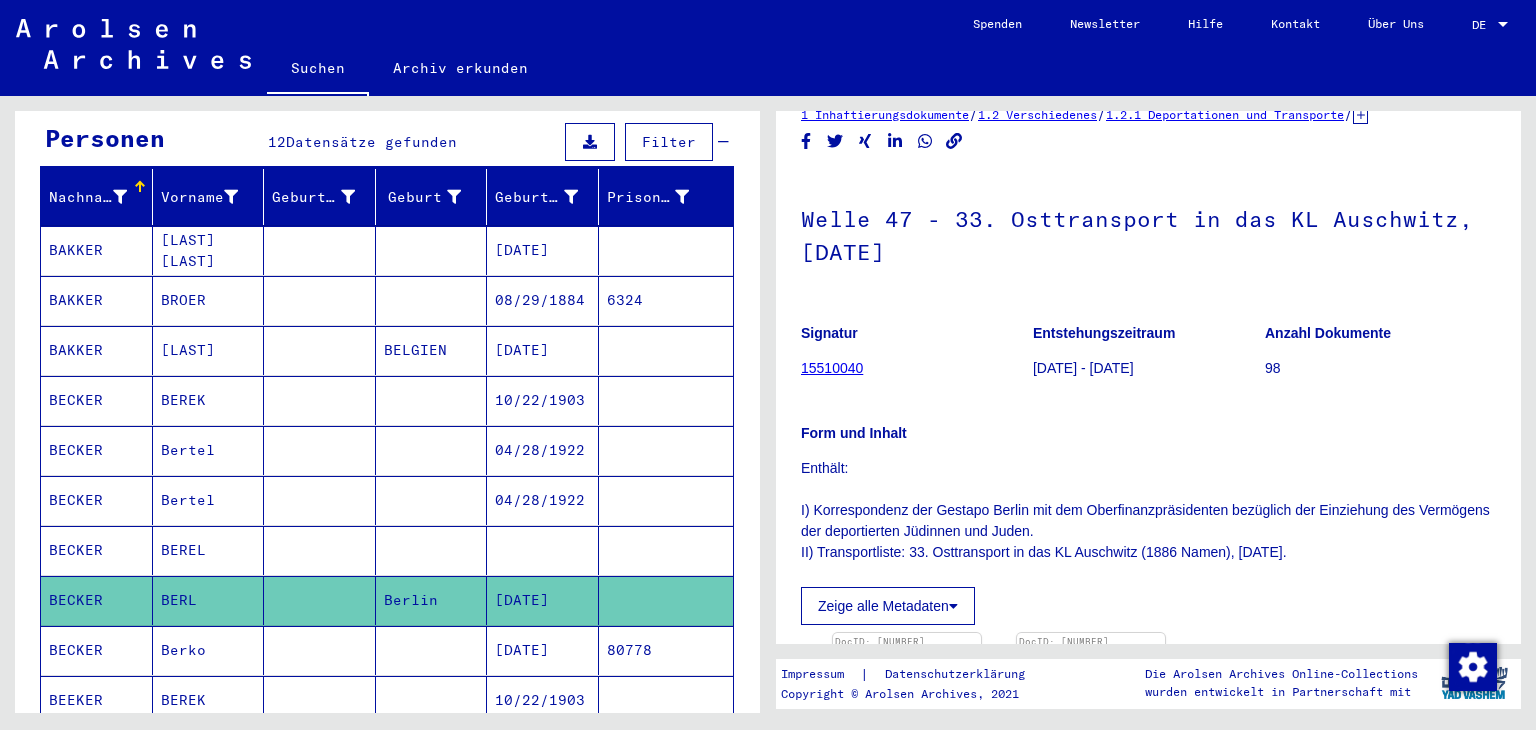 scroll, scrollTop: 0, scrollLeft: 0, axis: both 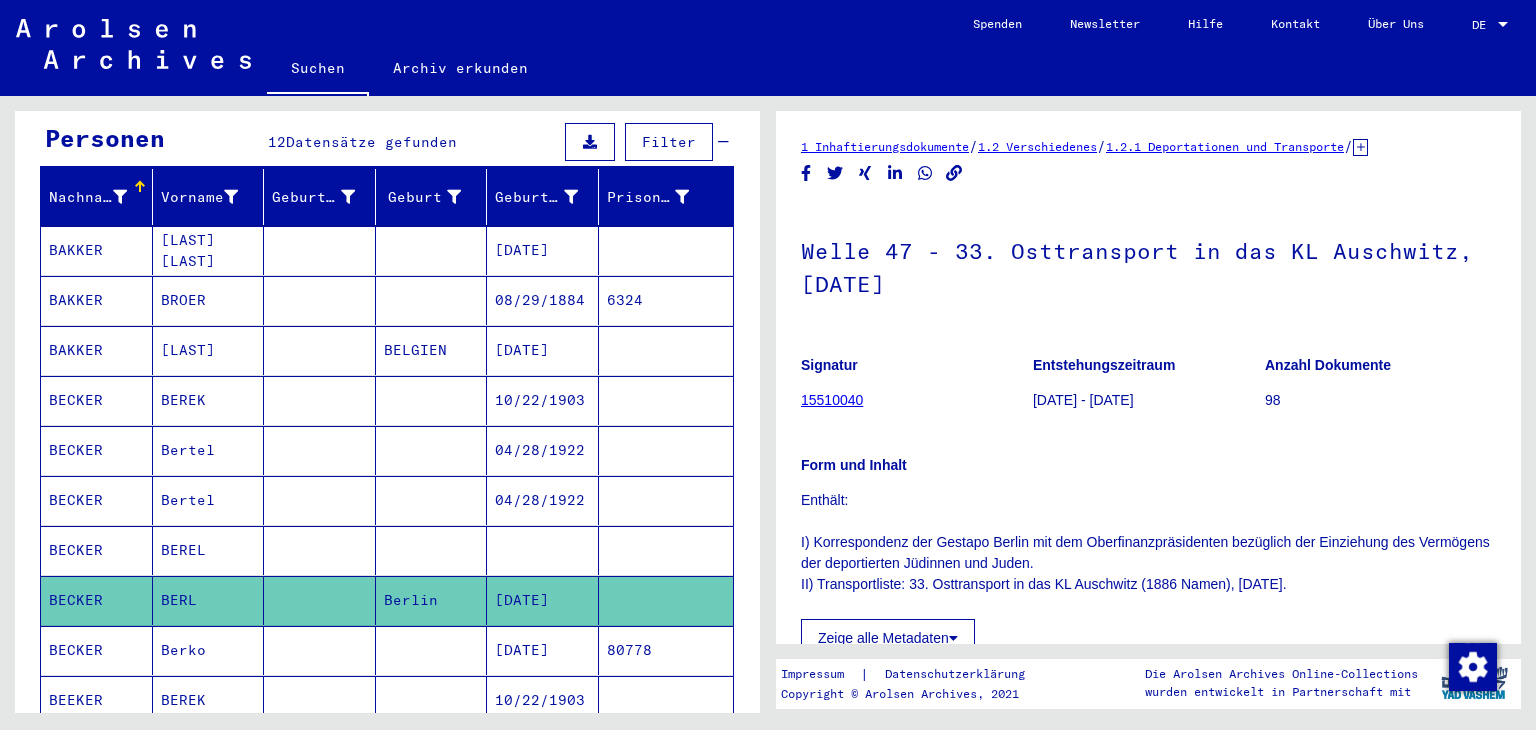 drag, startPoint x: 920, startPoint y: 276, endPoint x: 798, endPoint y: 249, distance: 124.95199 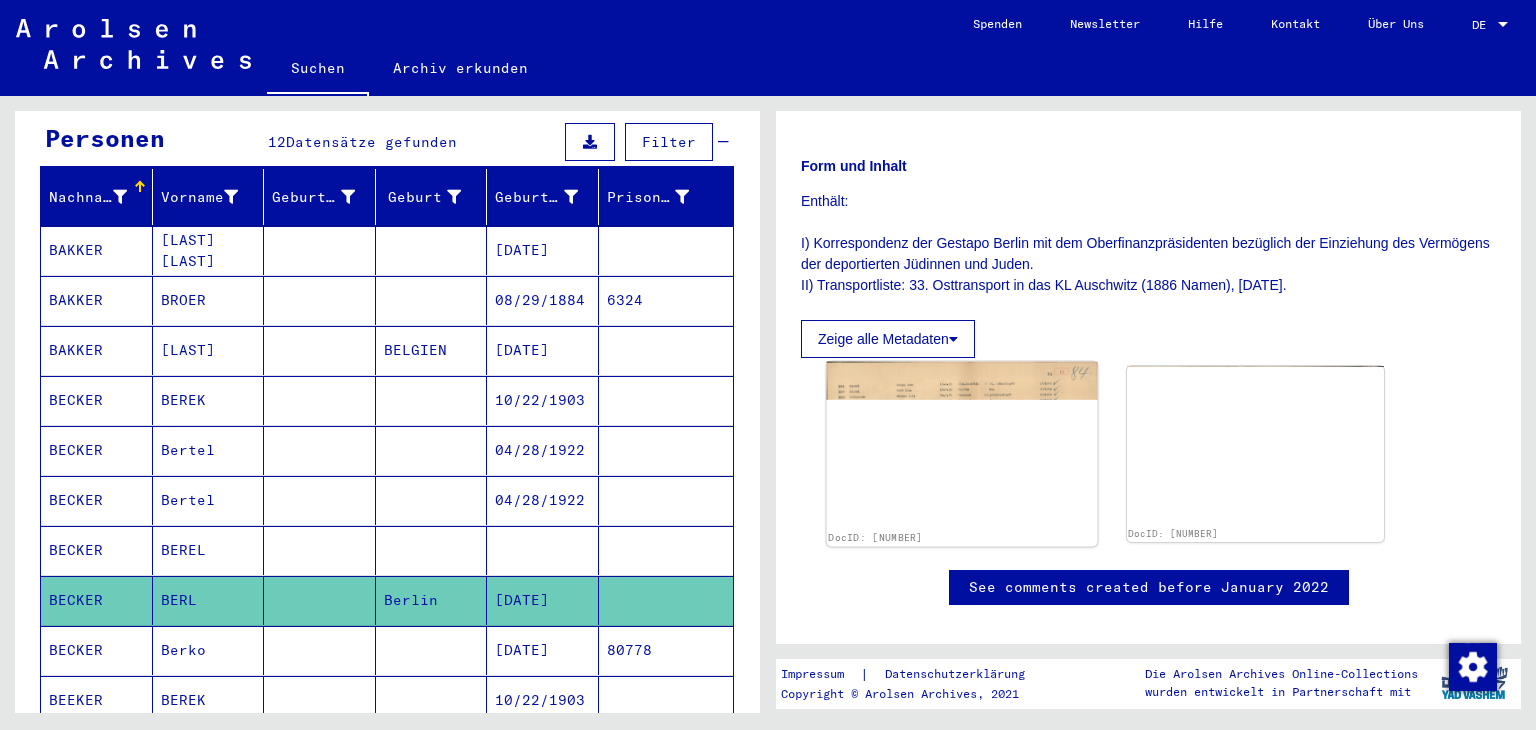 scroll, scrollTop: 300, scrollLeft: 0, axis: vertical 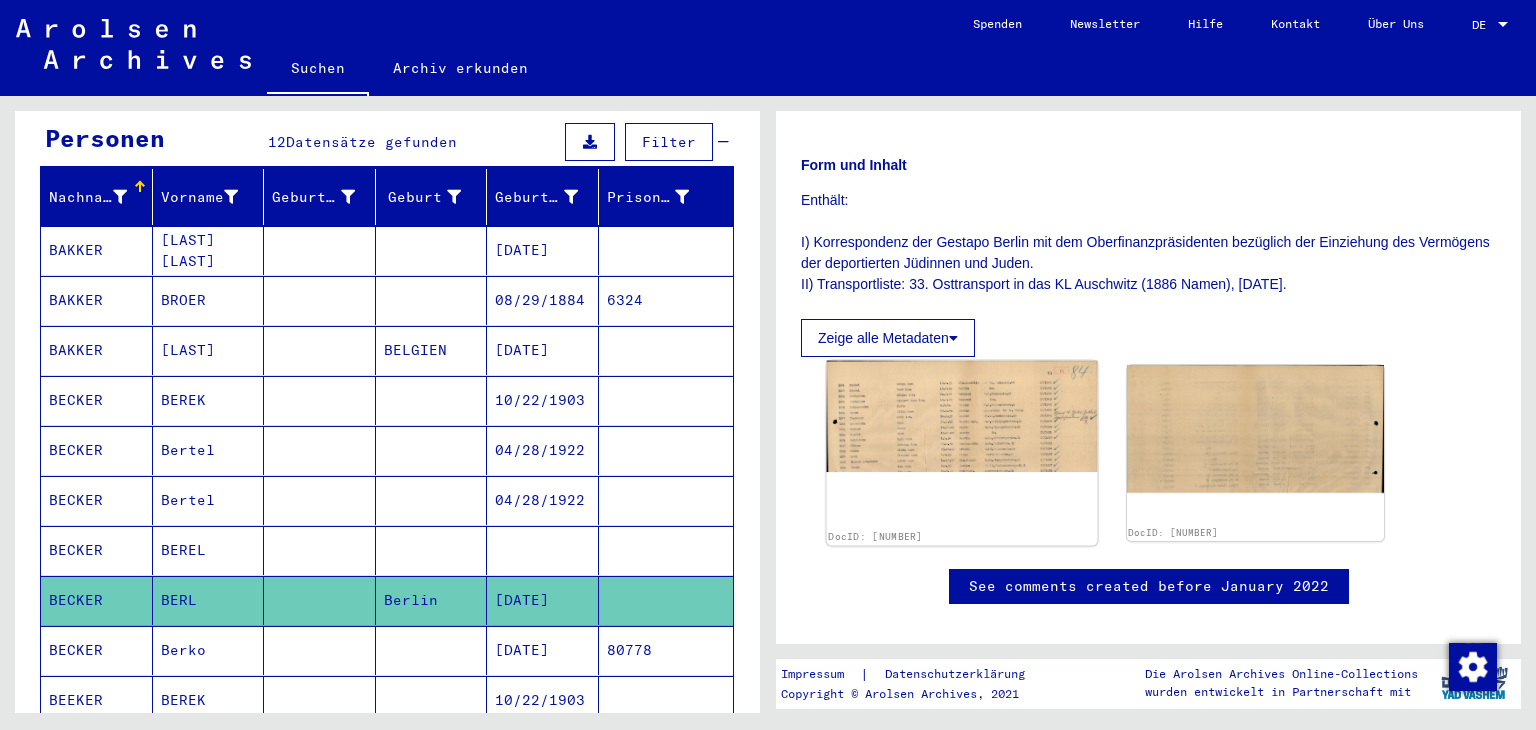click 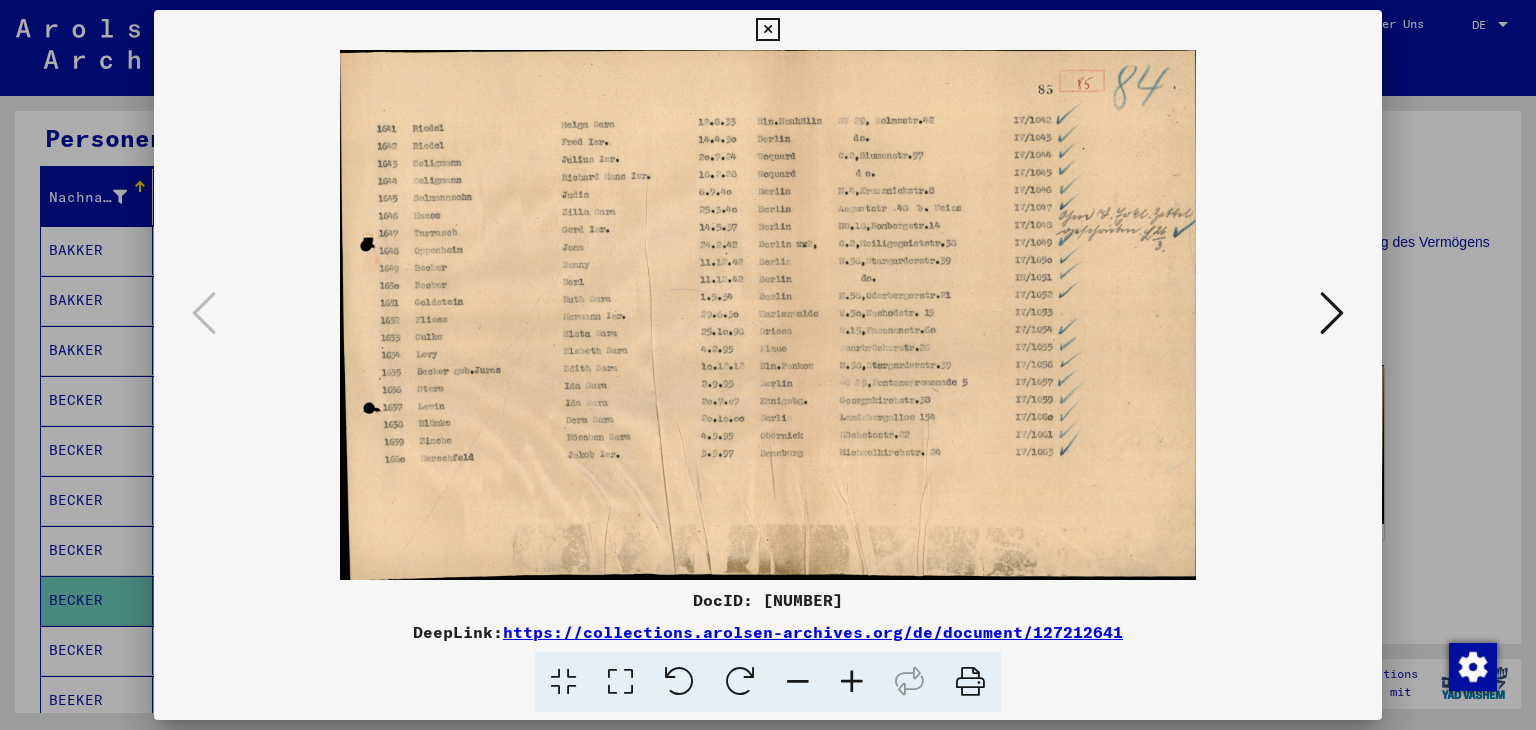 click at bounding box center [852, 682] 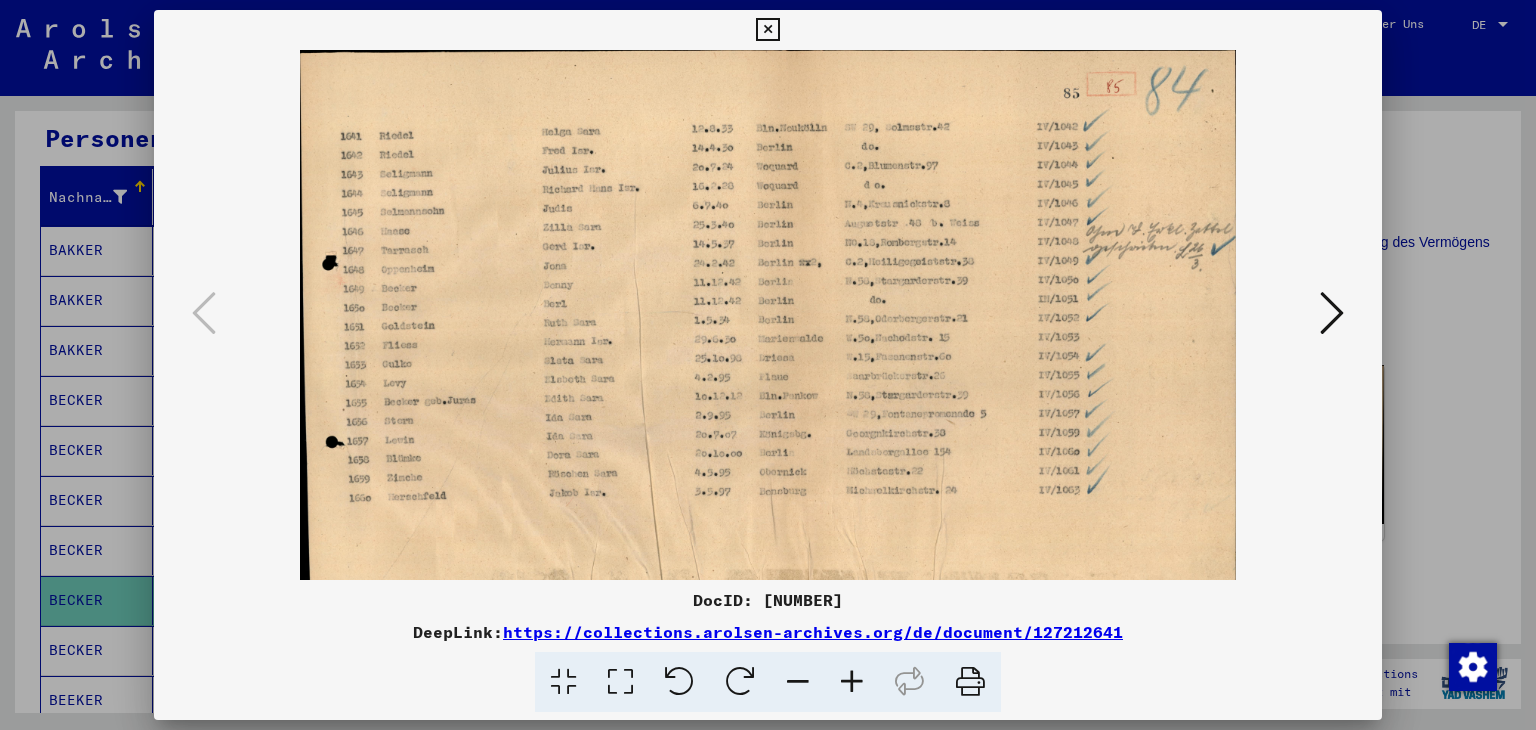 click at bounding box center (852, 682) 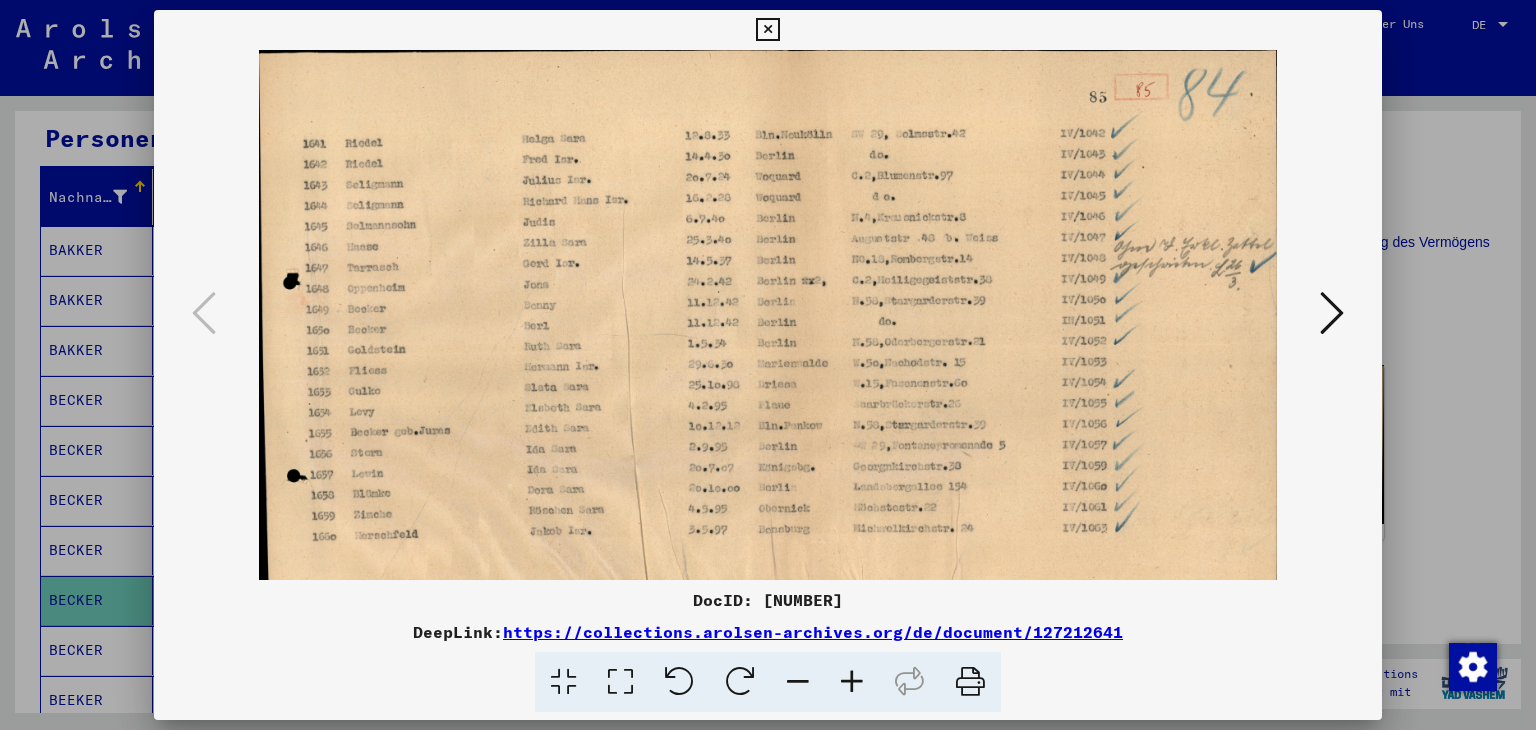 click at bounding box center (852, 682) 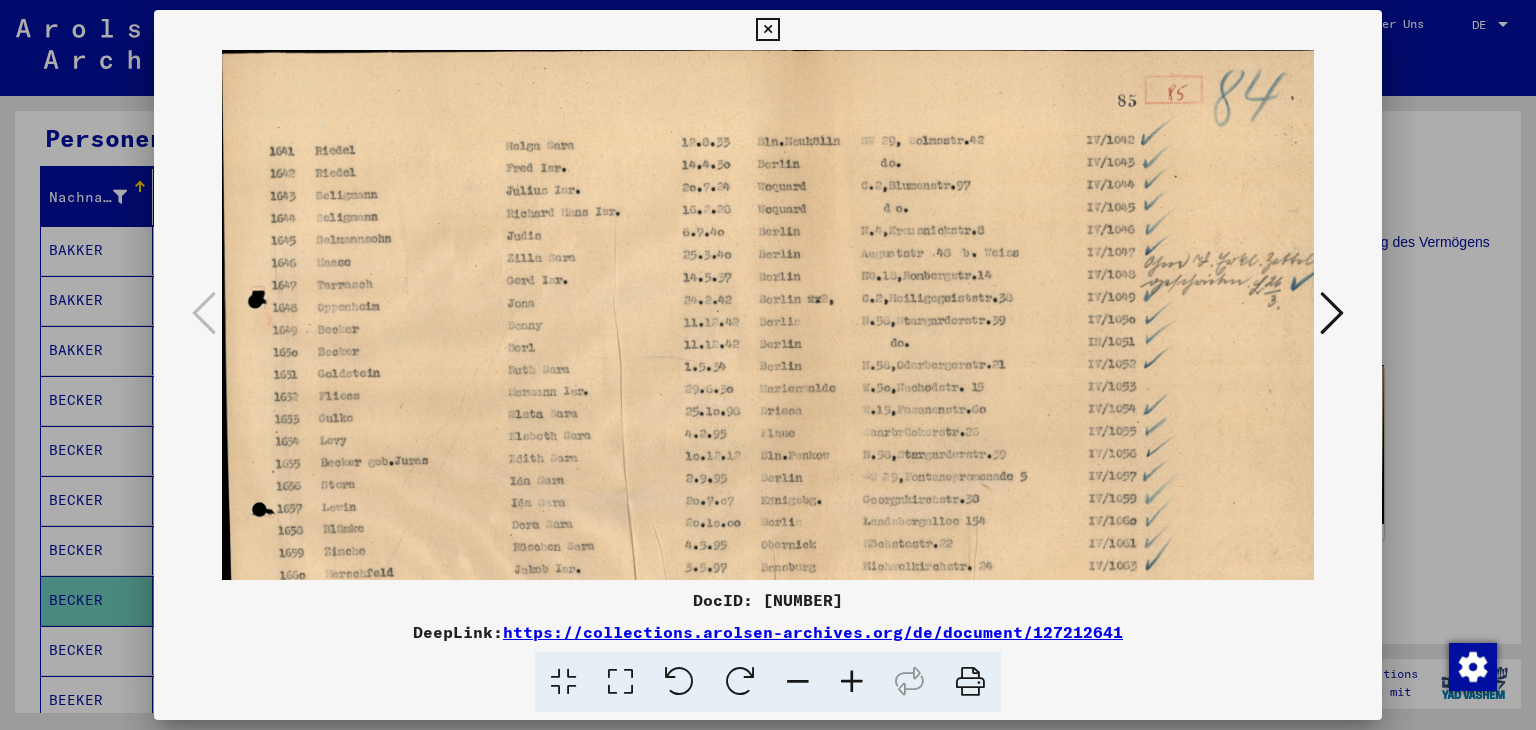 click at bounding box center (852, 682) 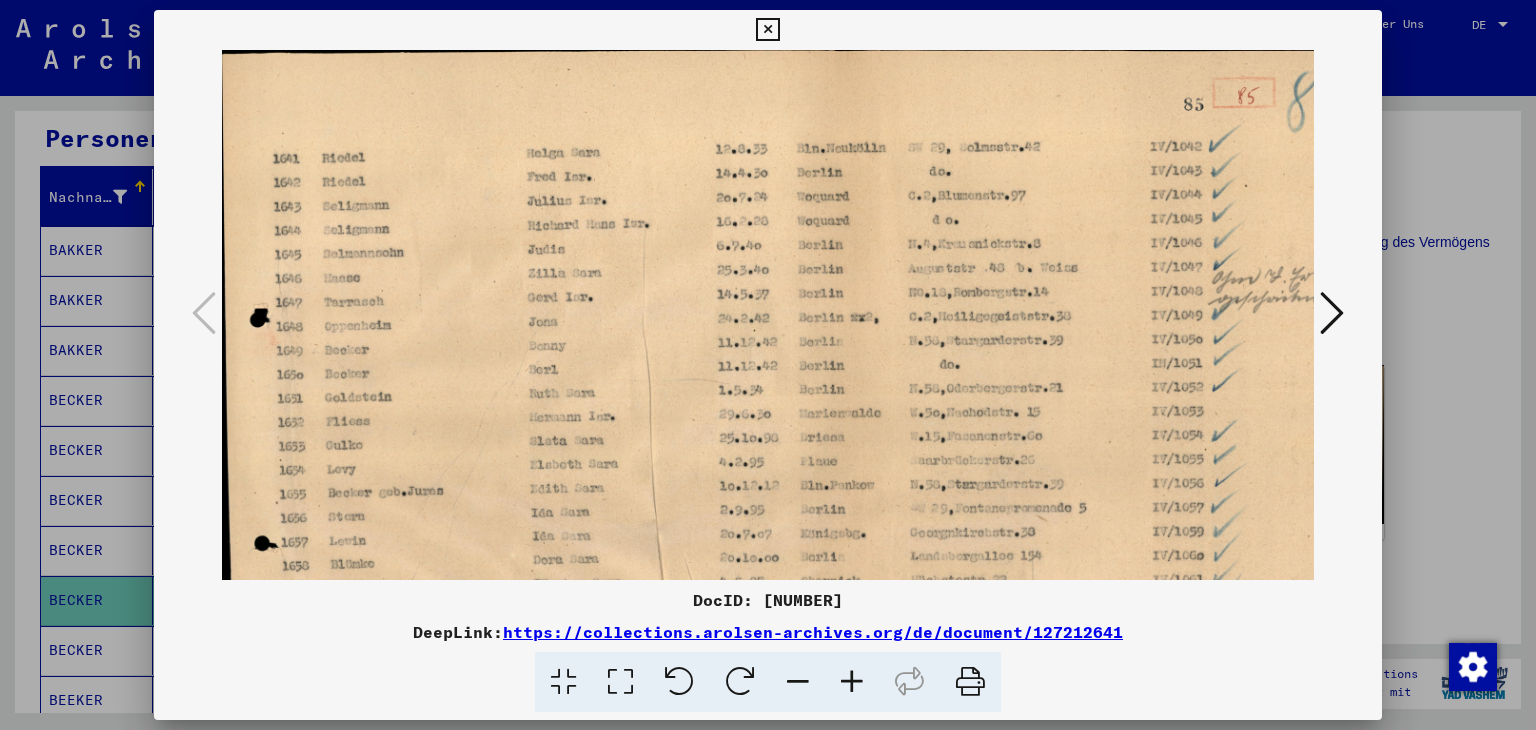 click at bounding box center (852, 682) 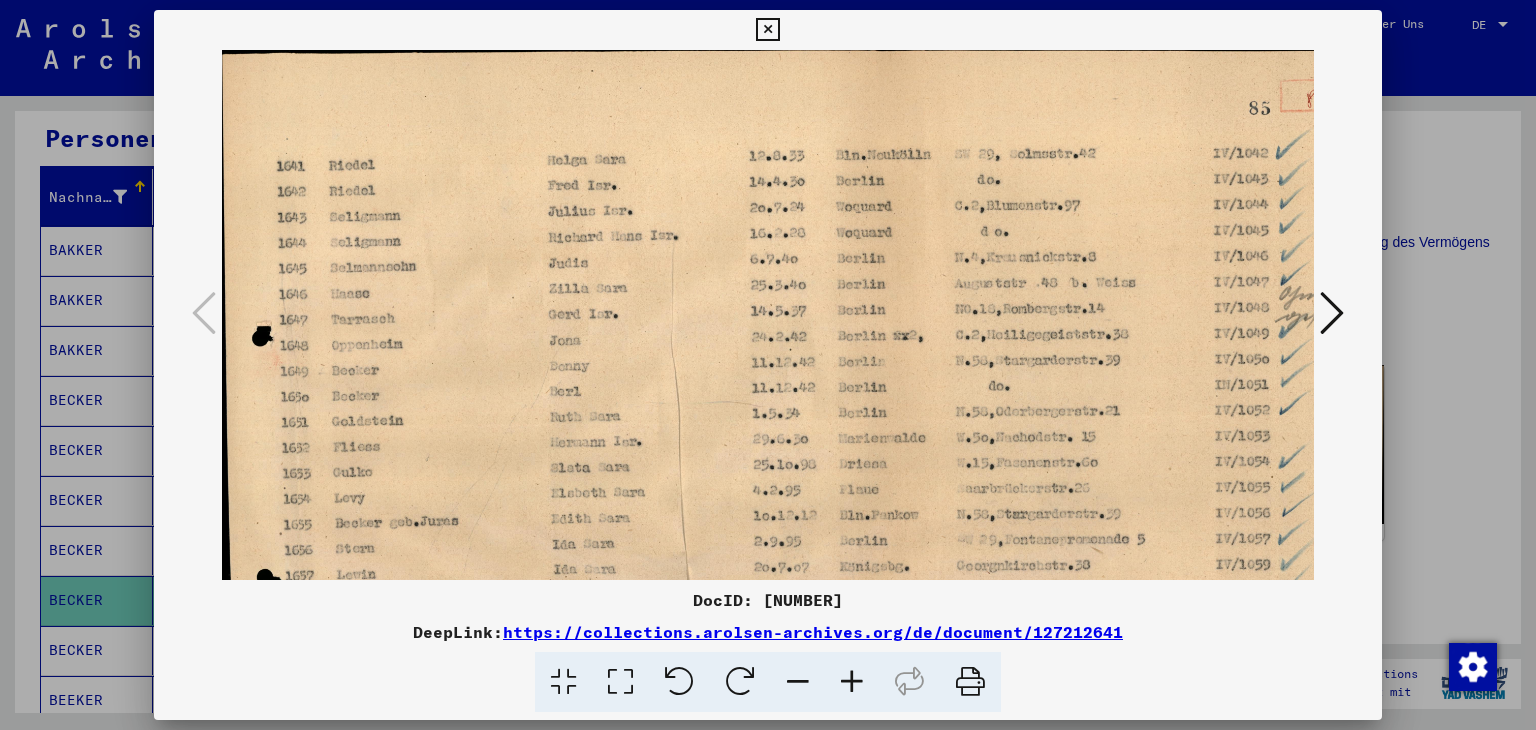 click at bounding box center [852, 682] 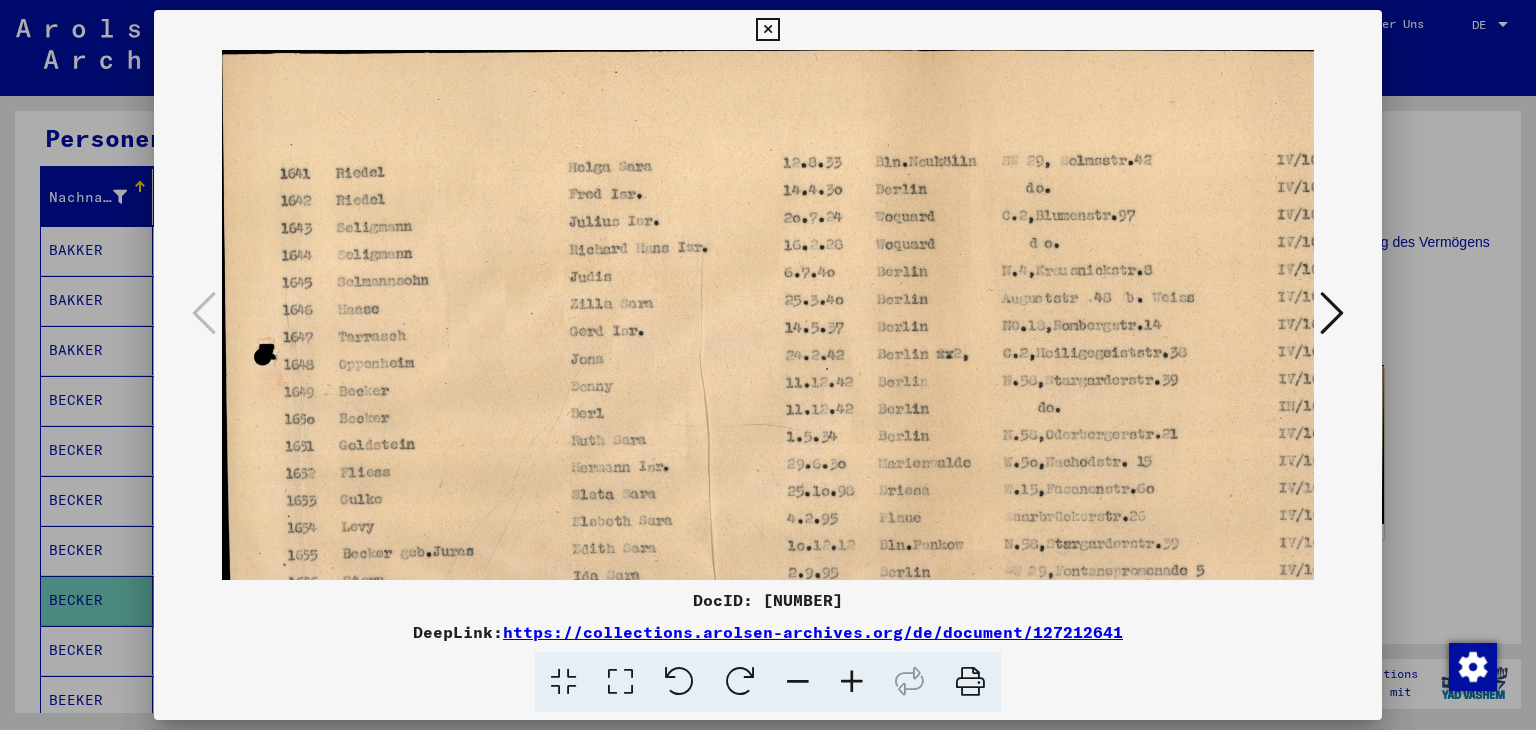 click at bounding box center [852, 682] 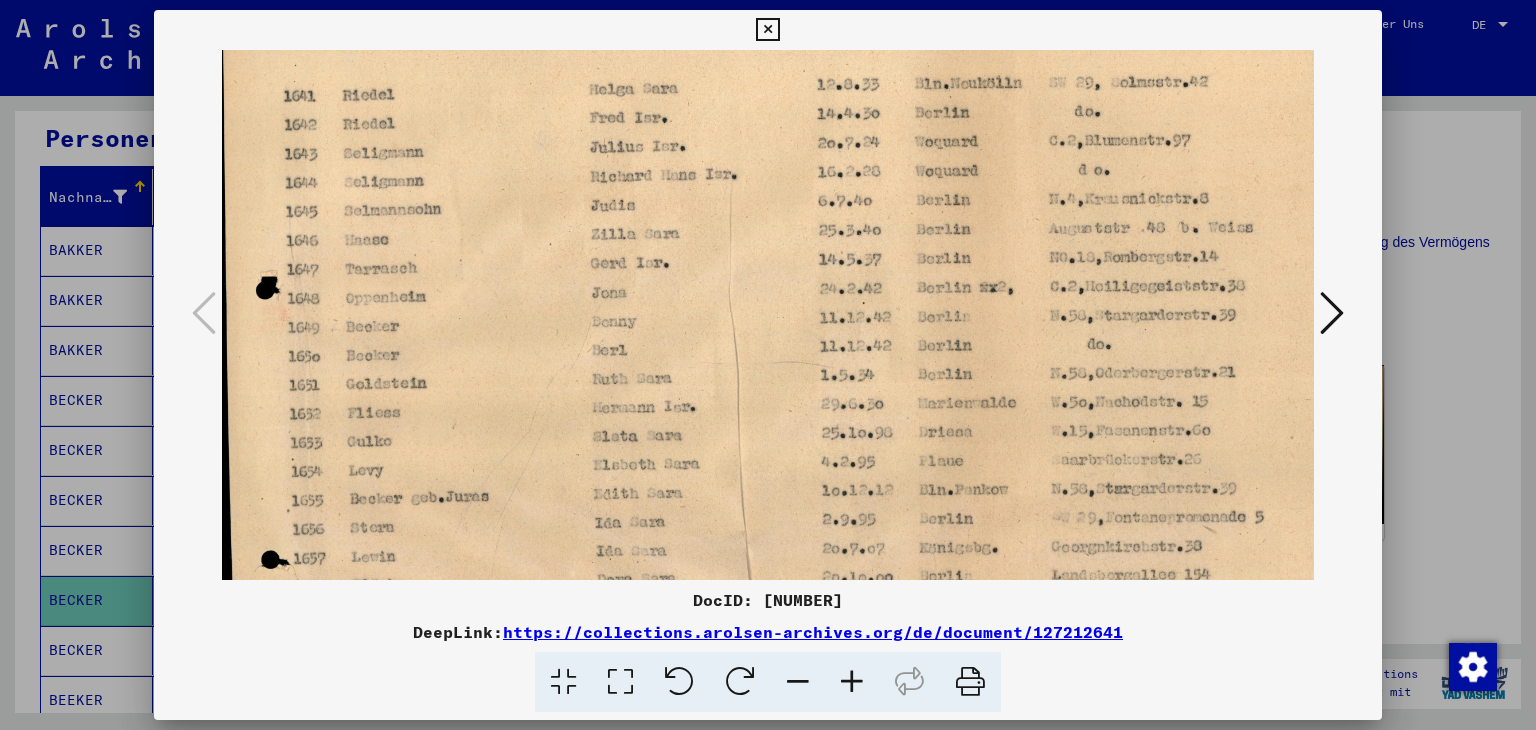 scroll, scrollTop: 92, scrollLeft: 0, axis: vertical 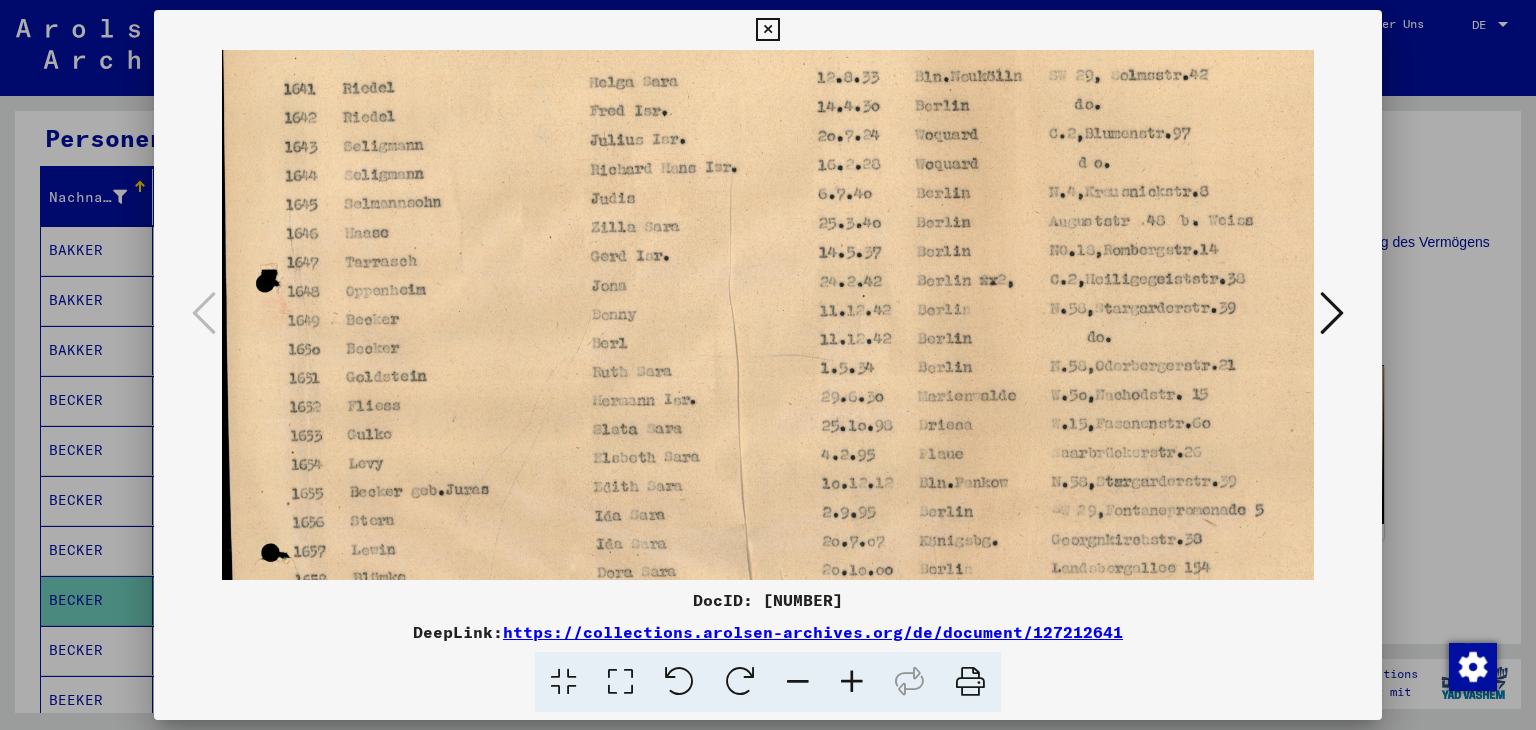 drag, startPoint x: 765, startPoint y: 405, endPoint x: 777, endPoint y: 313, distance: 92.779305 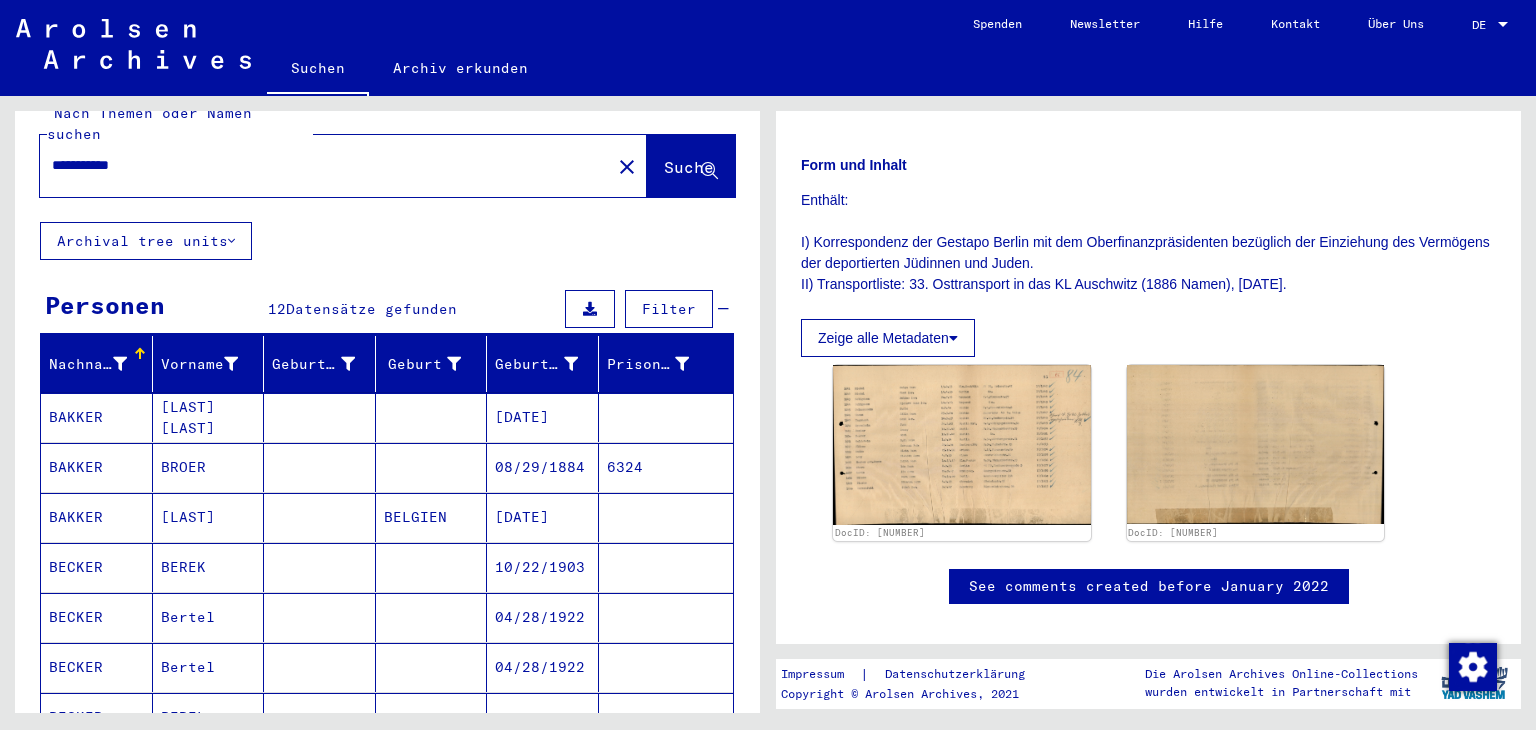 scroll, scrollTop: 0, scrollLeft: 0, axis: both 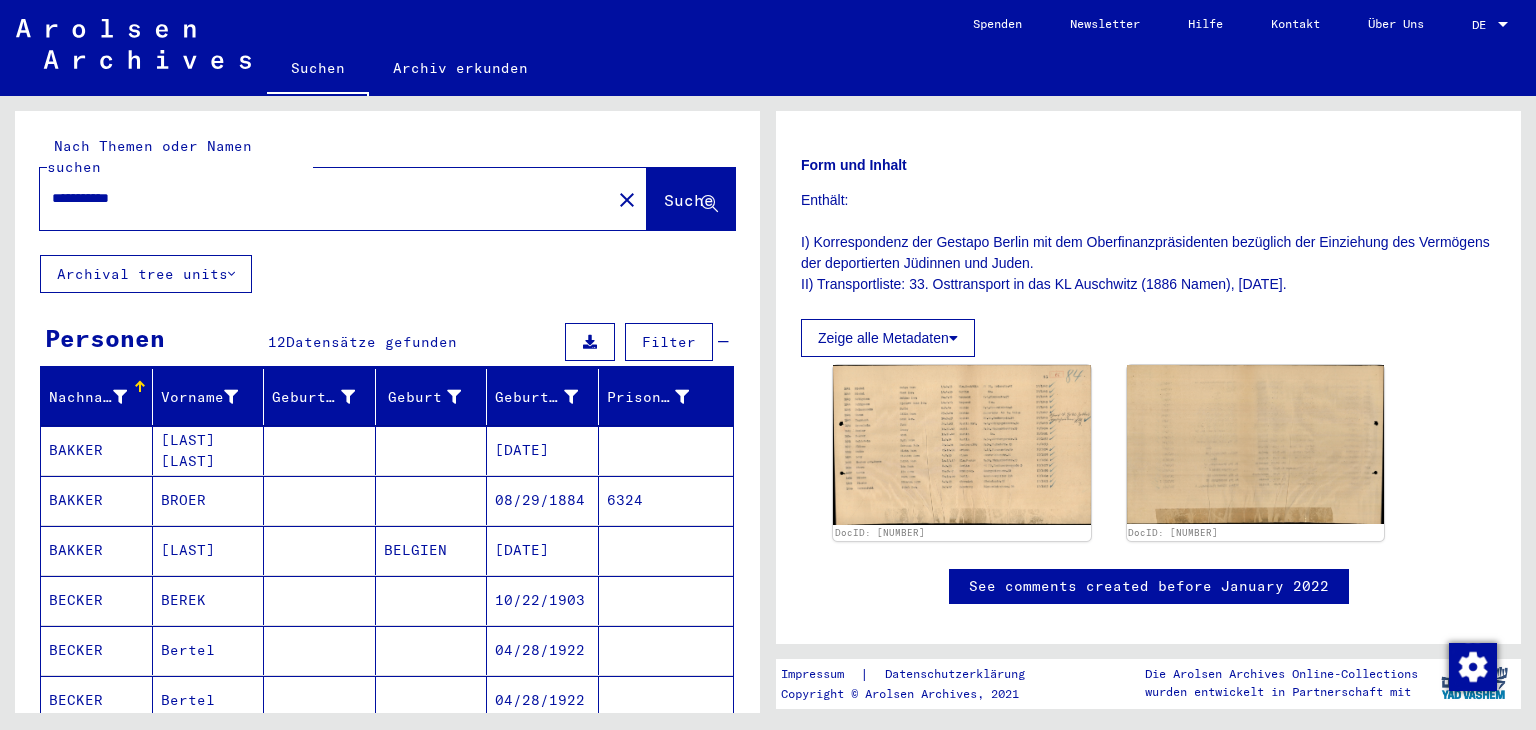 drag, startPoint x: 91, startPoint y: 173, endPoint x: 43, endPoint y: 169, distance: 48.166378 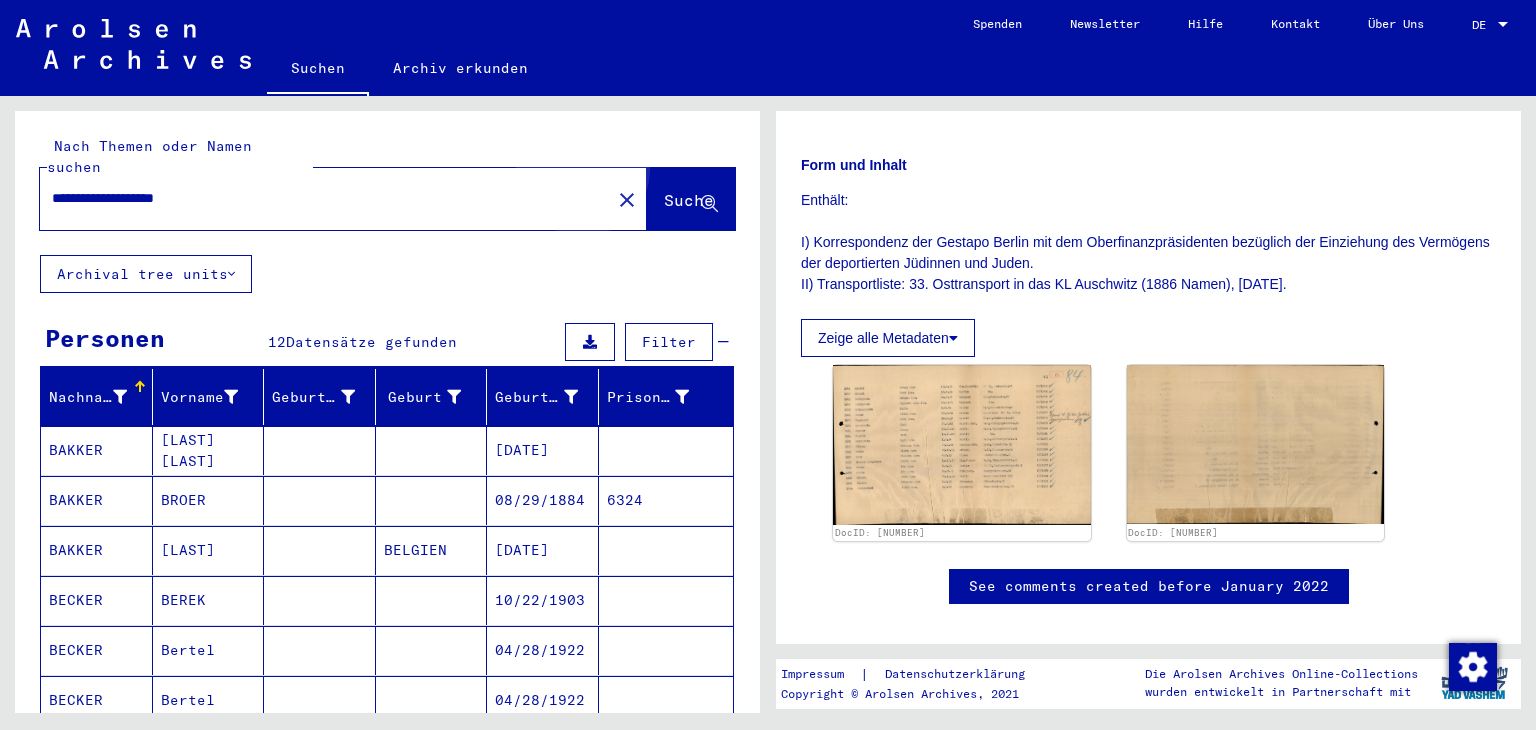 click on "Suche" 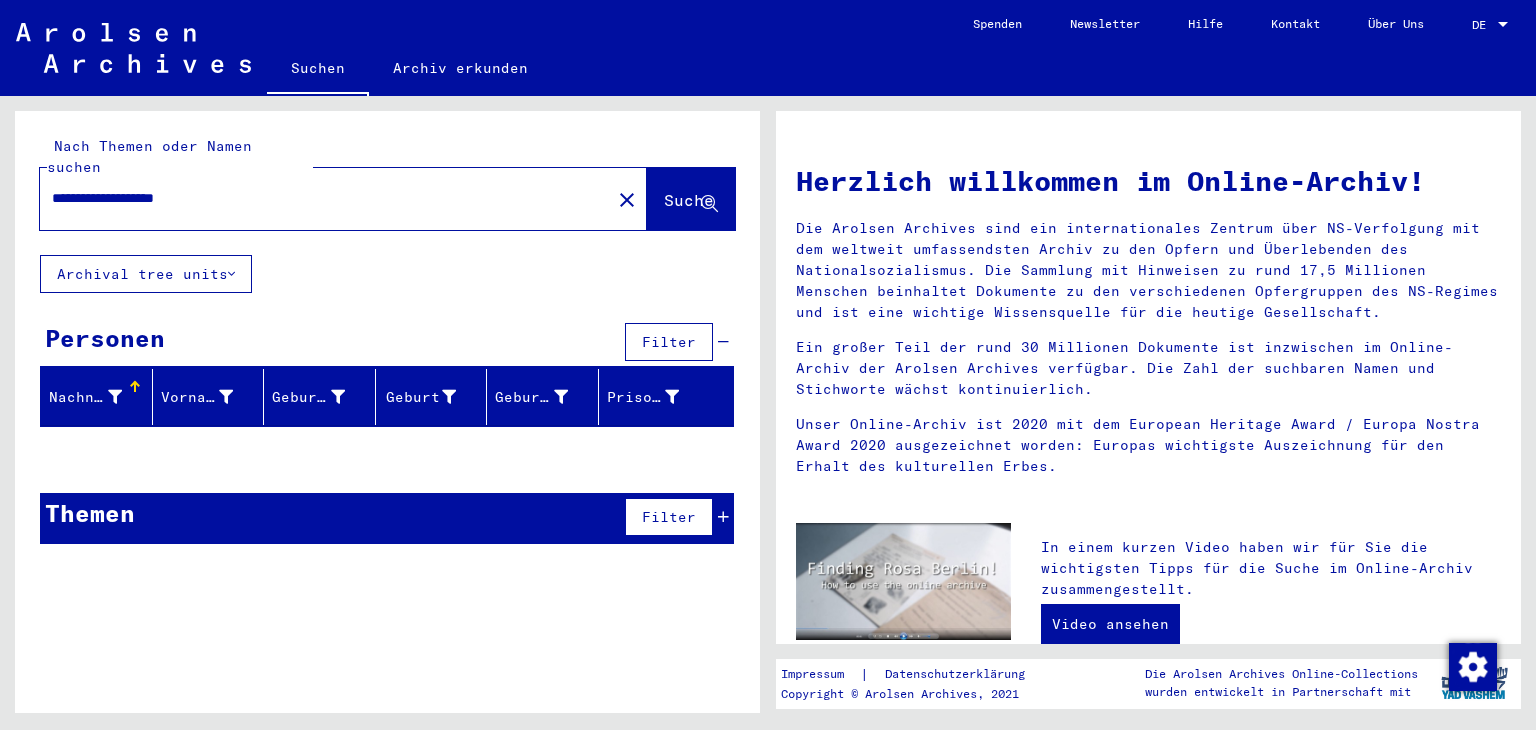 click on "**********" at bounding box center [319, 198] 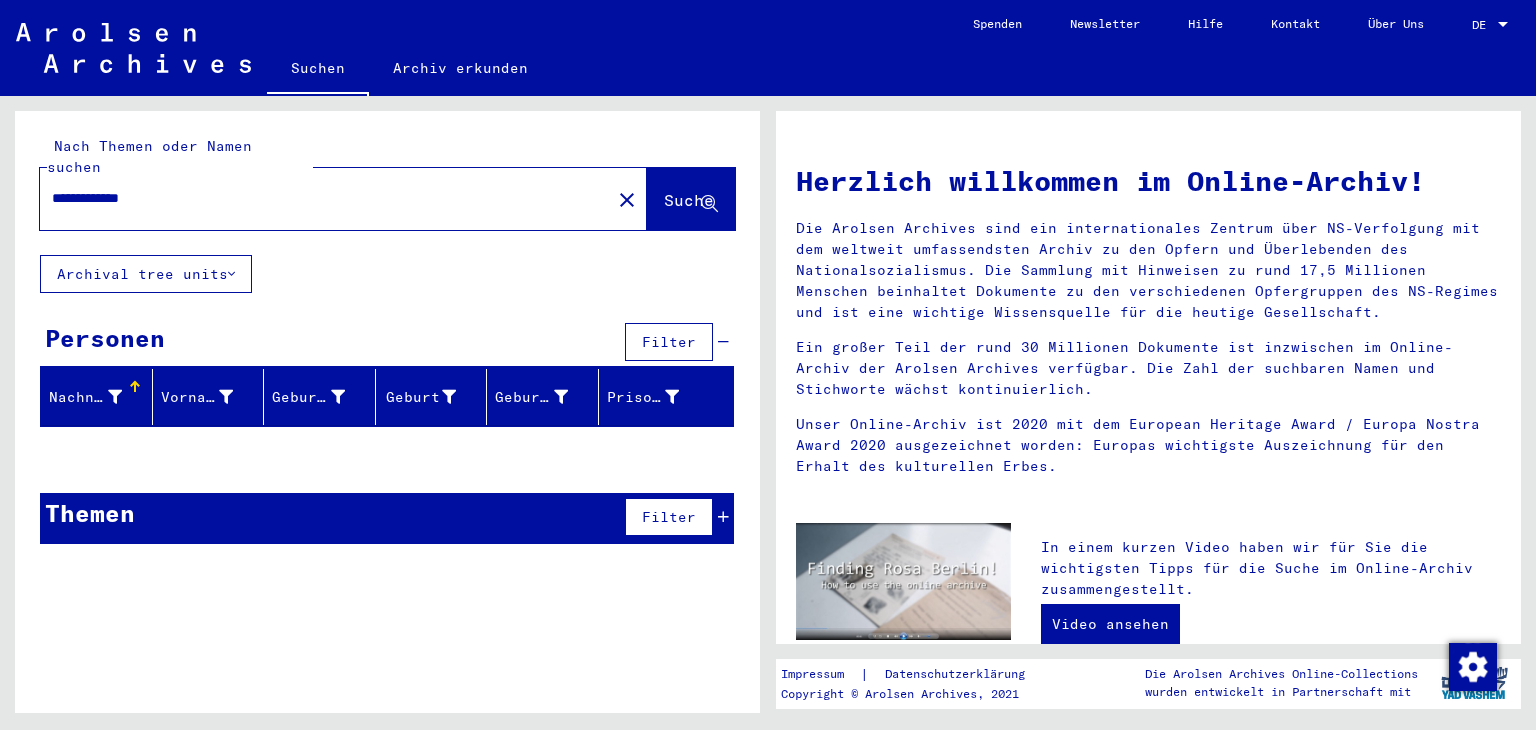type on "**********" 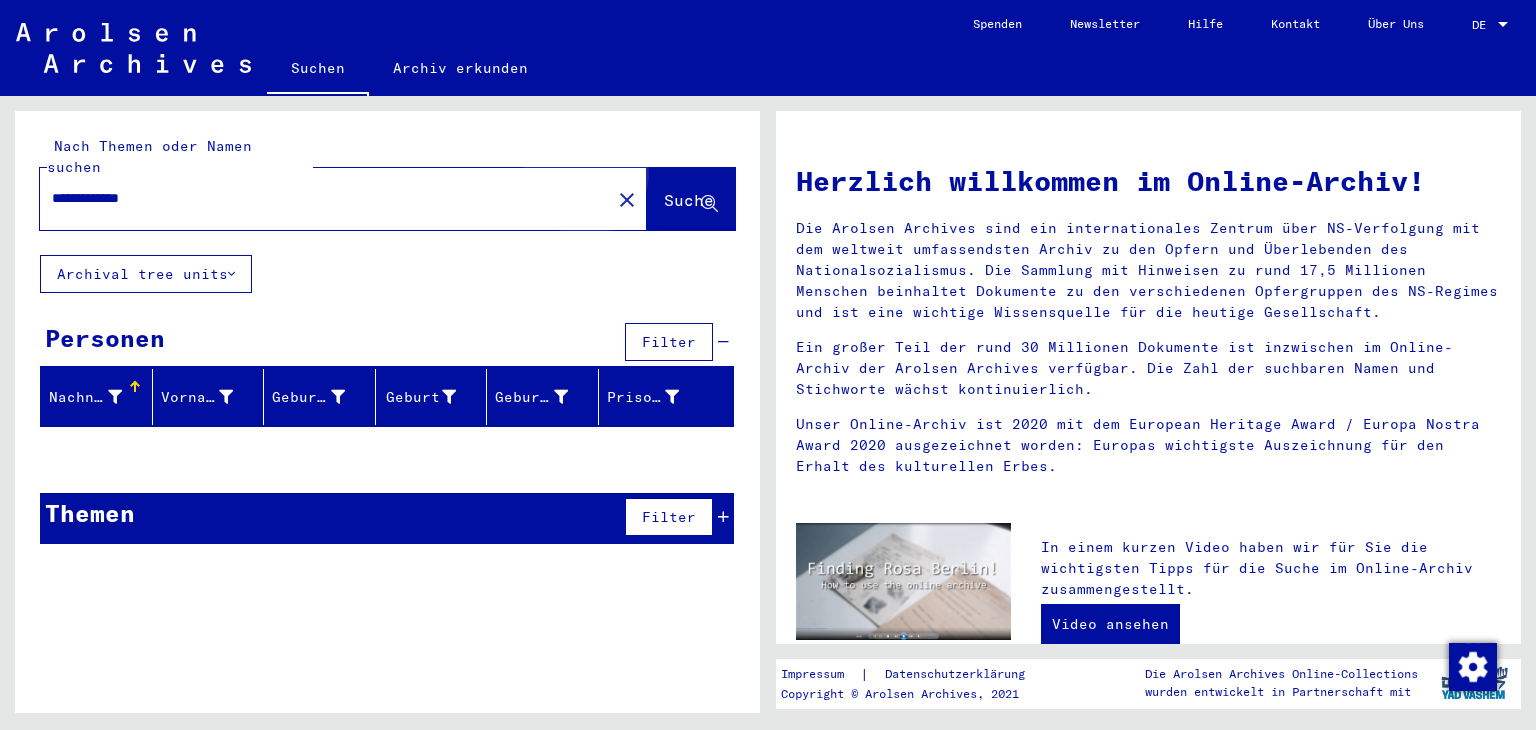 click on "Suche" 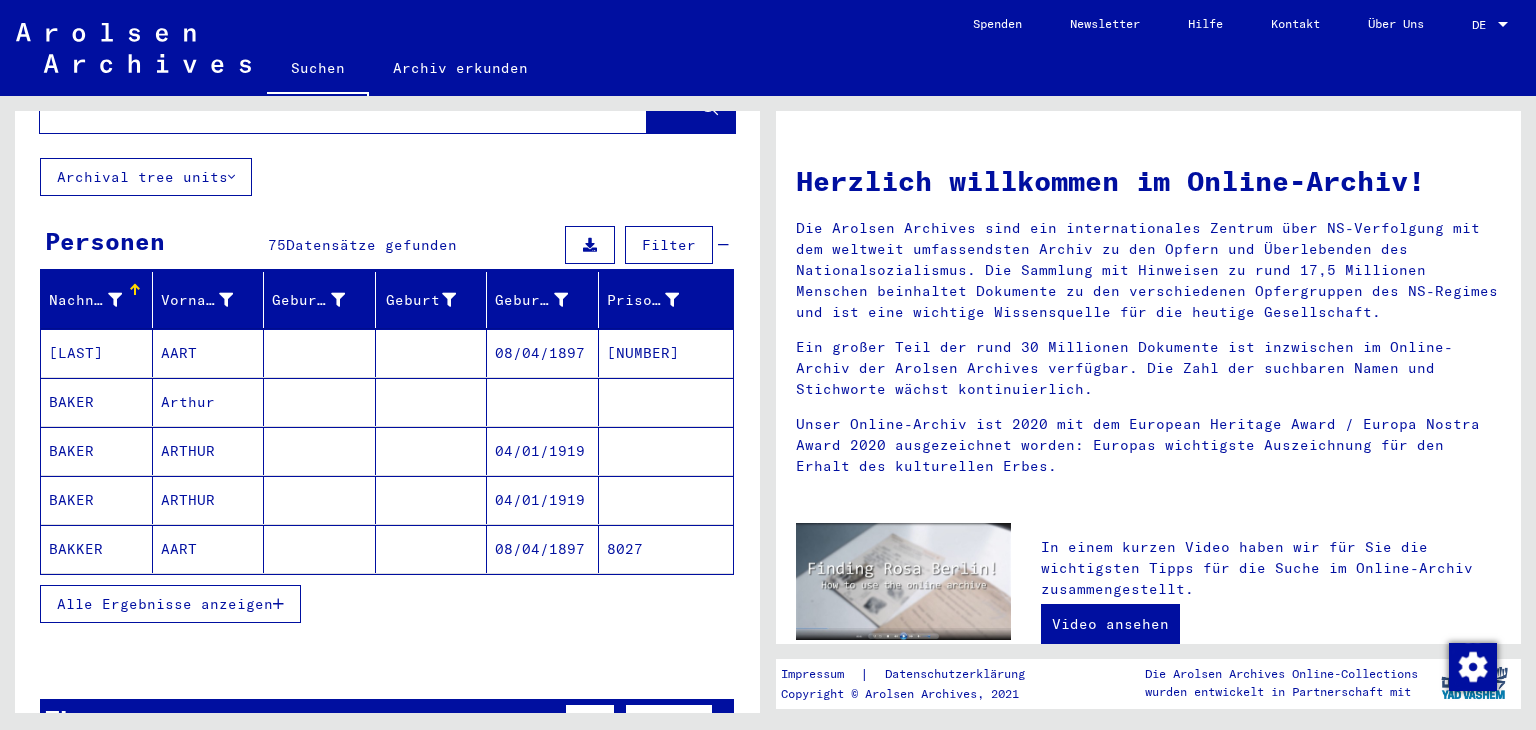 scroll, scrollTop: 100, scrollLeft: 0, axis: vertical 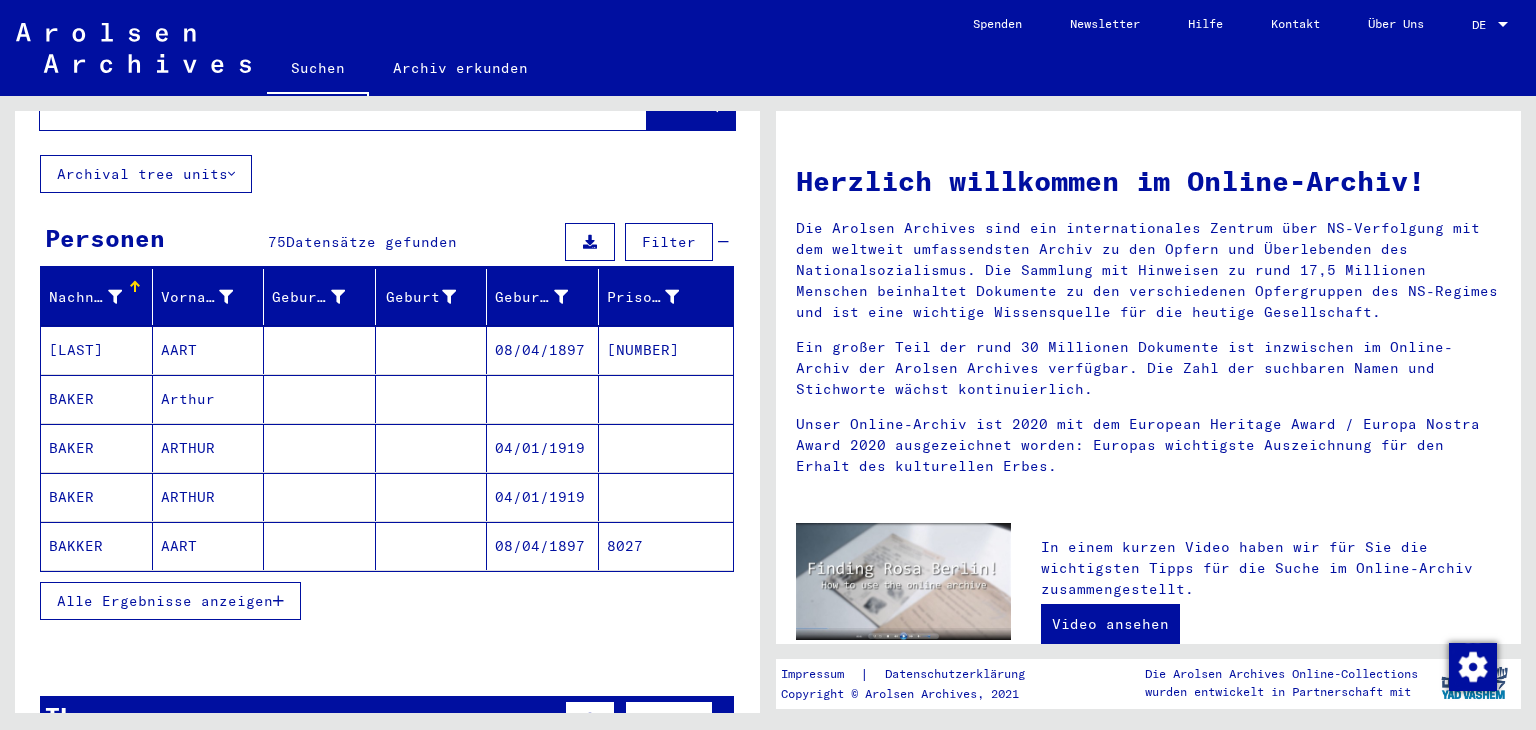 click on "Alle Ergebnisse anzeigen" at bounding box center [170, 601] 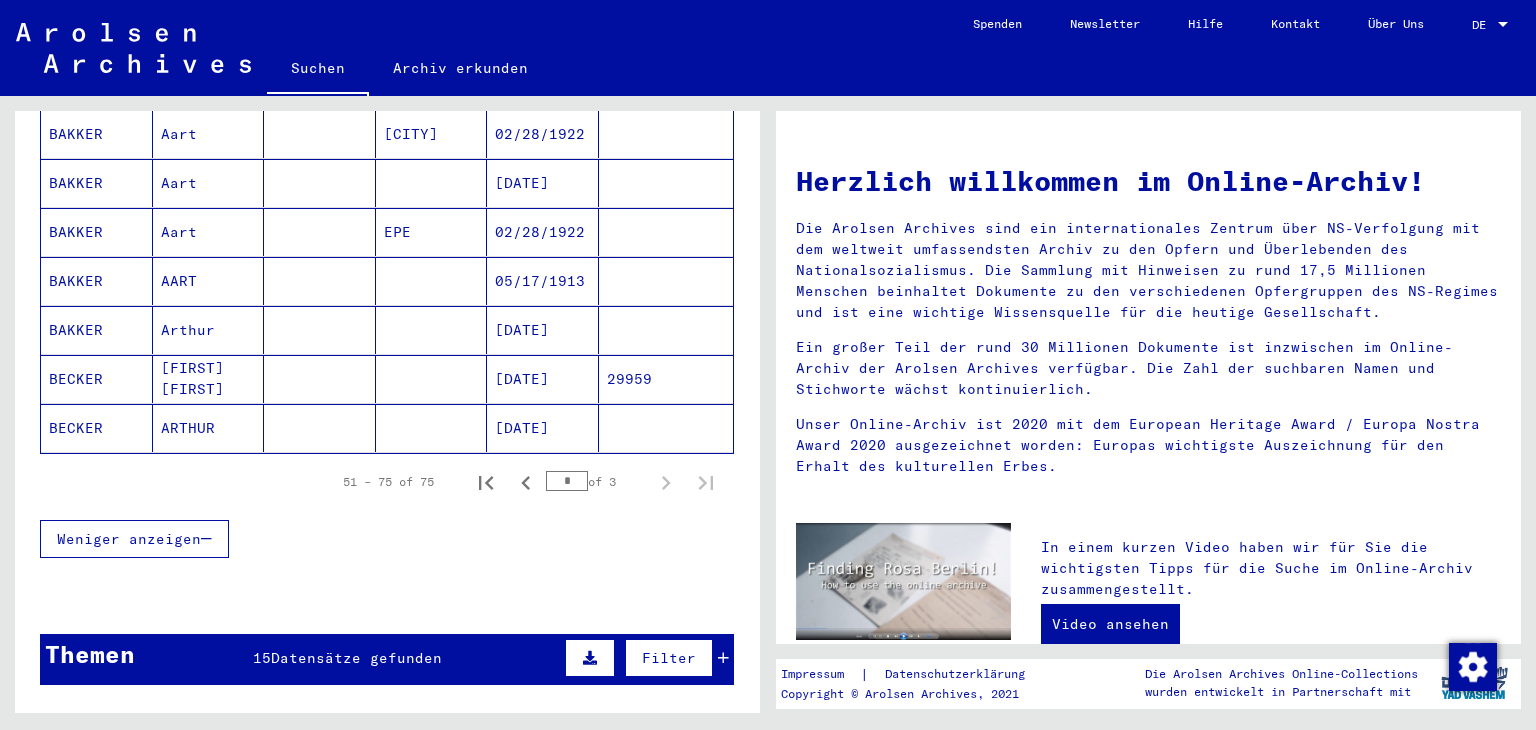scroll, scrollTop: 1200, scrollLeft: 0, axis: vertical 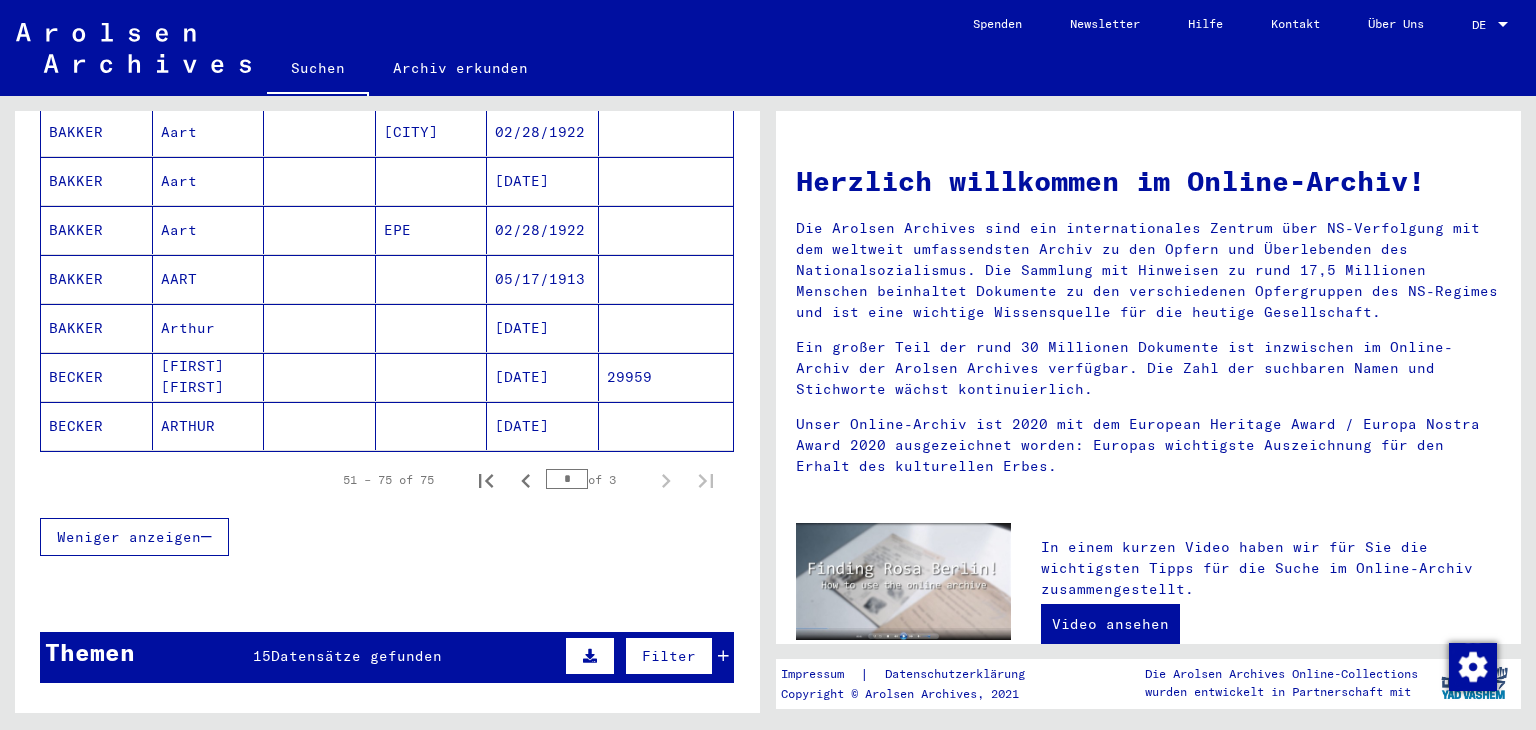 click on "Weniger anzeigen" at bounding box center (129, 537) 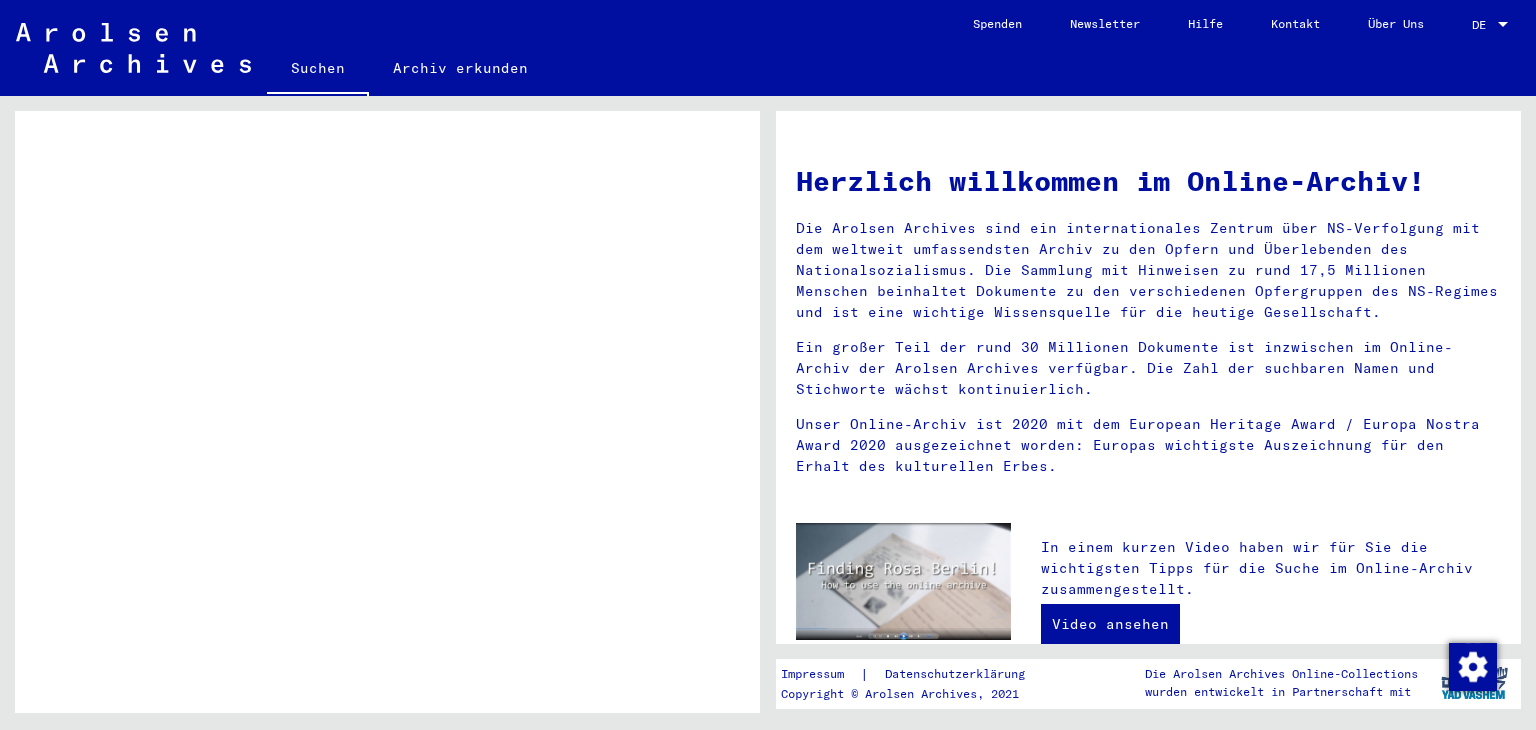 scroll, scrollTop: 309, scrollLeft: 0, axis: vertical 